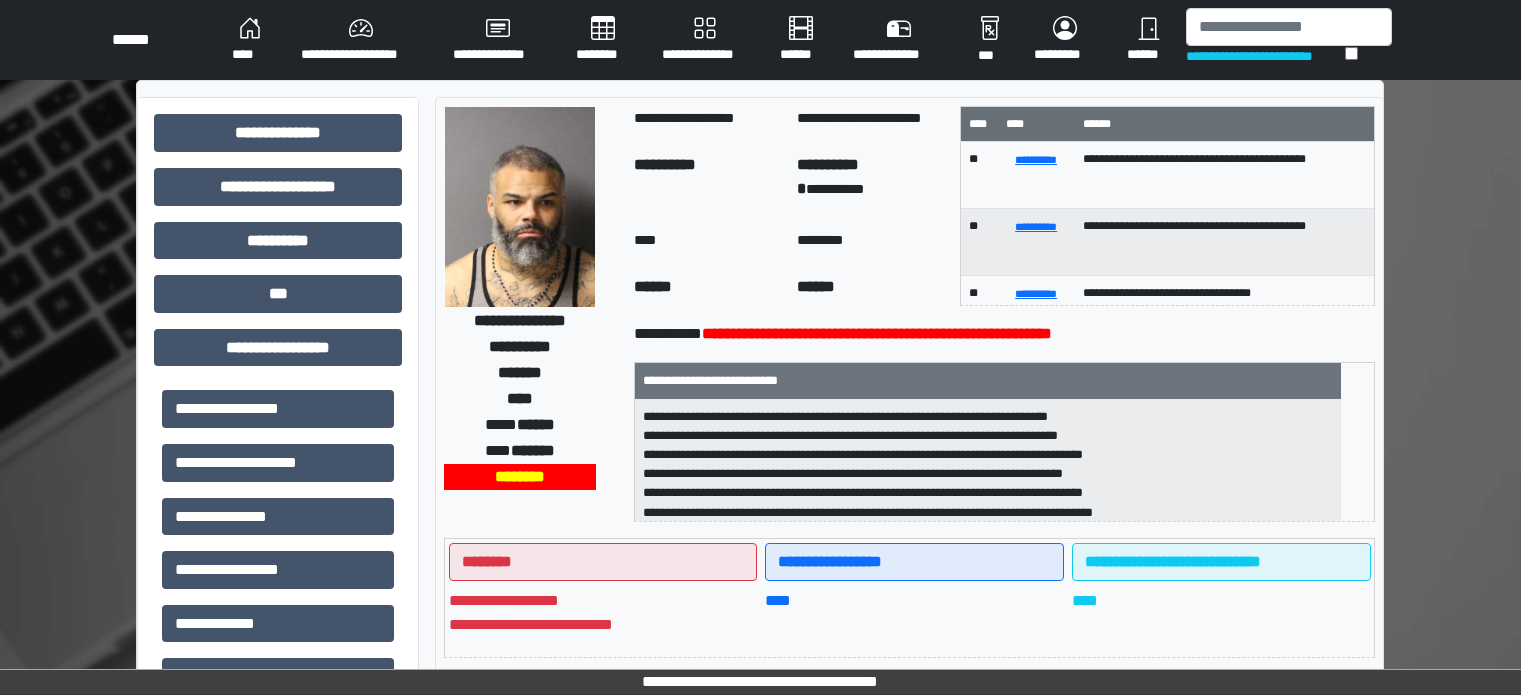 scroll, scrollTop: 0, scrollLeft: 0, axis: both 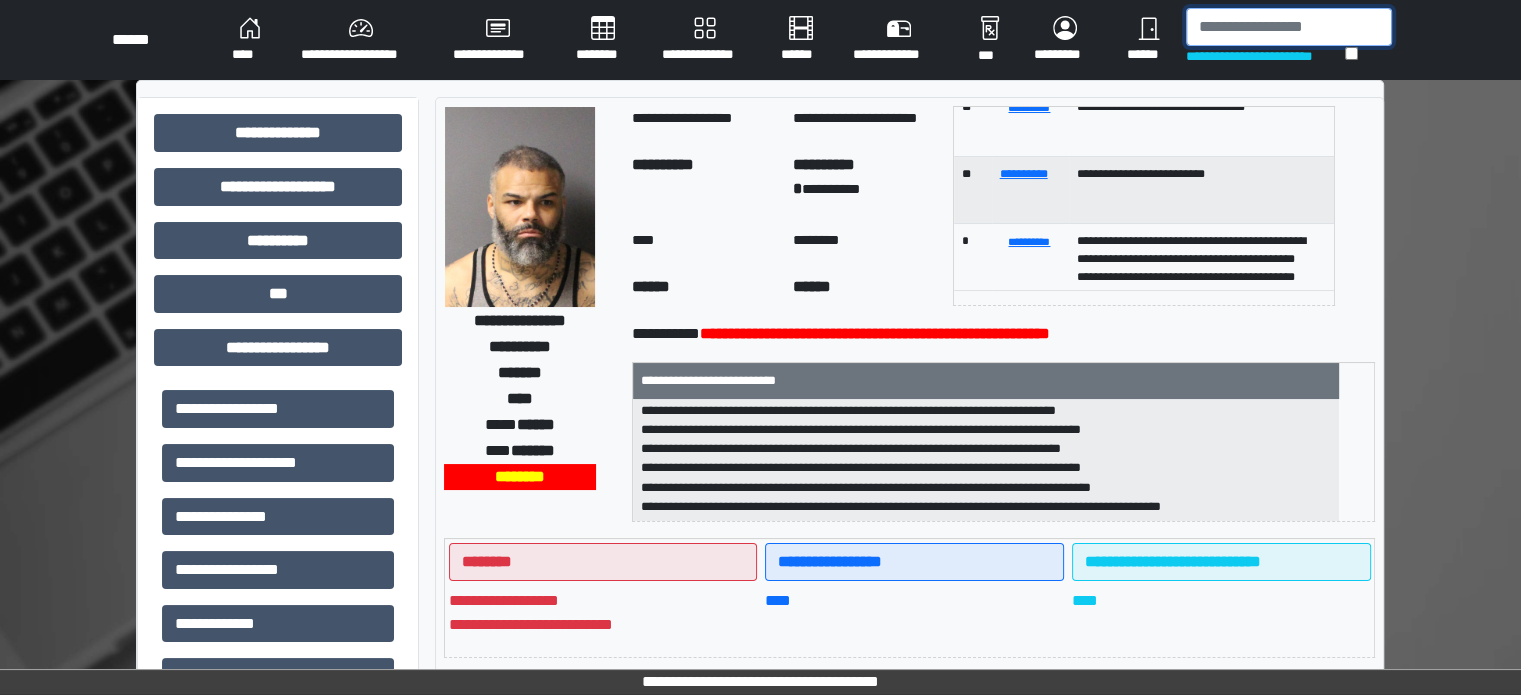click at bounding box center (1289, 27) 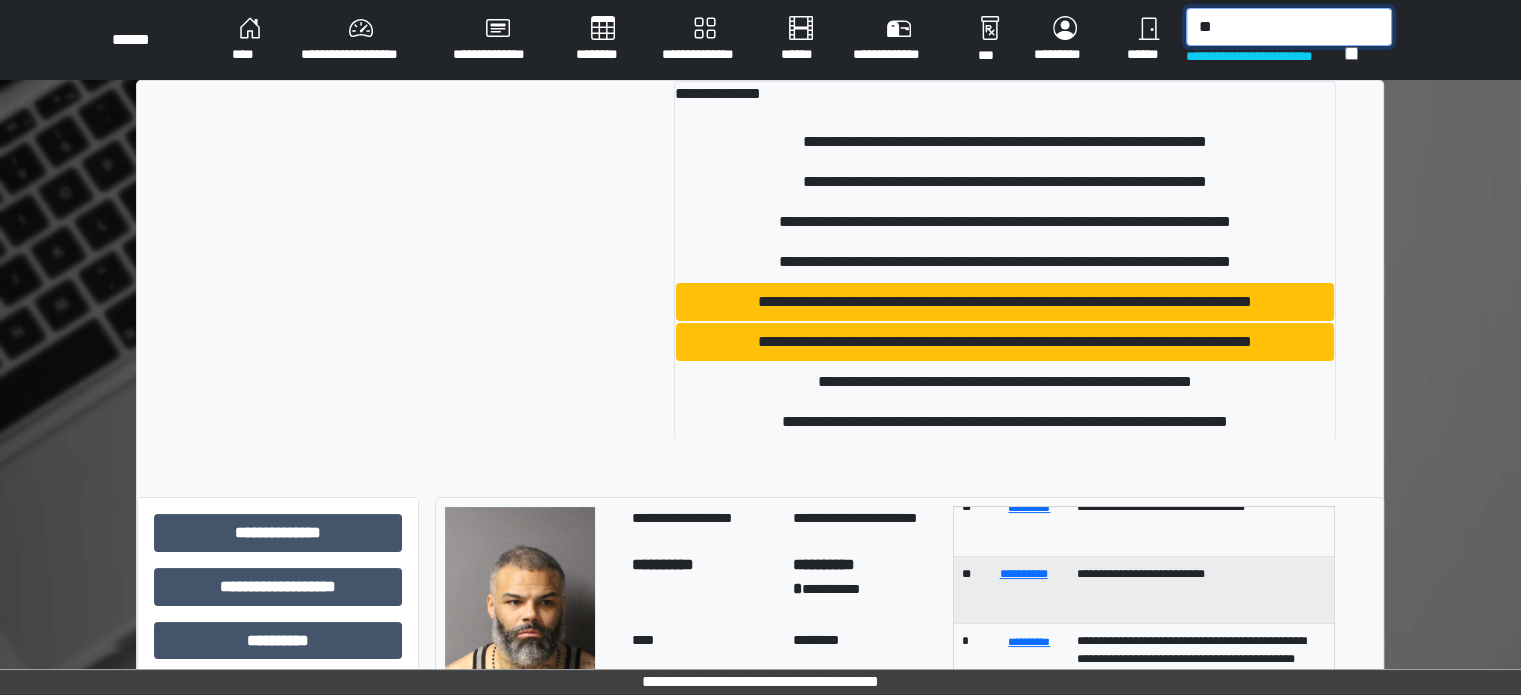 type on "*" 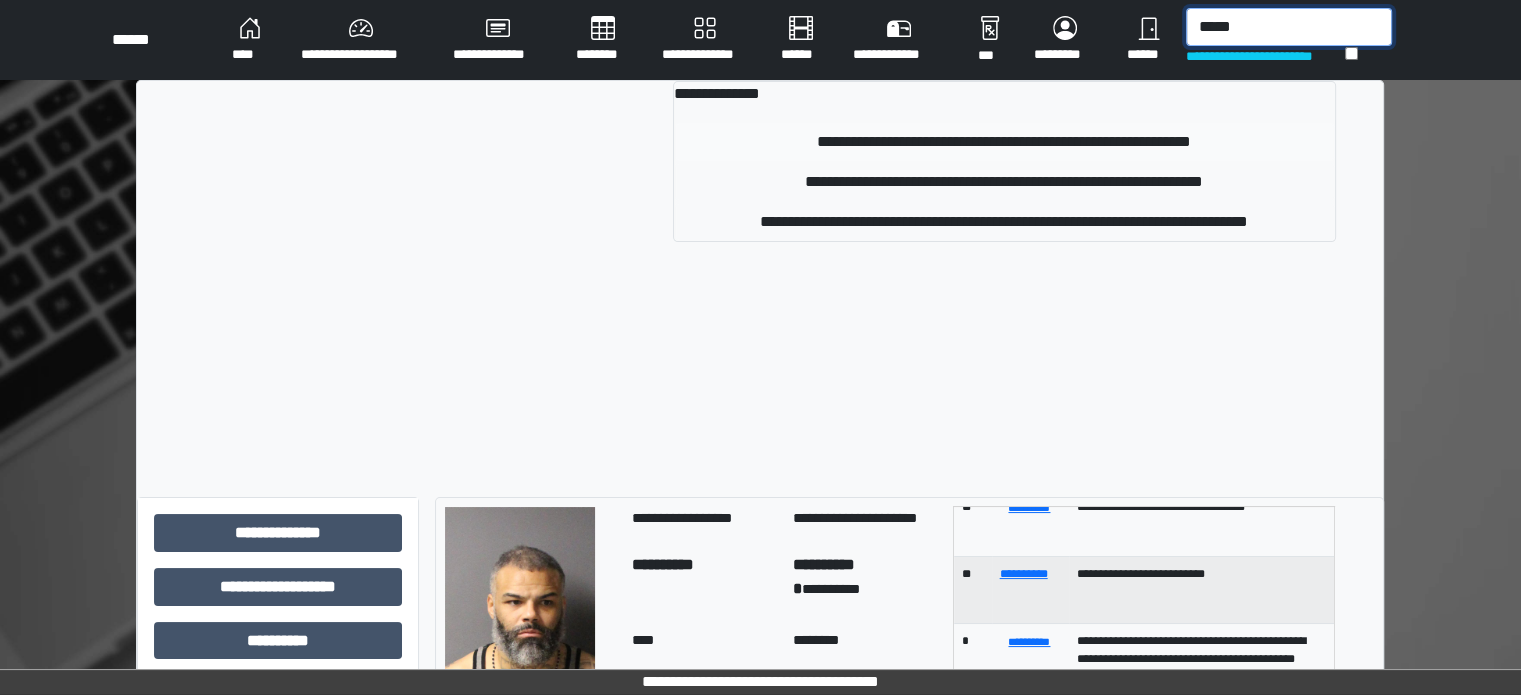 type on "*****" 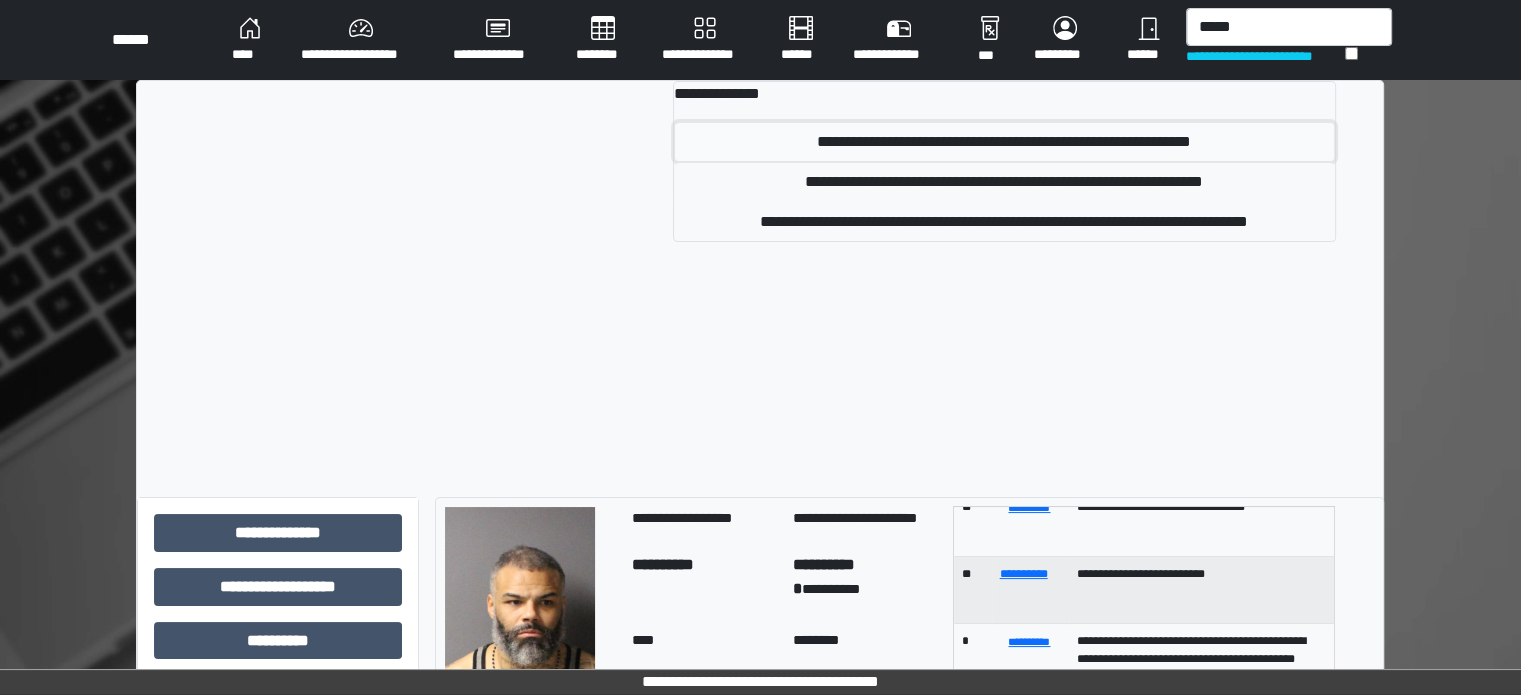 click on "**********" at bounding box center (1004, 142) 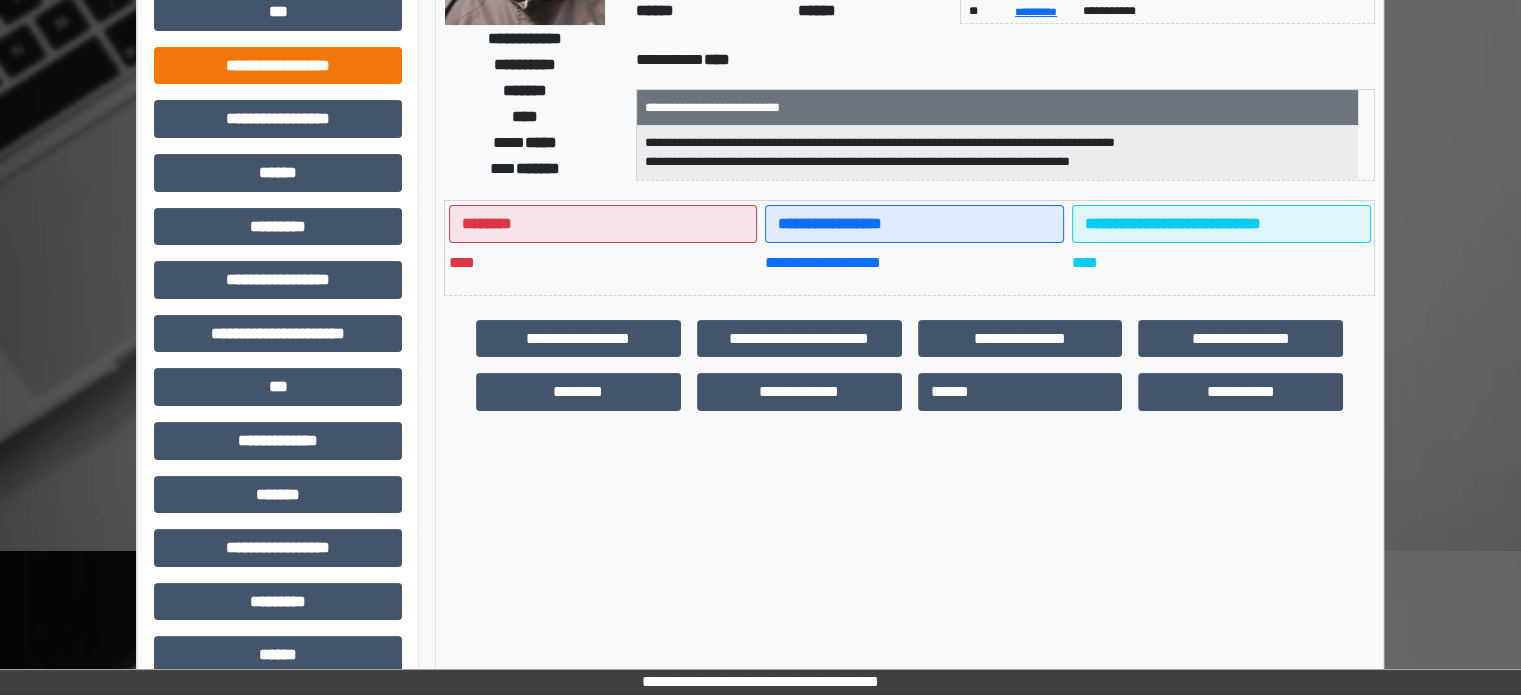 scroll, scrollTop: 100, scrollLeft: 0, axis: vertical 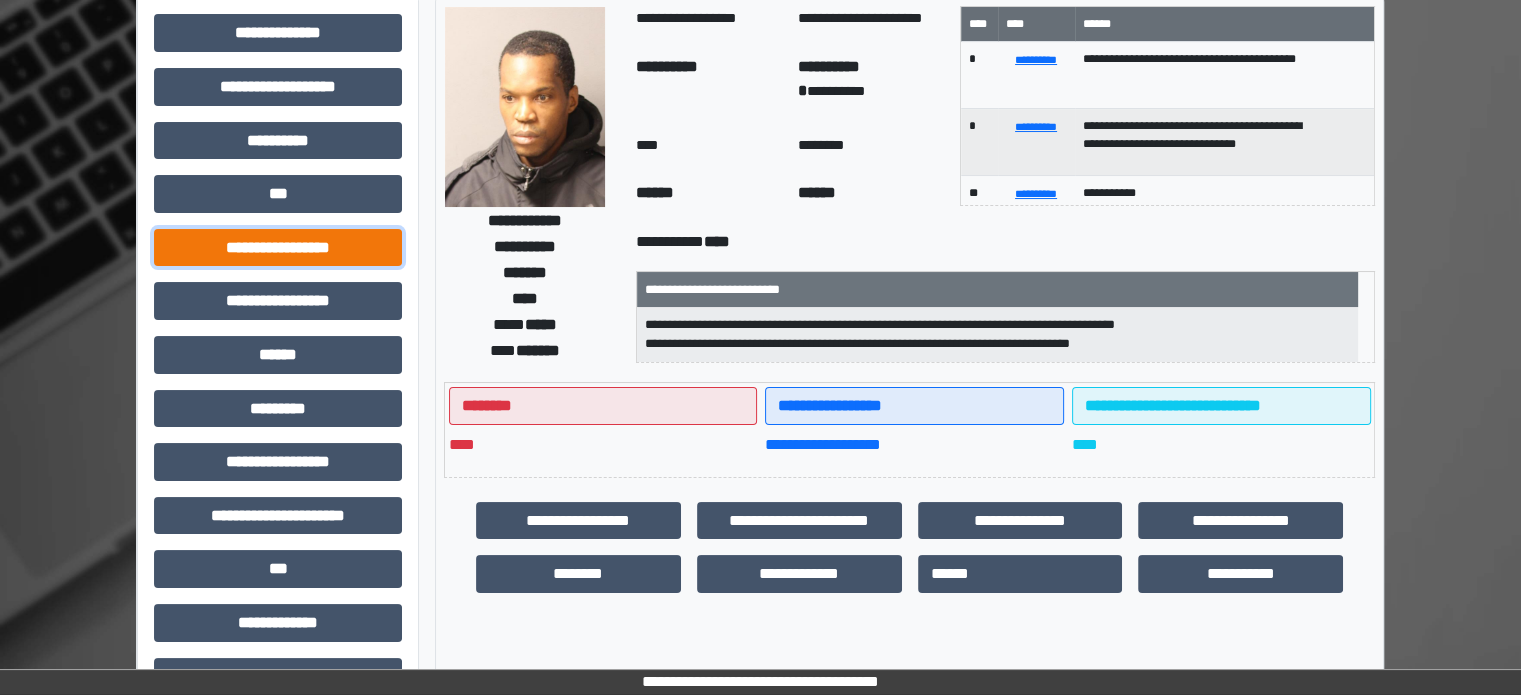 click on "**********" at bounding box center (278, 248) 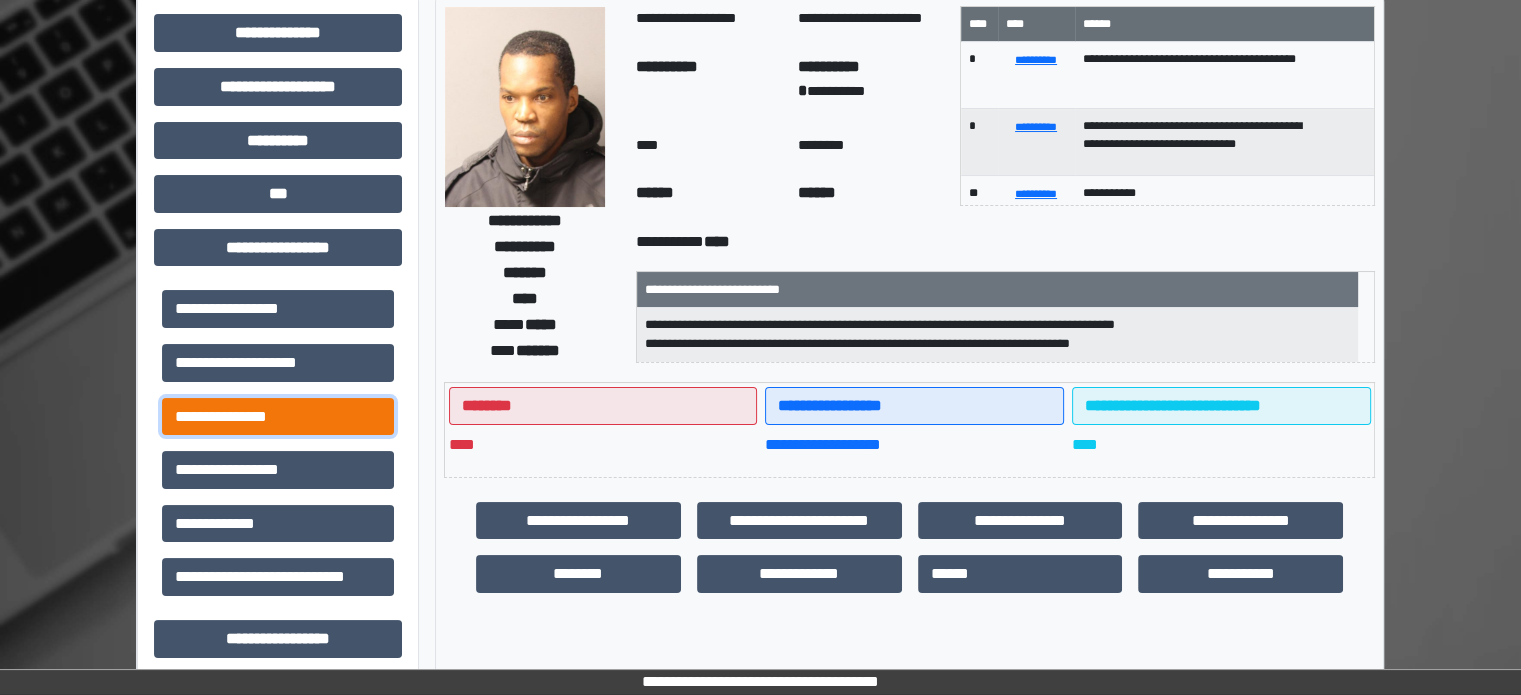 click on "**********" at bounding box center (278, 417) 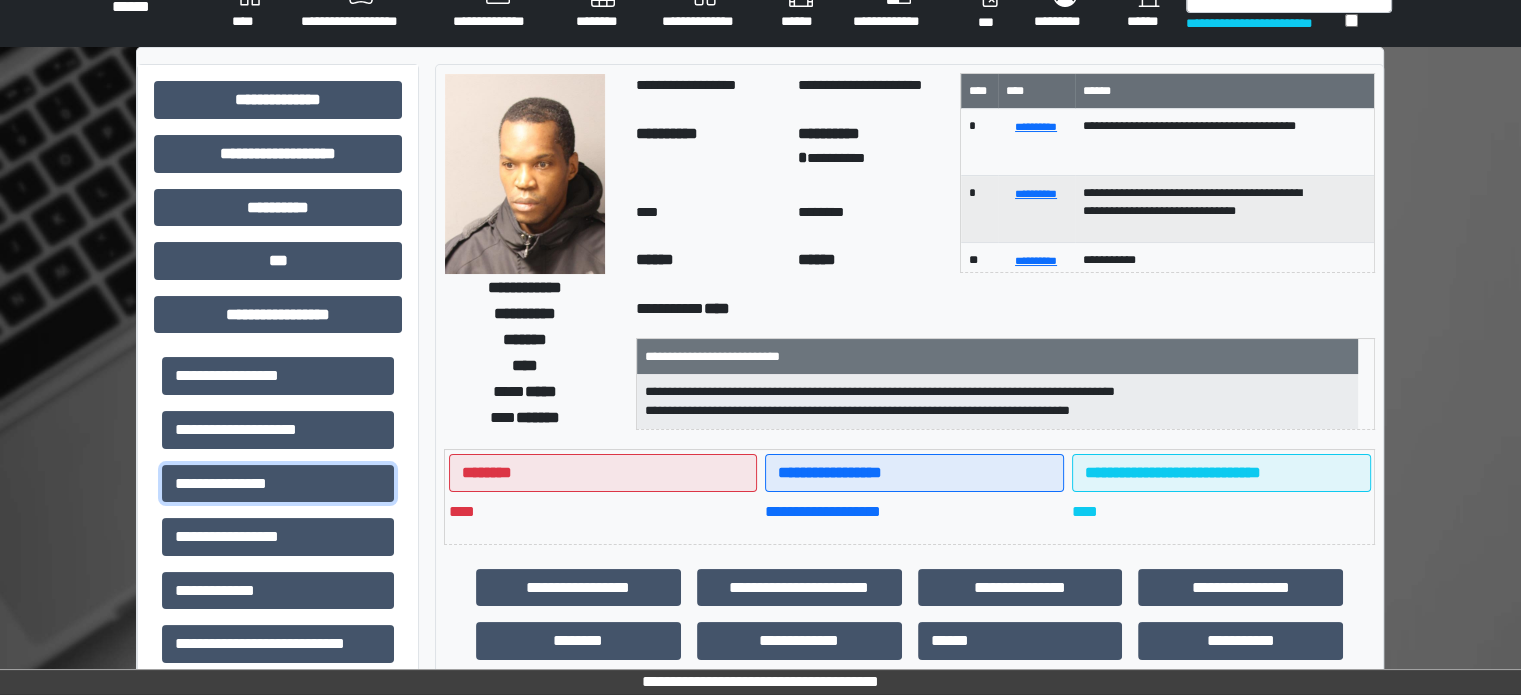 scroll, scrollTop: 0, scrollLeft: 0, axis: both 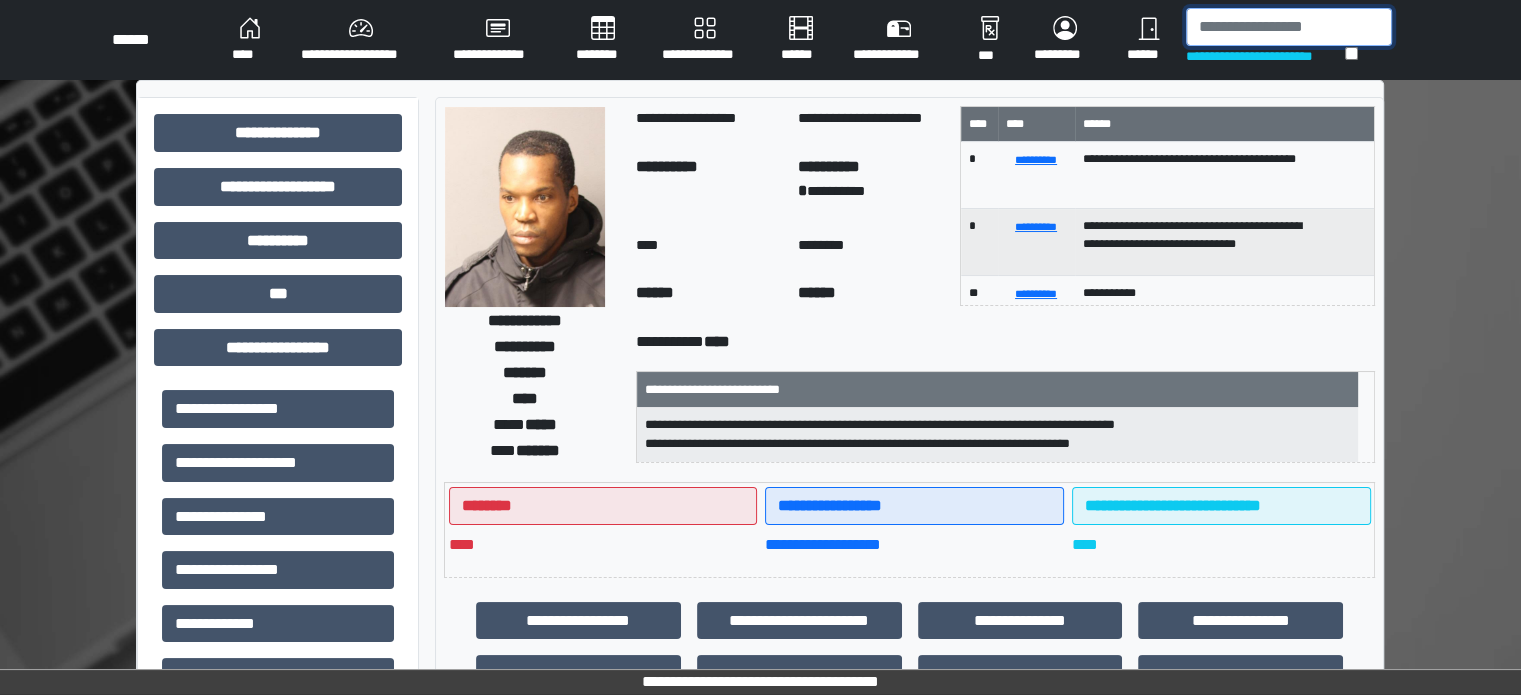 click at bounding box center (1289, 27) 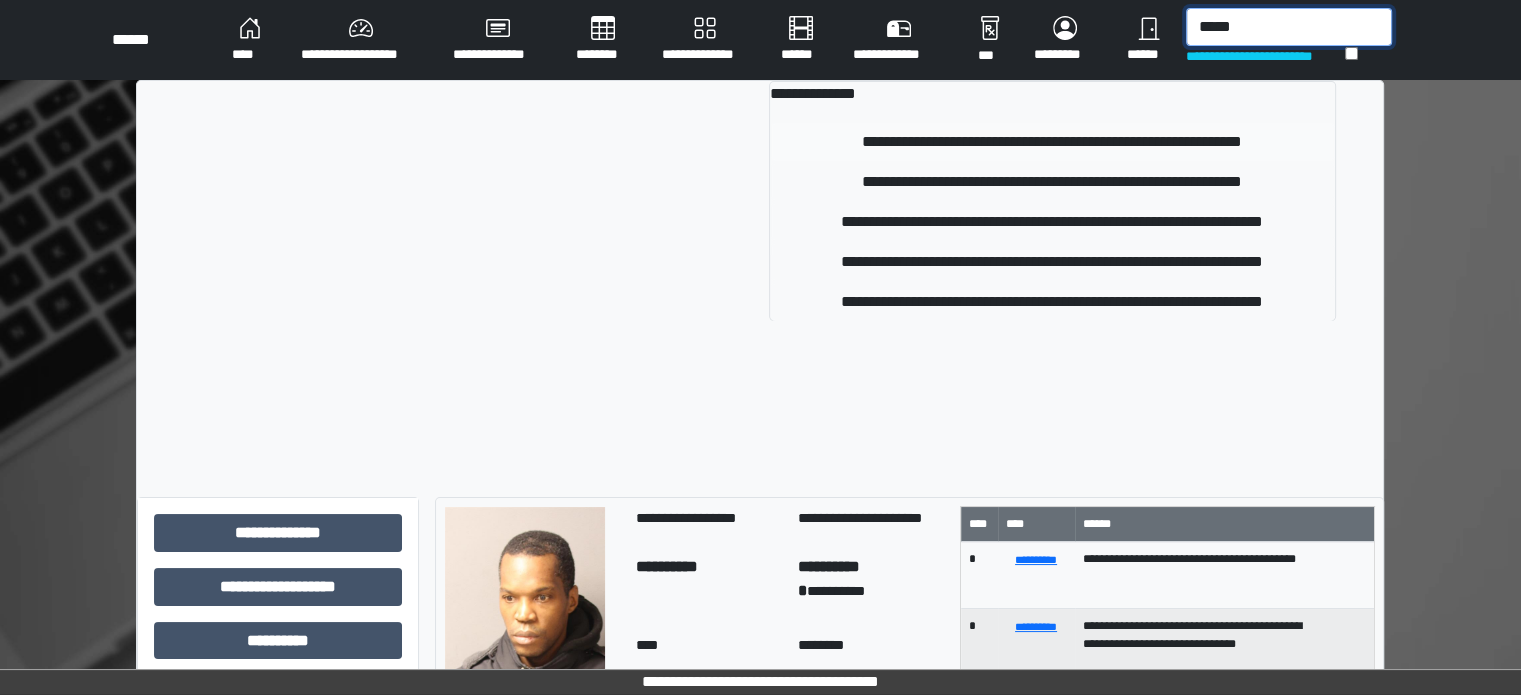 type on "*****" 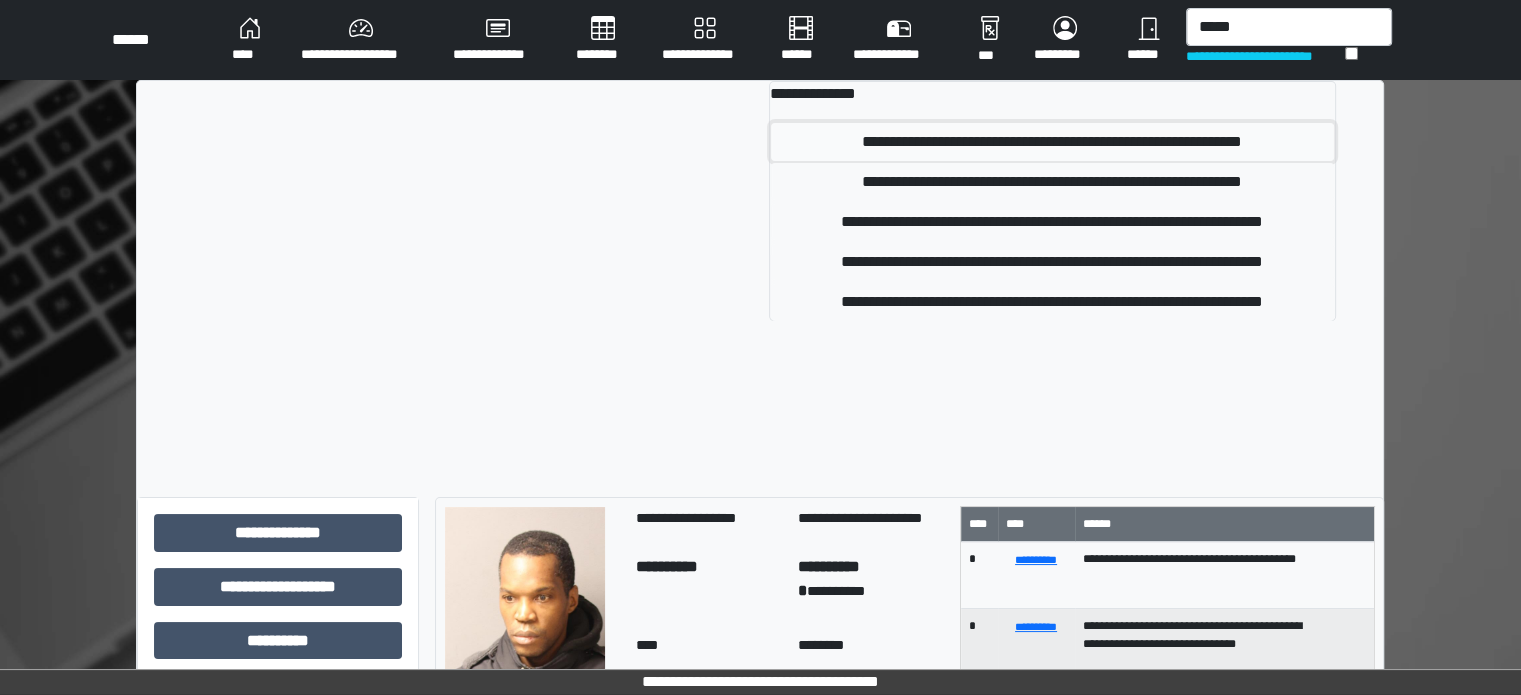 click on "**********" at bounding box center (1052, 142) 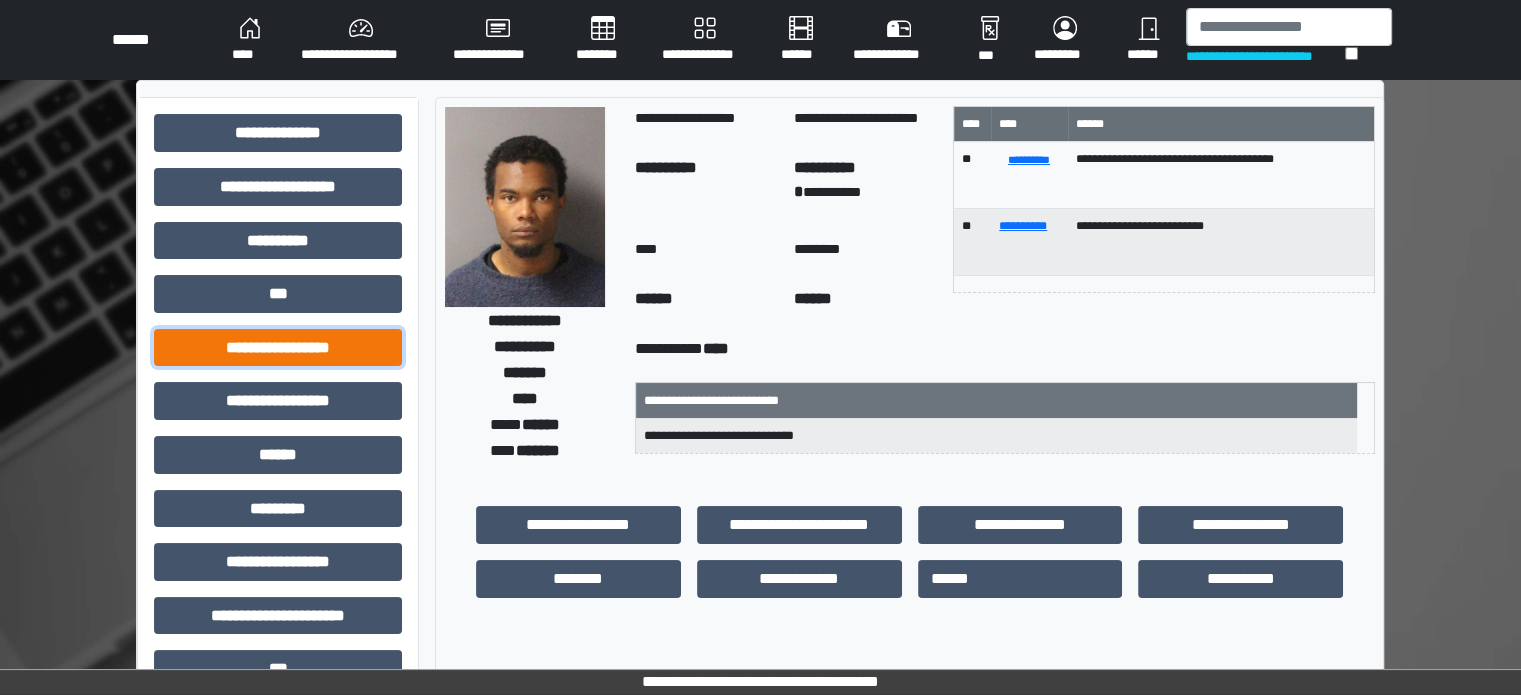 click on "**********" at bounding box center [278, 348] 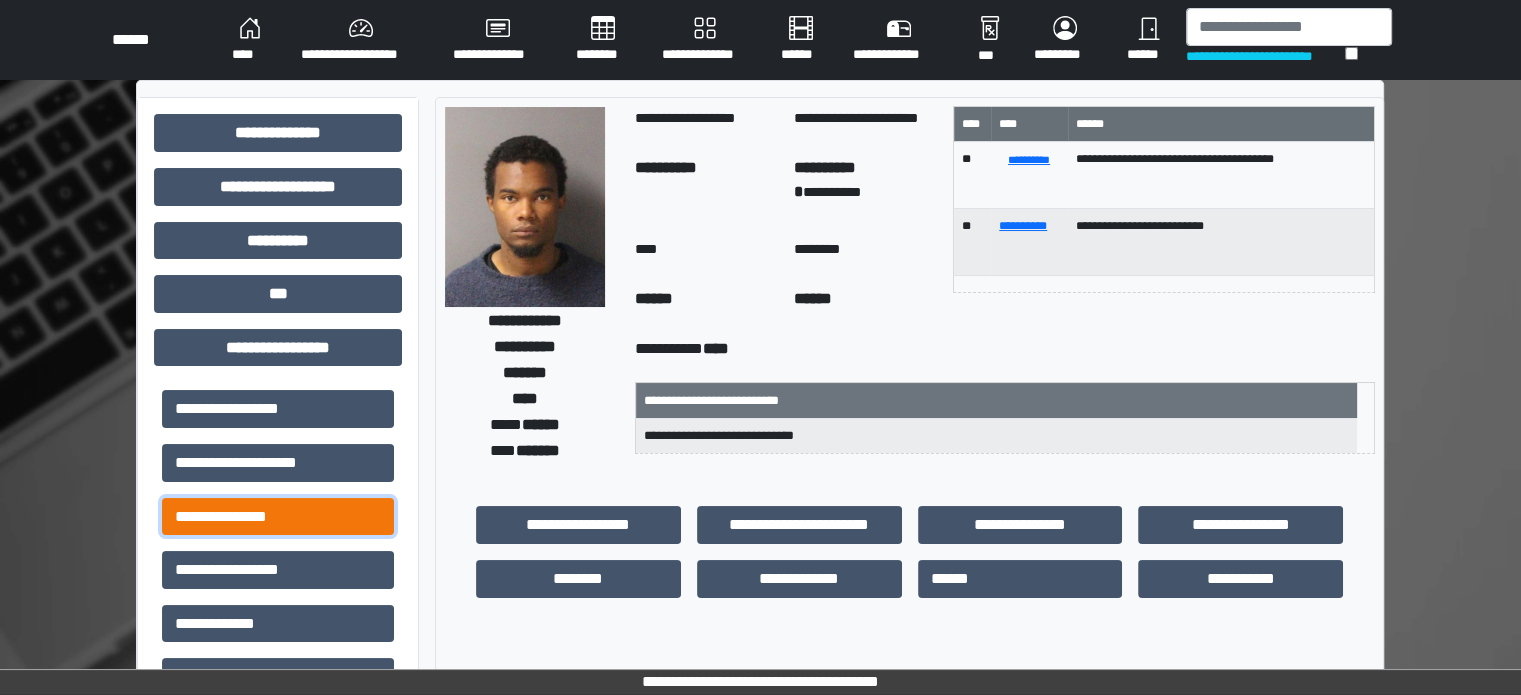 click on "**********" at bounding box center [278, 517] 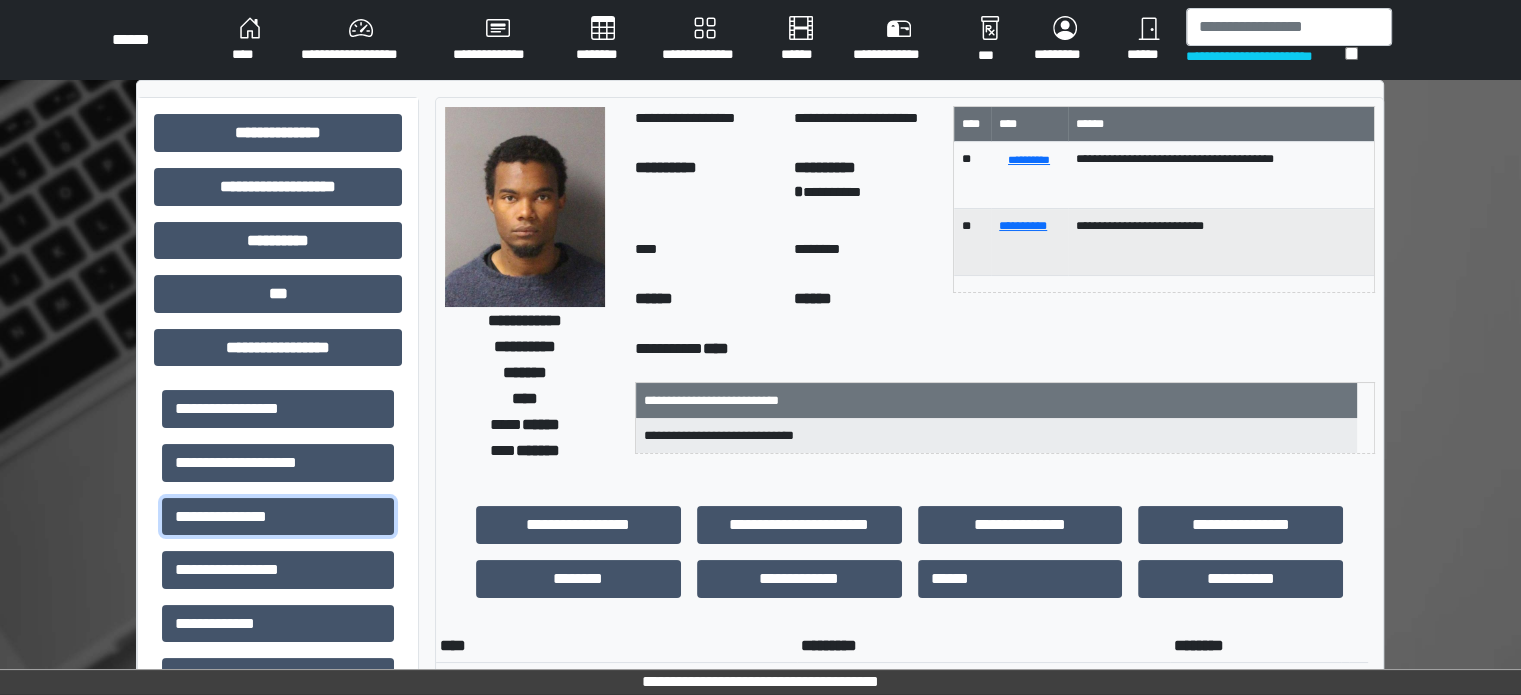 scroll, scrollTop: 0, scrollLeft: 0, axis: both 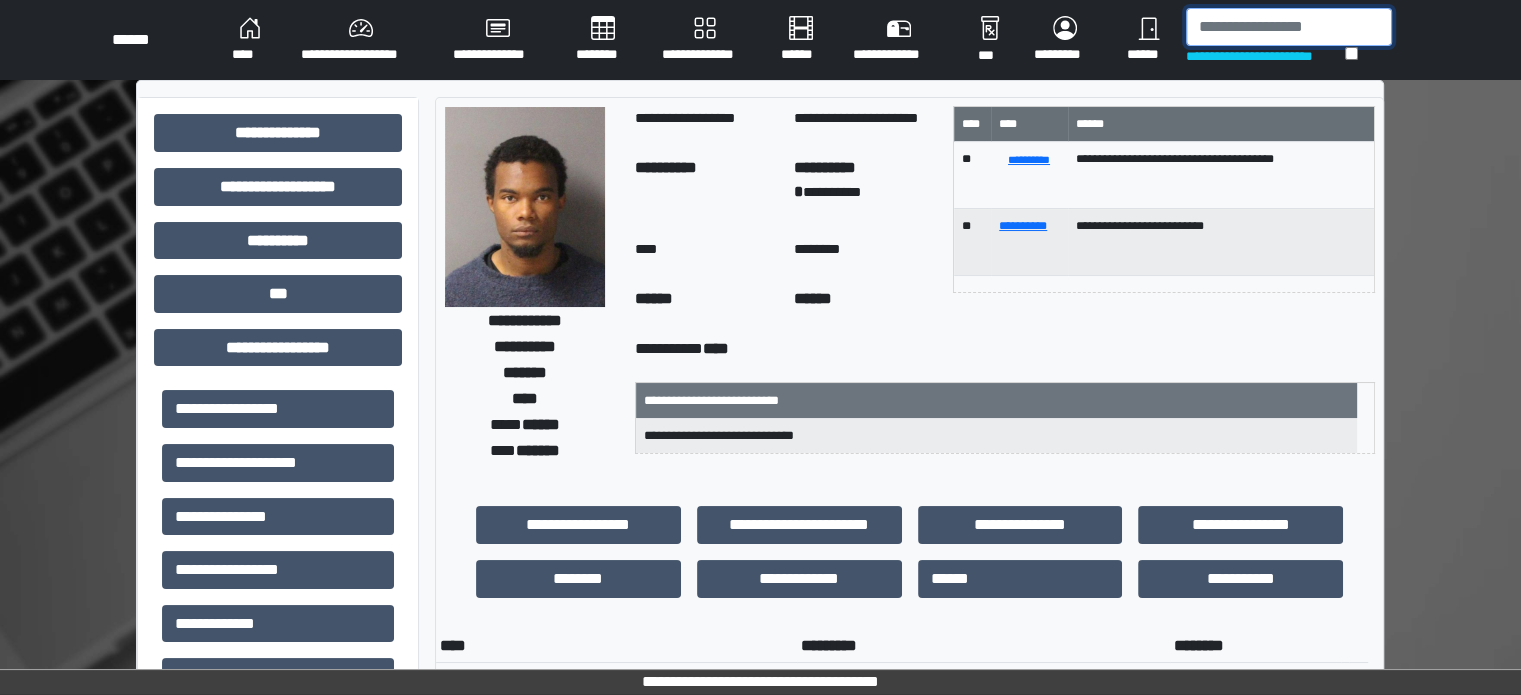click at bounding box center [1289, 27] 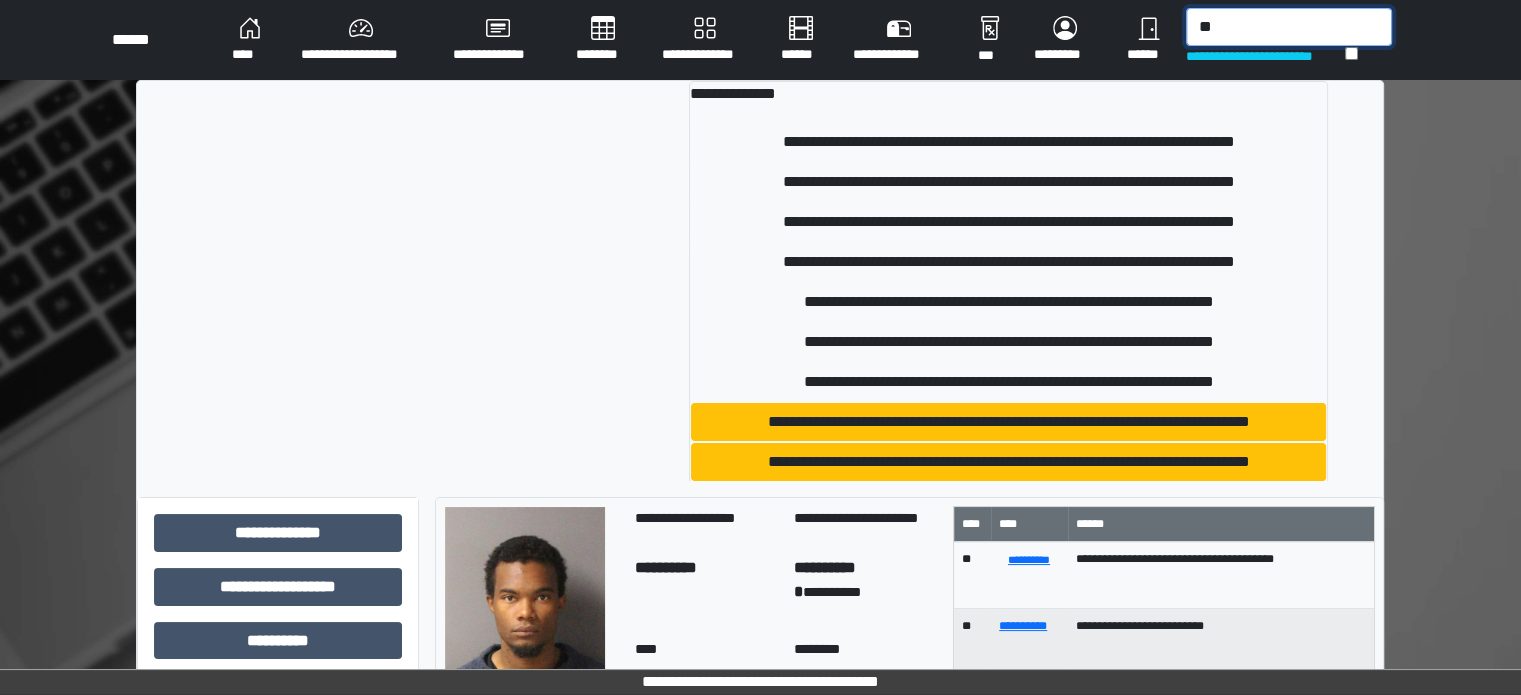 type on "*" 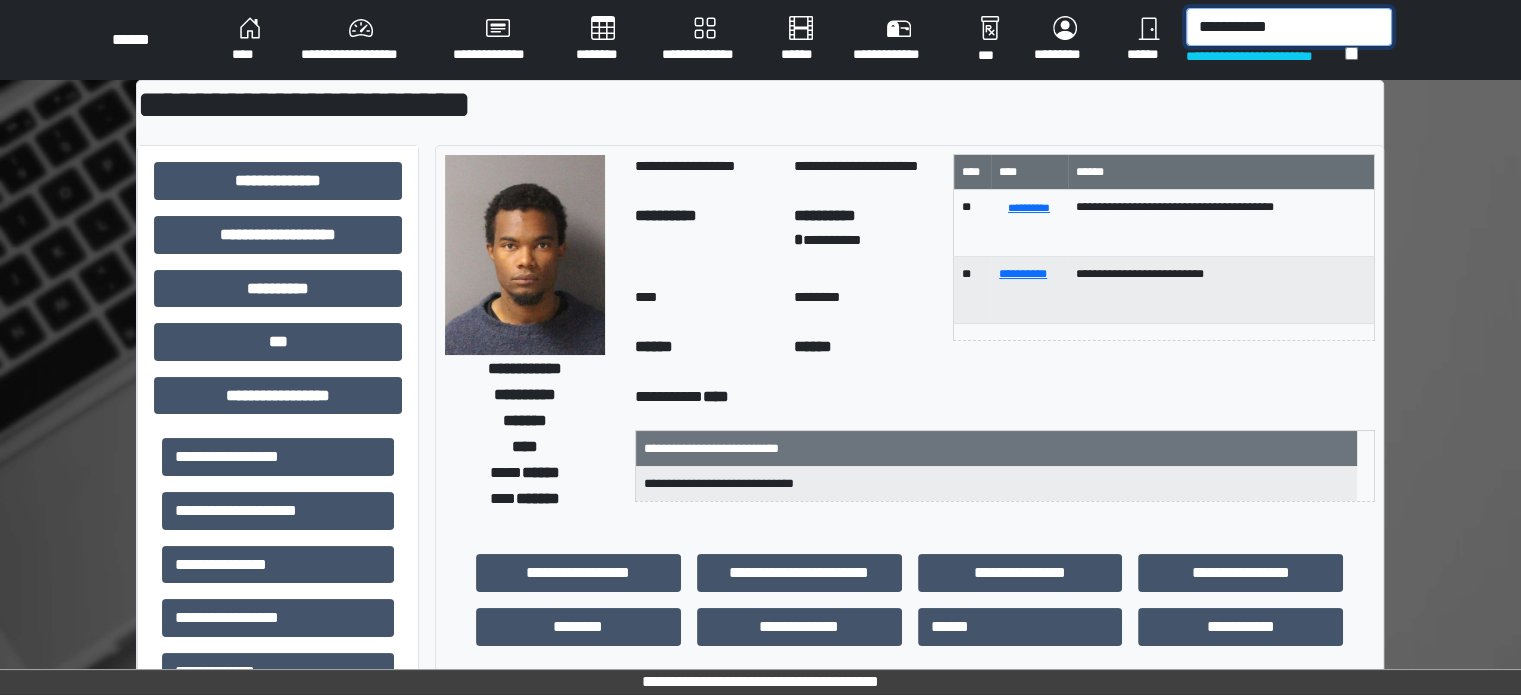 click on "**********" at bounding box center (1289, 27) 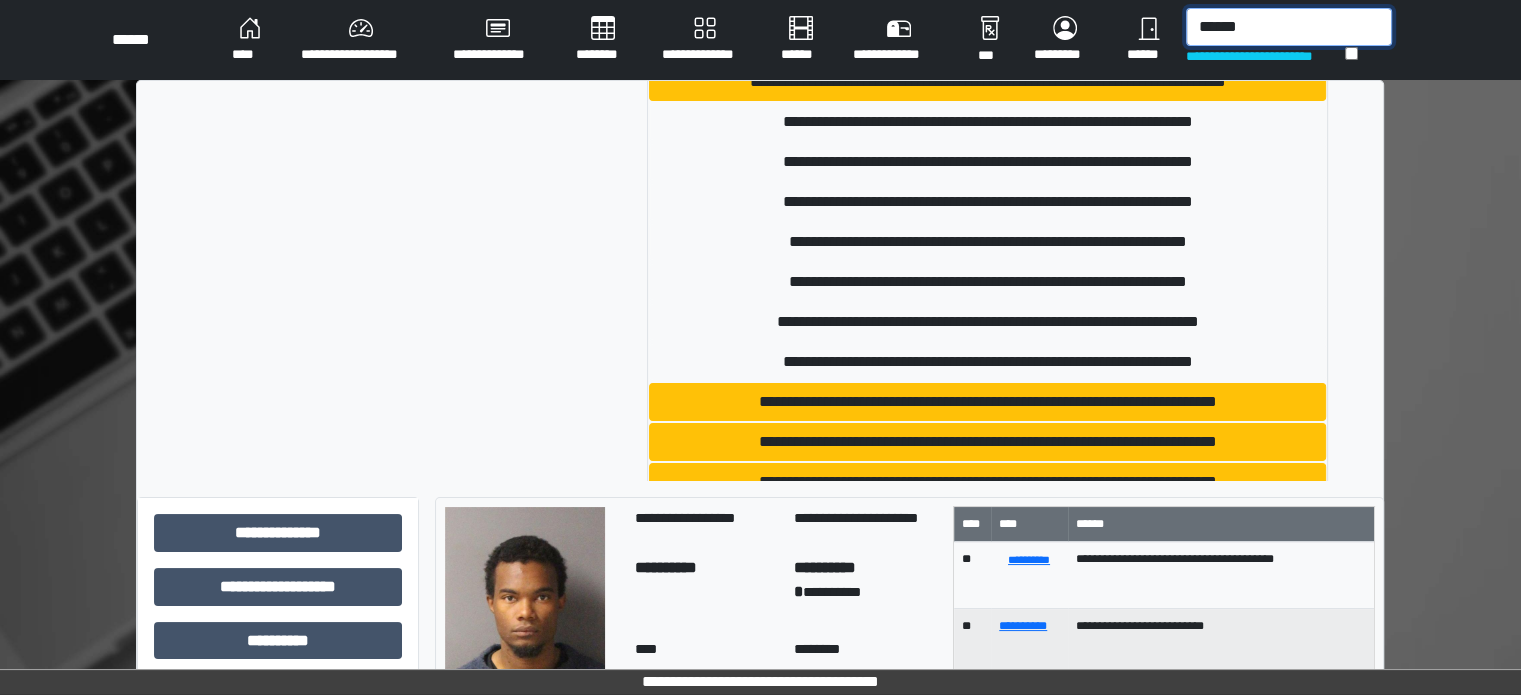 scroll, scrollTop: 100, scrollLeft: 0, axis: vertical 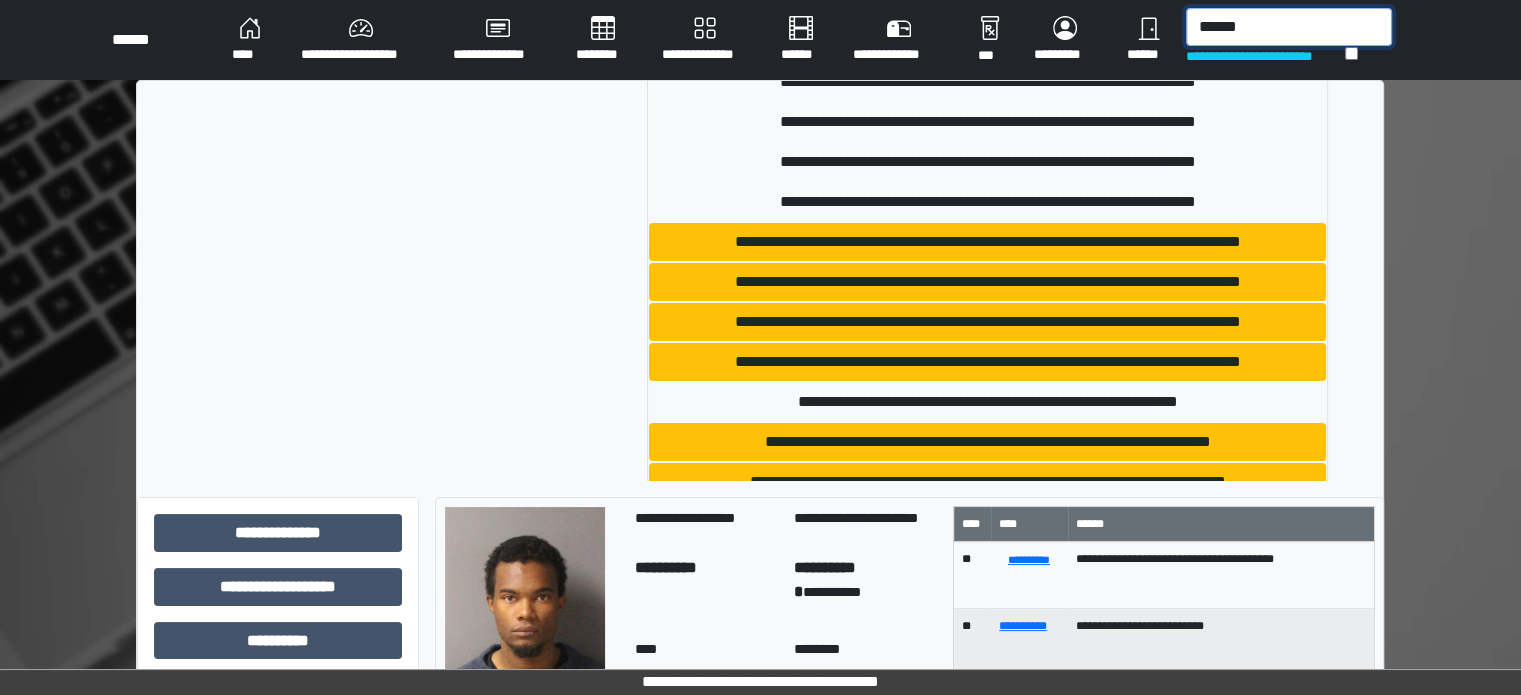 click on "*****" at bounding box center (1289, 27) 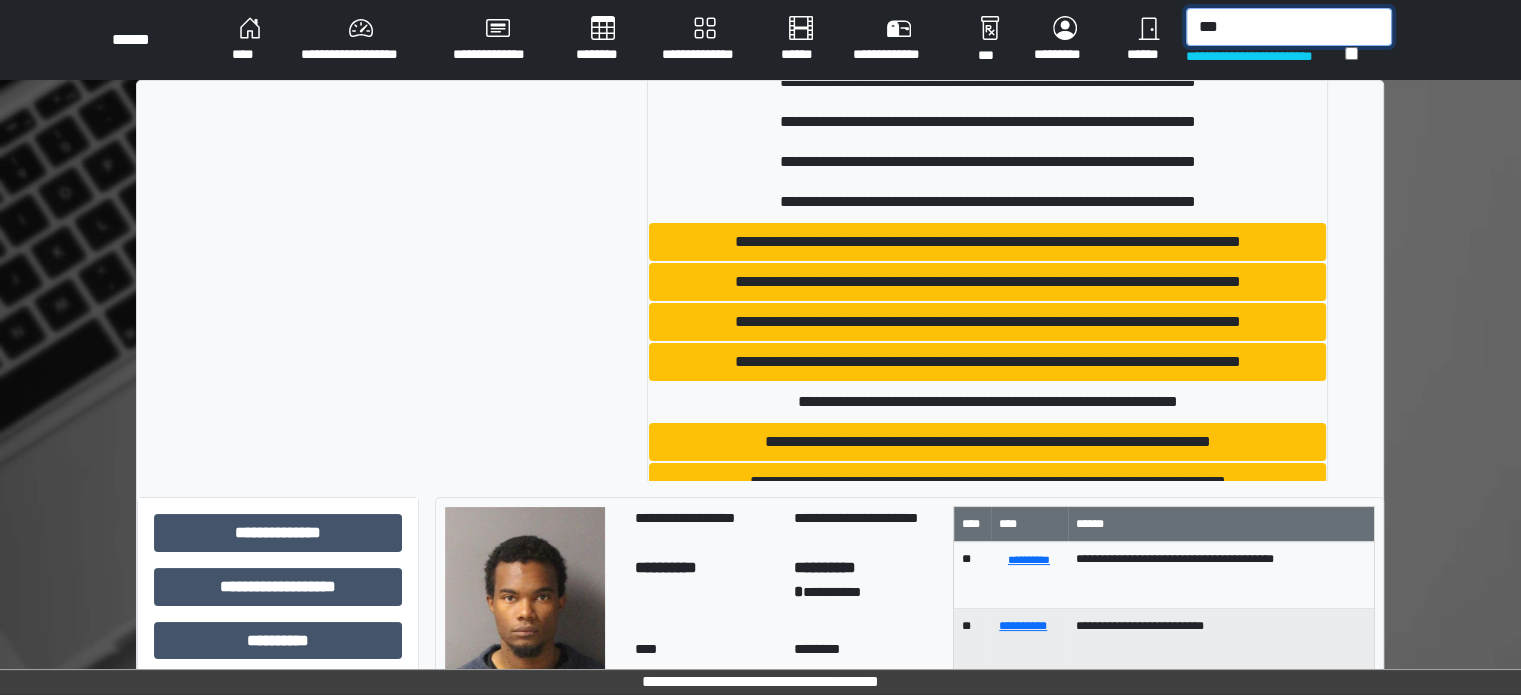 type on "*" 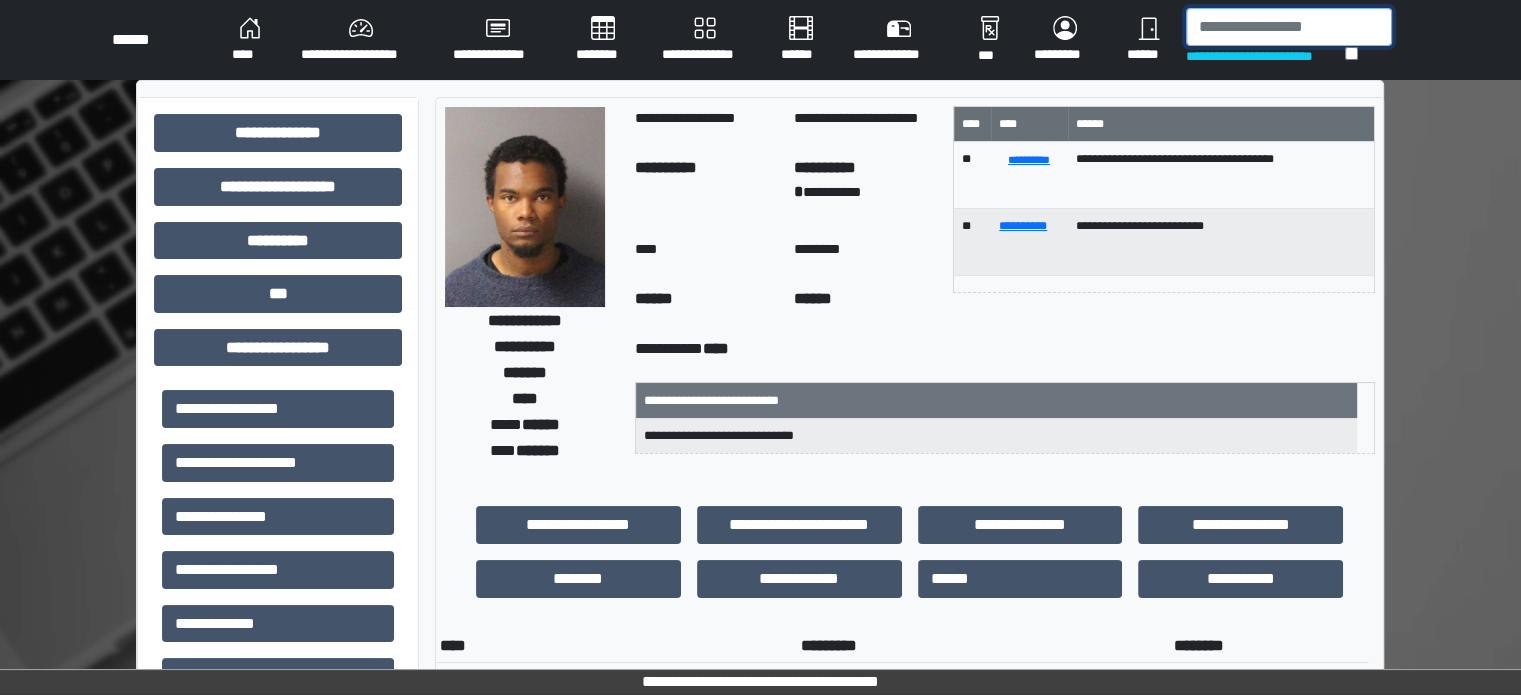 click at bounding box center [1289, 27] 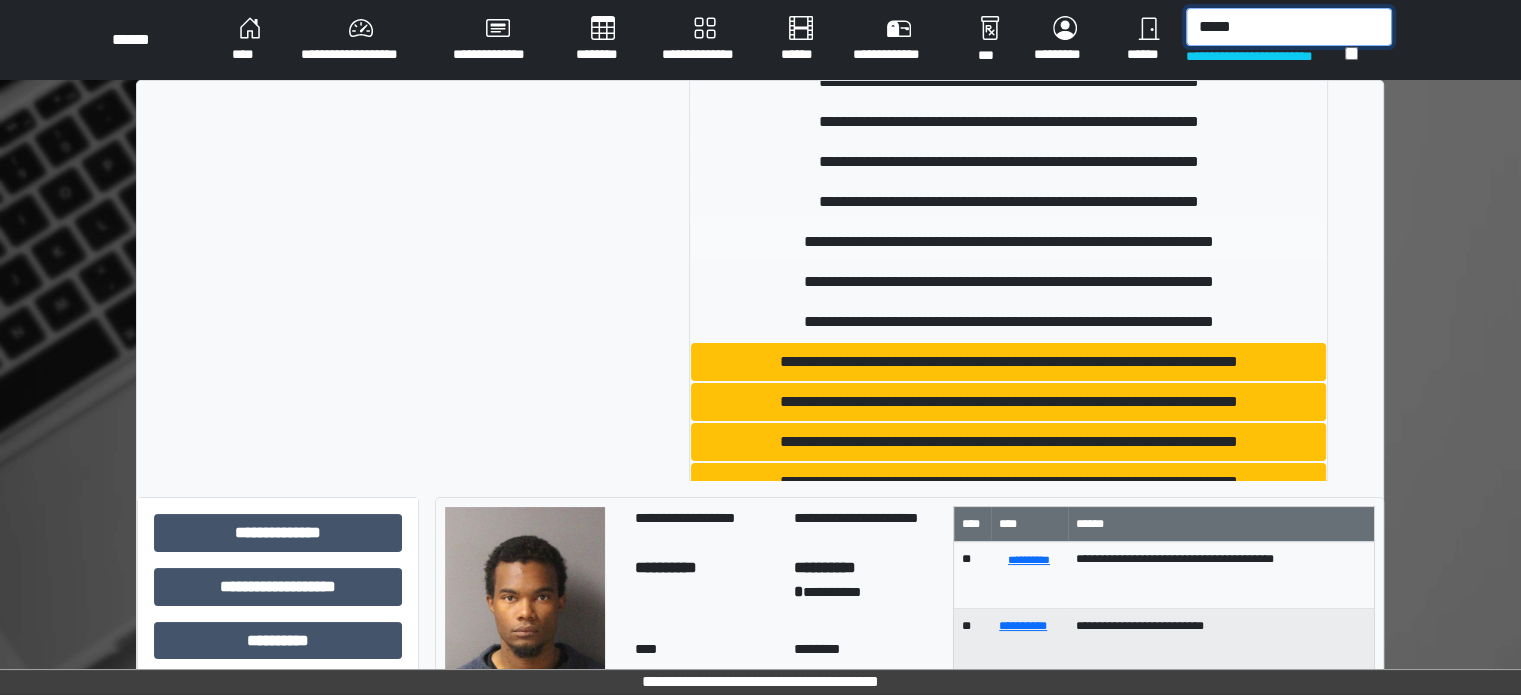 scroll, scrollTop: 600, scrollLeft: 0, axis: vertical 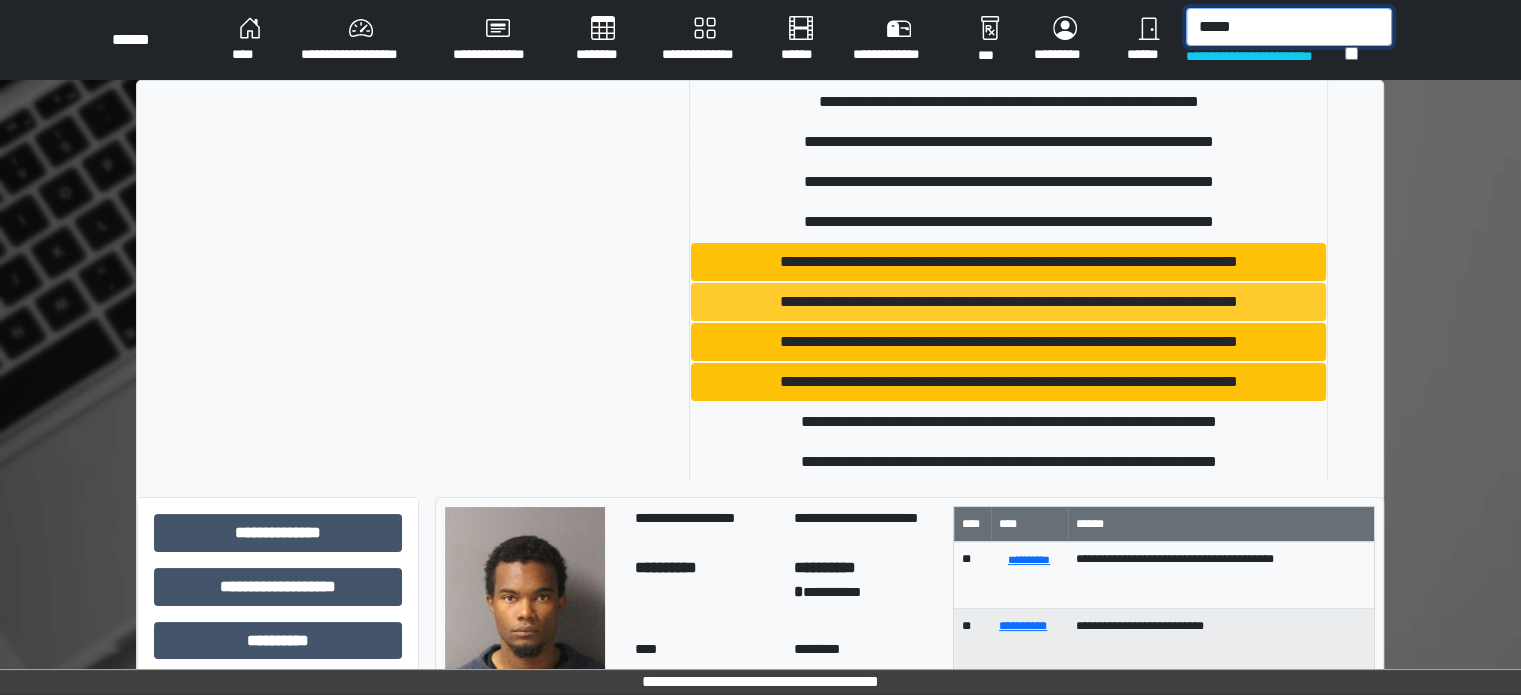 type on "*****" 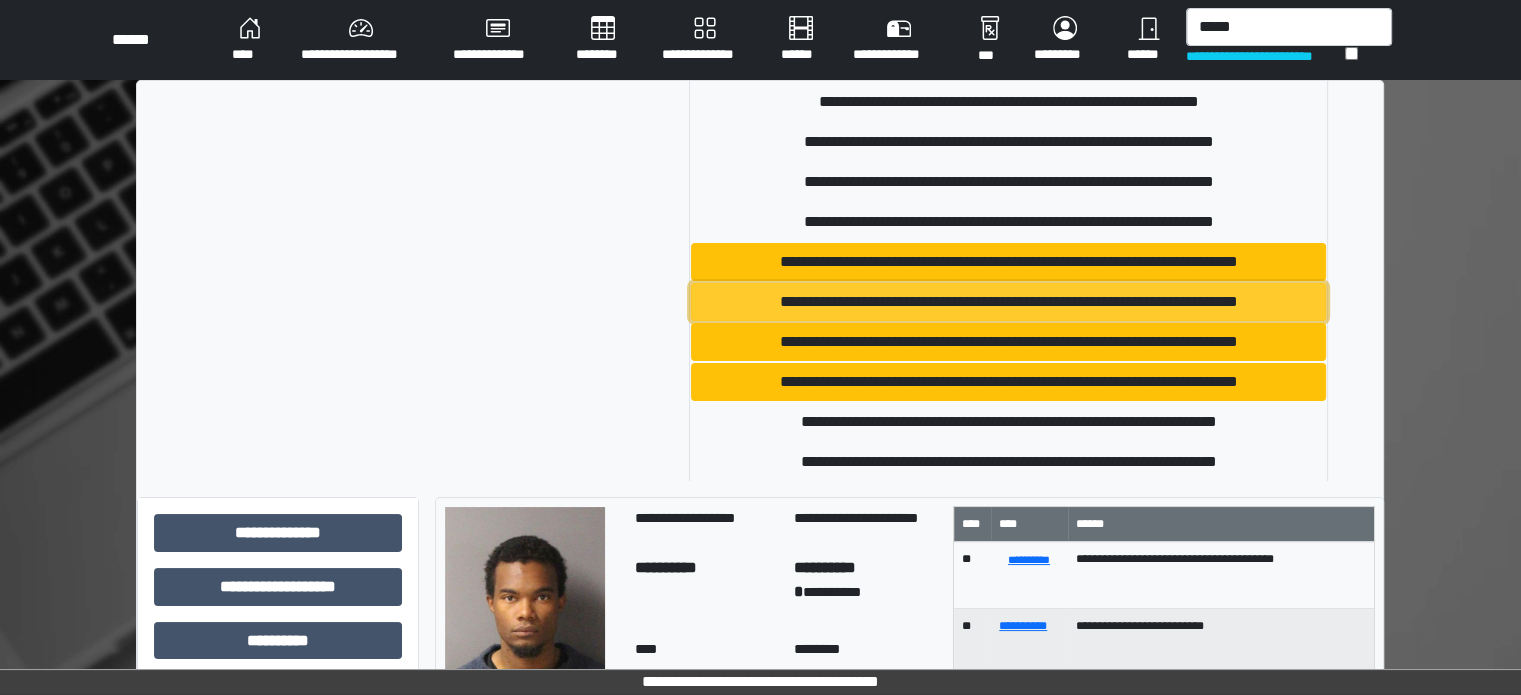 click on "**********" at bounding box center (1008, 302) 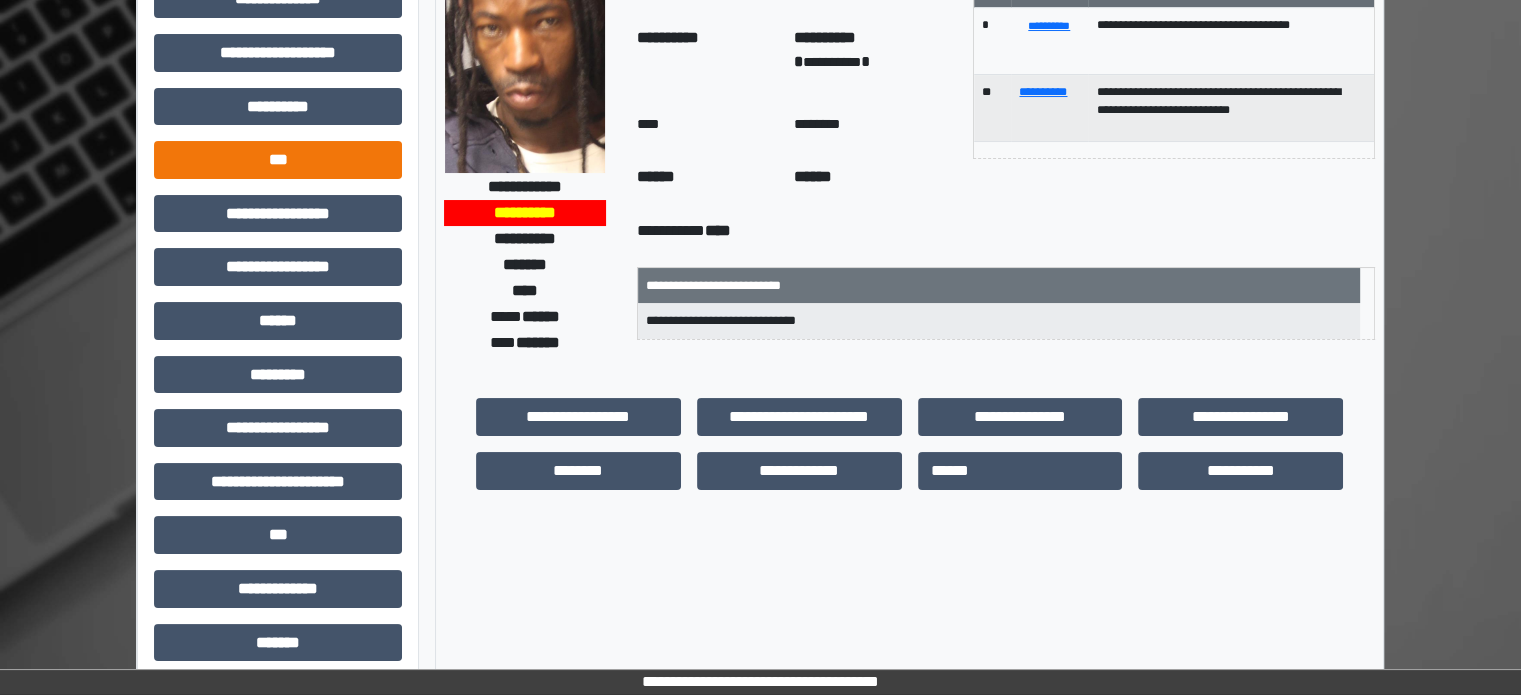 scroll, scrollTop: 100, scrollLeft: 0, axis: vertical 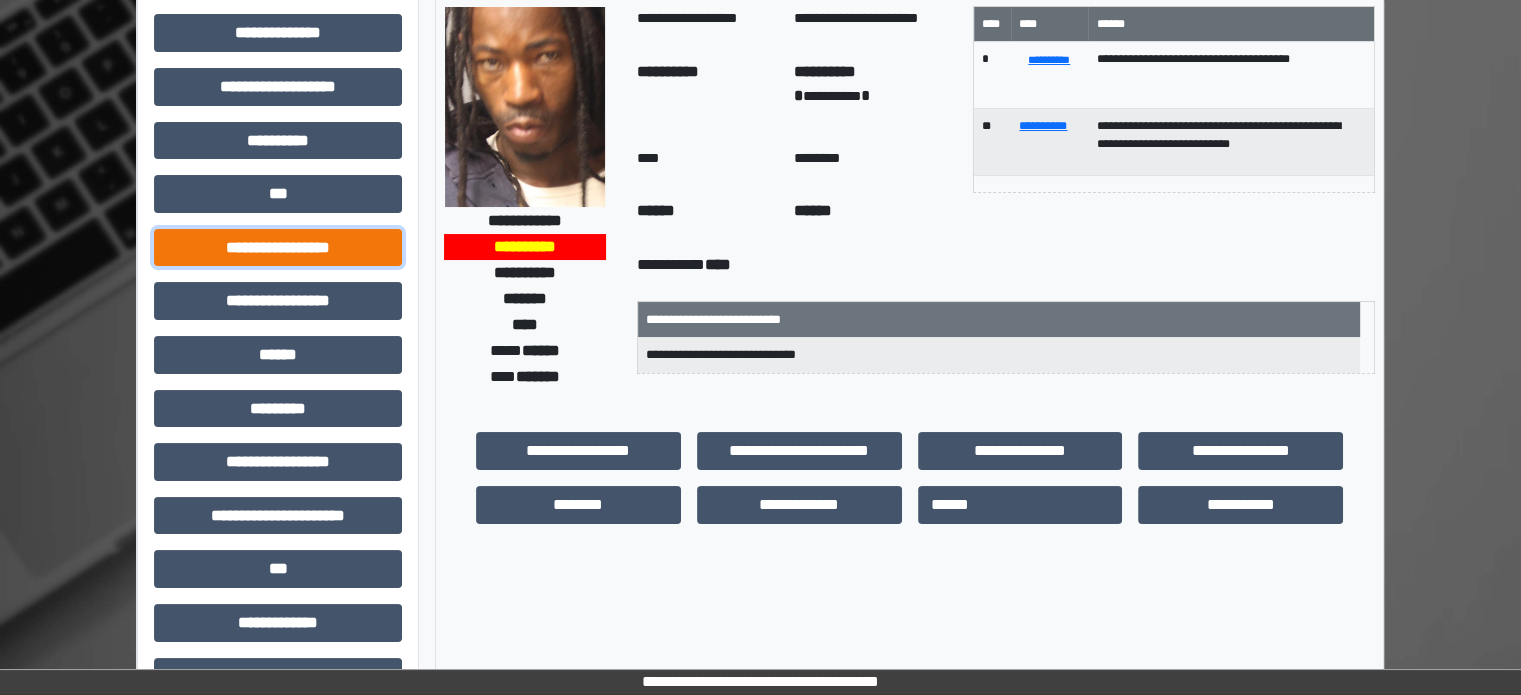 click on "**********" at bounding box center (278, 248) 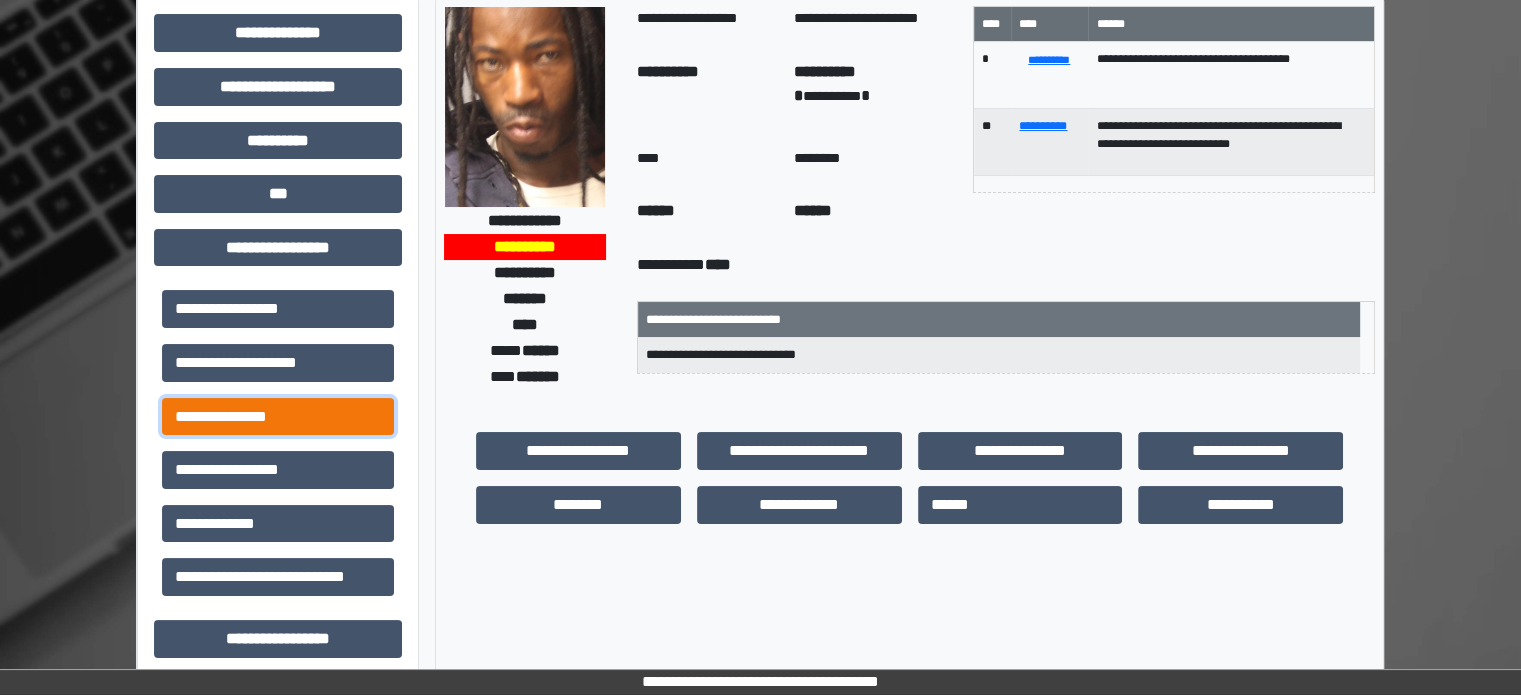 click on "**********" at bounding box center (278, 417) 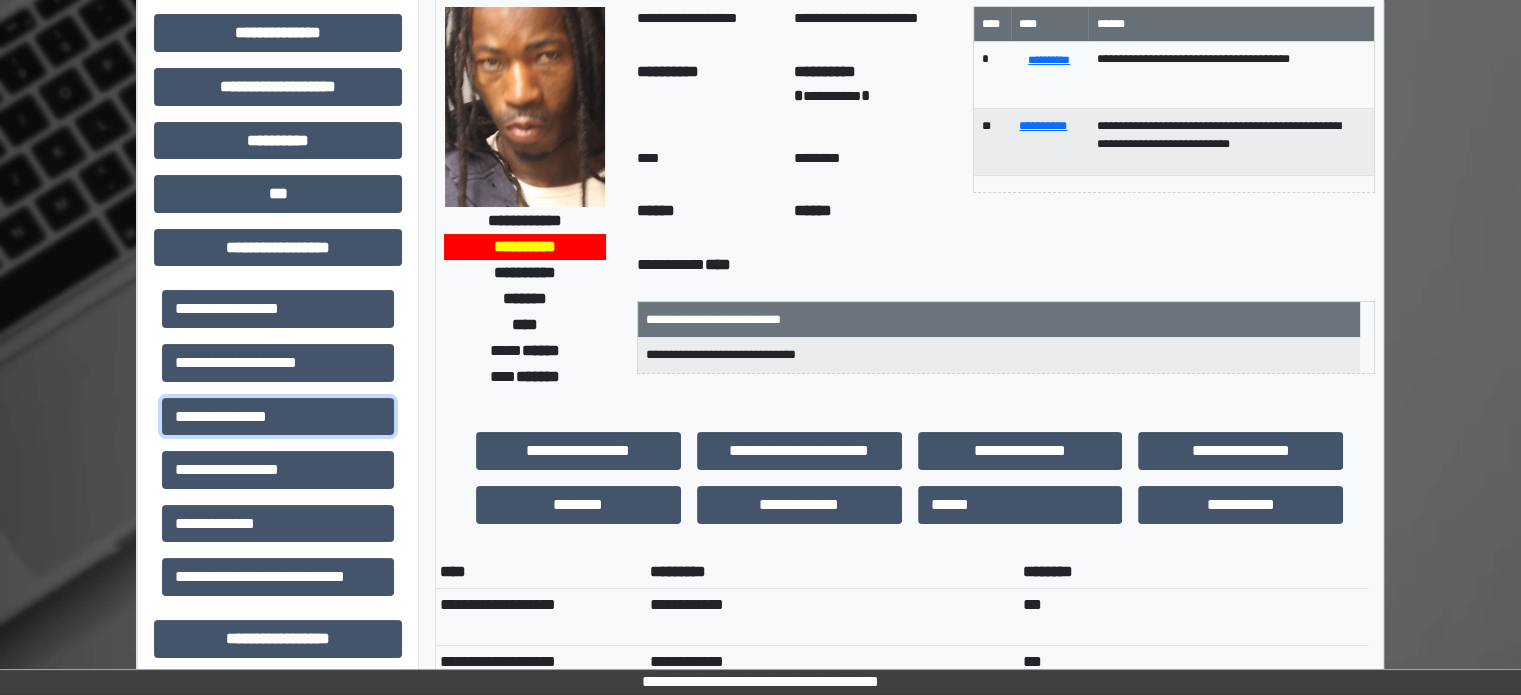 scroll, scrollTop: 100, scrollLeft: 0, axis: vertical 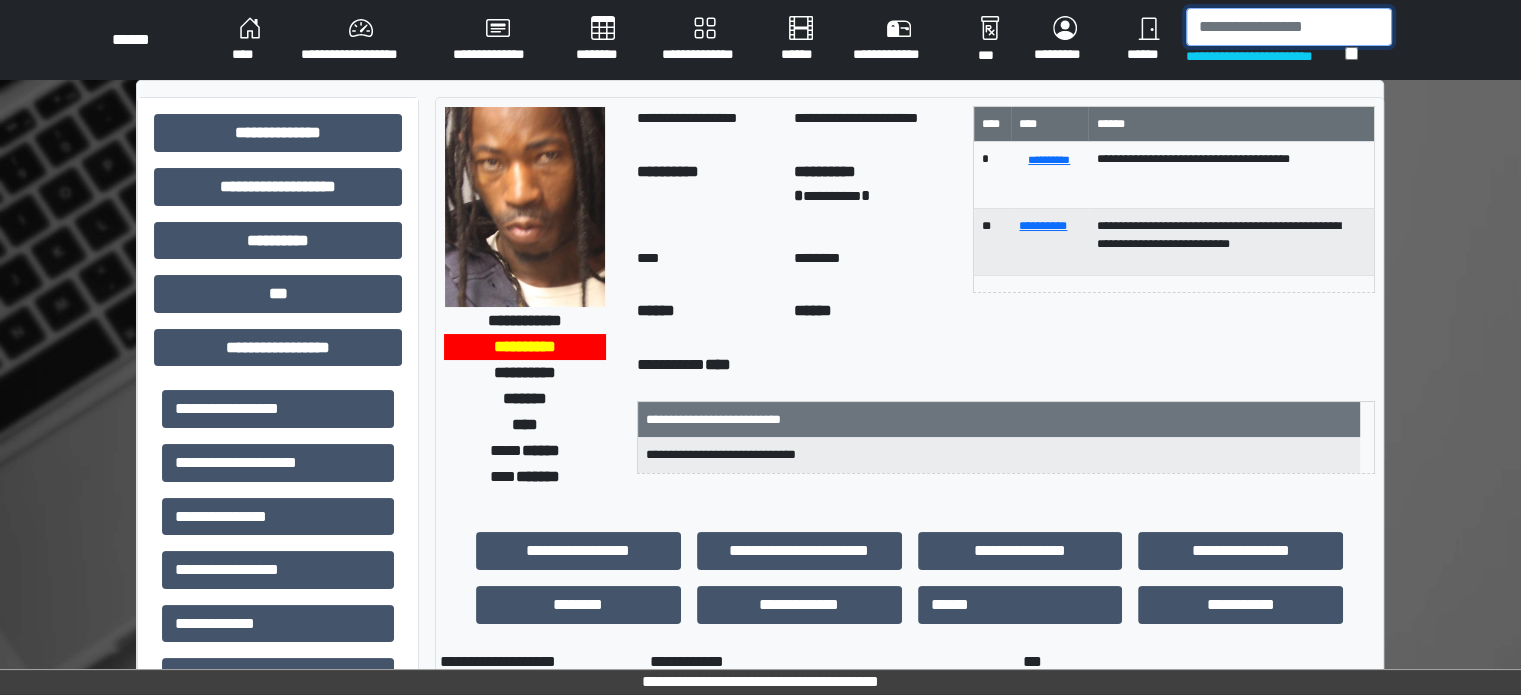 click at bounding box center (1289, 27) 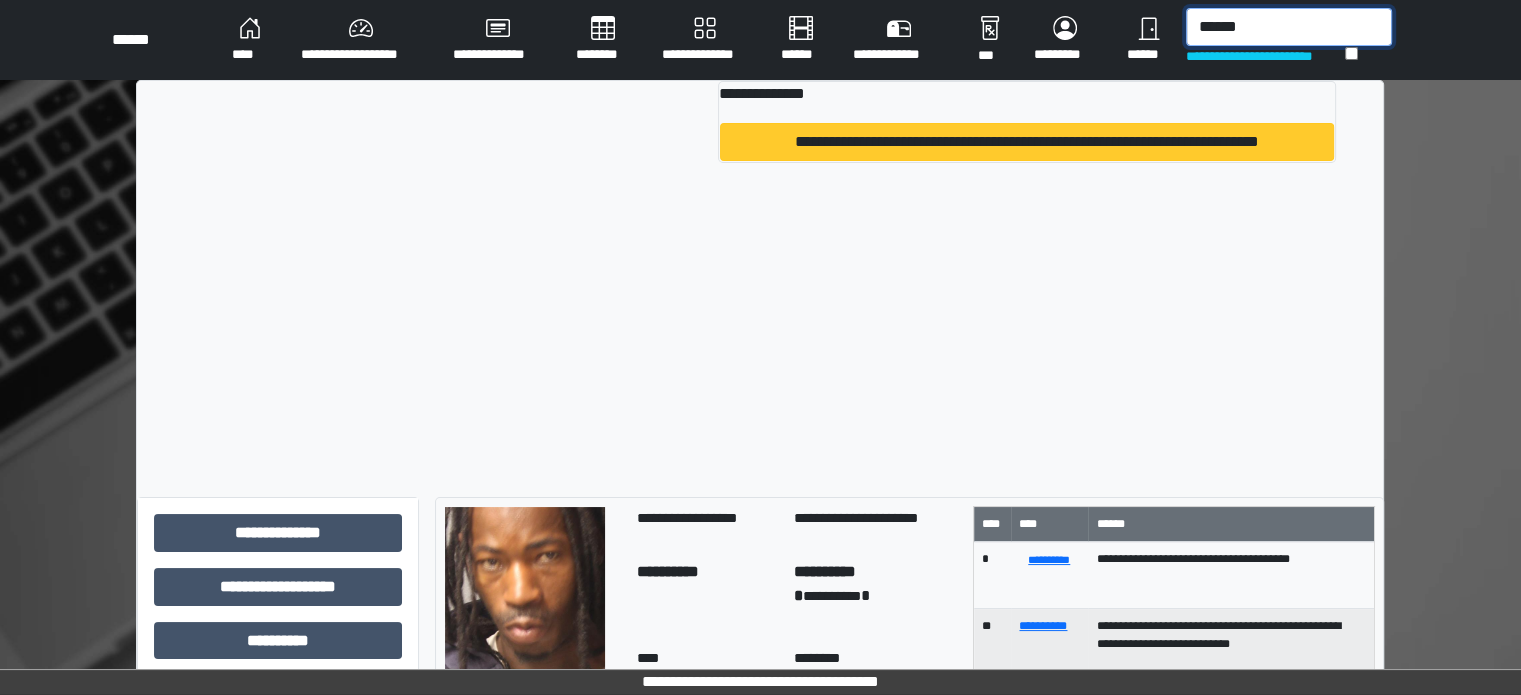 type on "******" 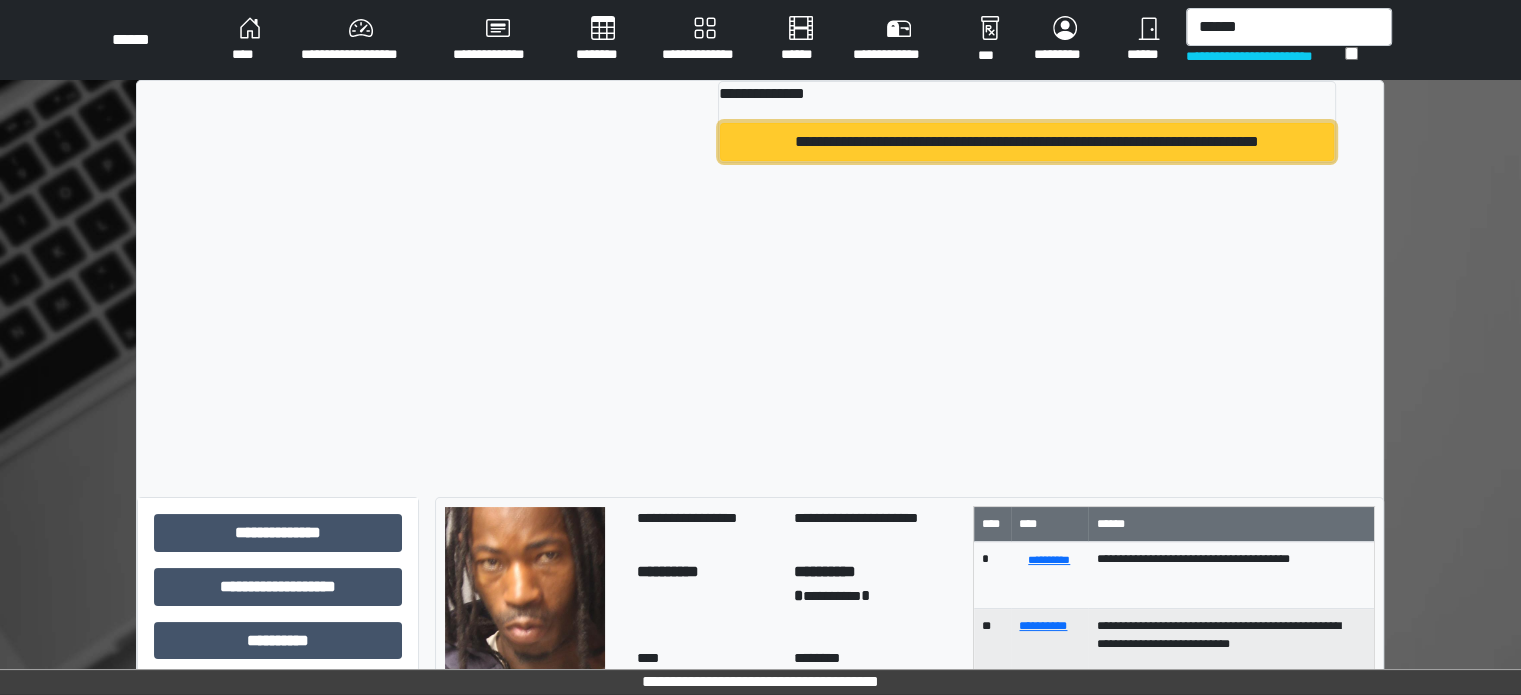 click on "**********" at bounding box center [1027, 142] 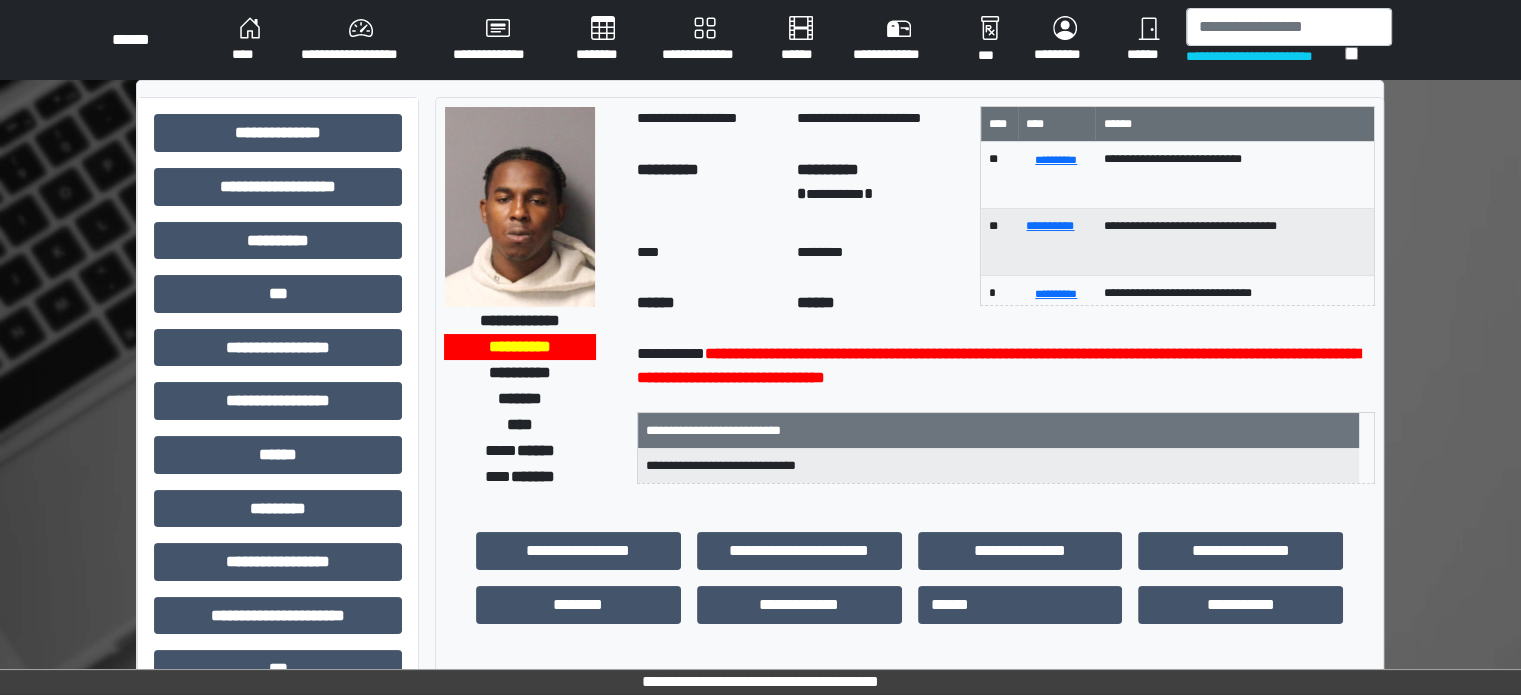 scroll, scrollTop: 100, scrollLeft: 0, axis: vertical 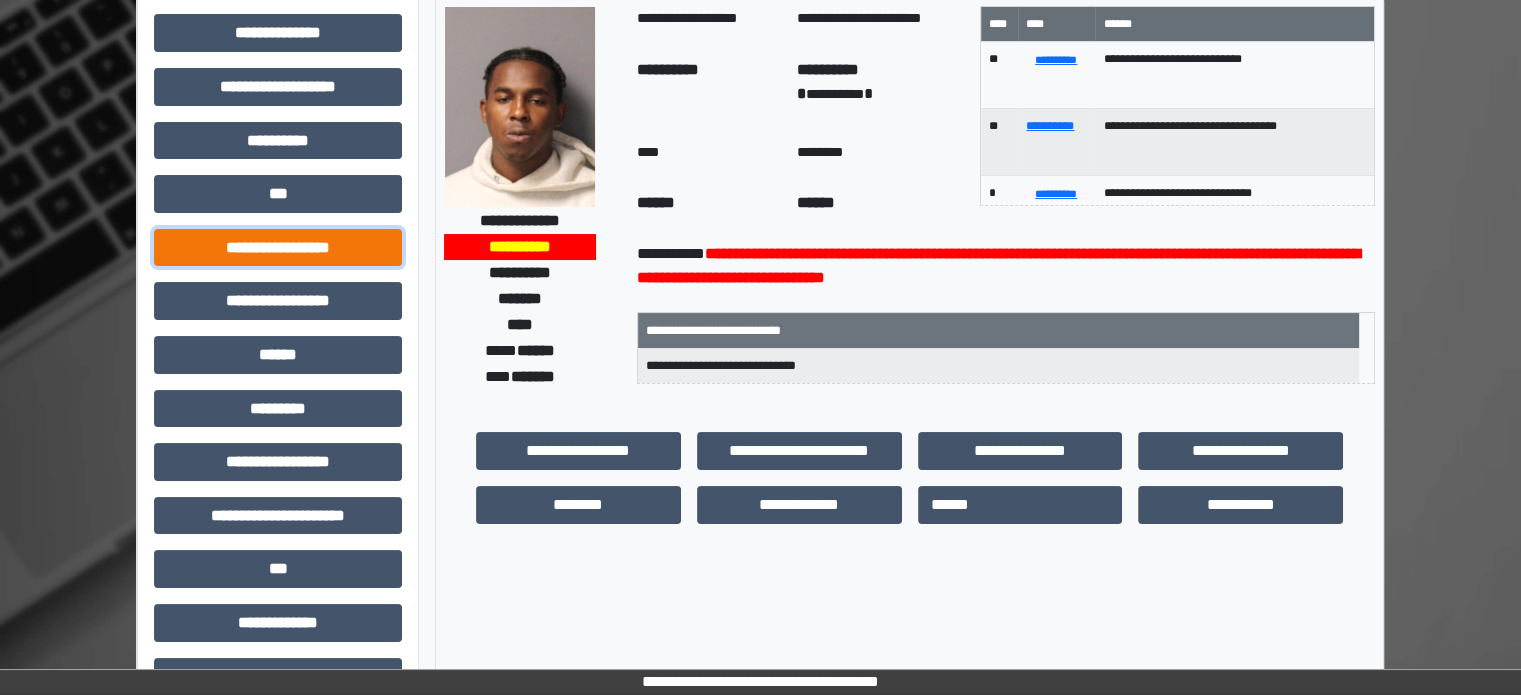 click on "**********" at bounding box center [278, 248] 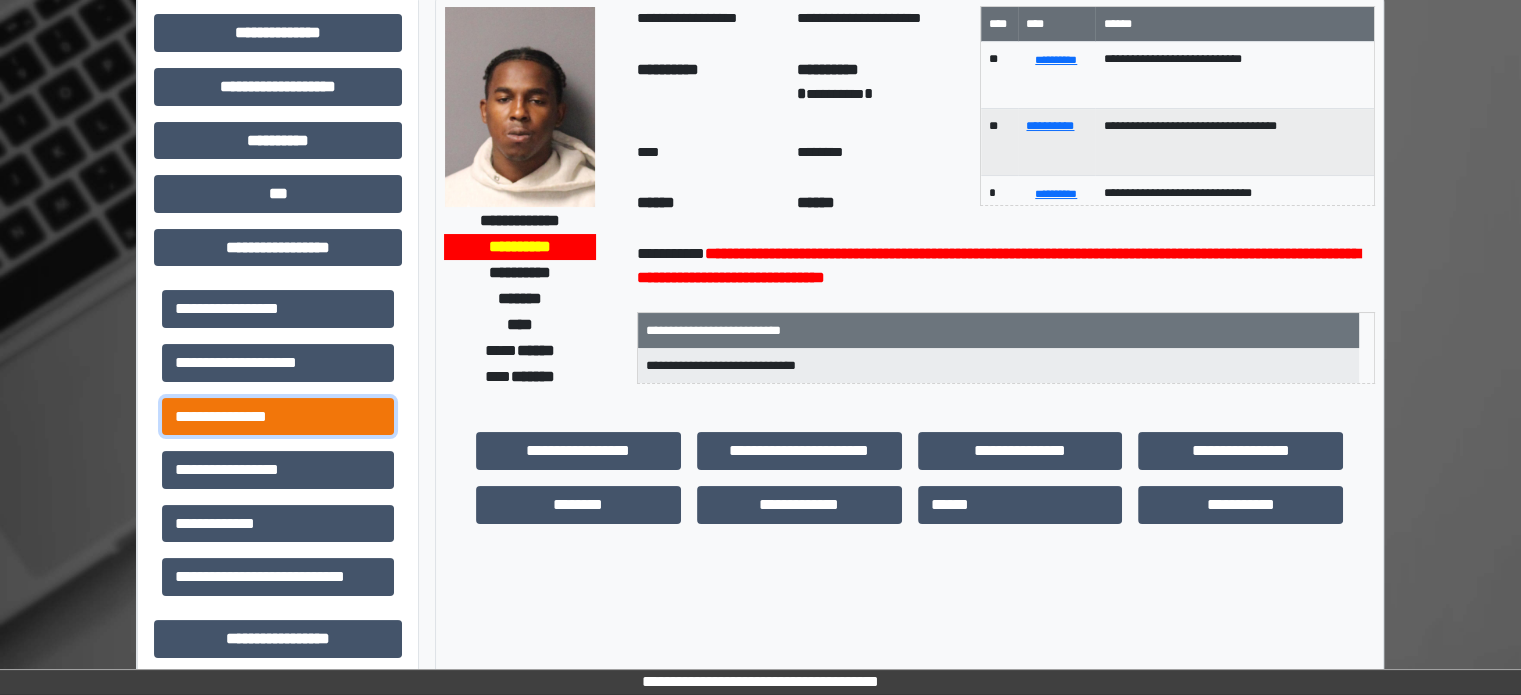 click on "**********" at bounding box center [278, 417] 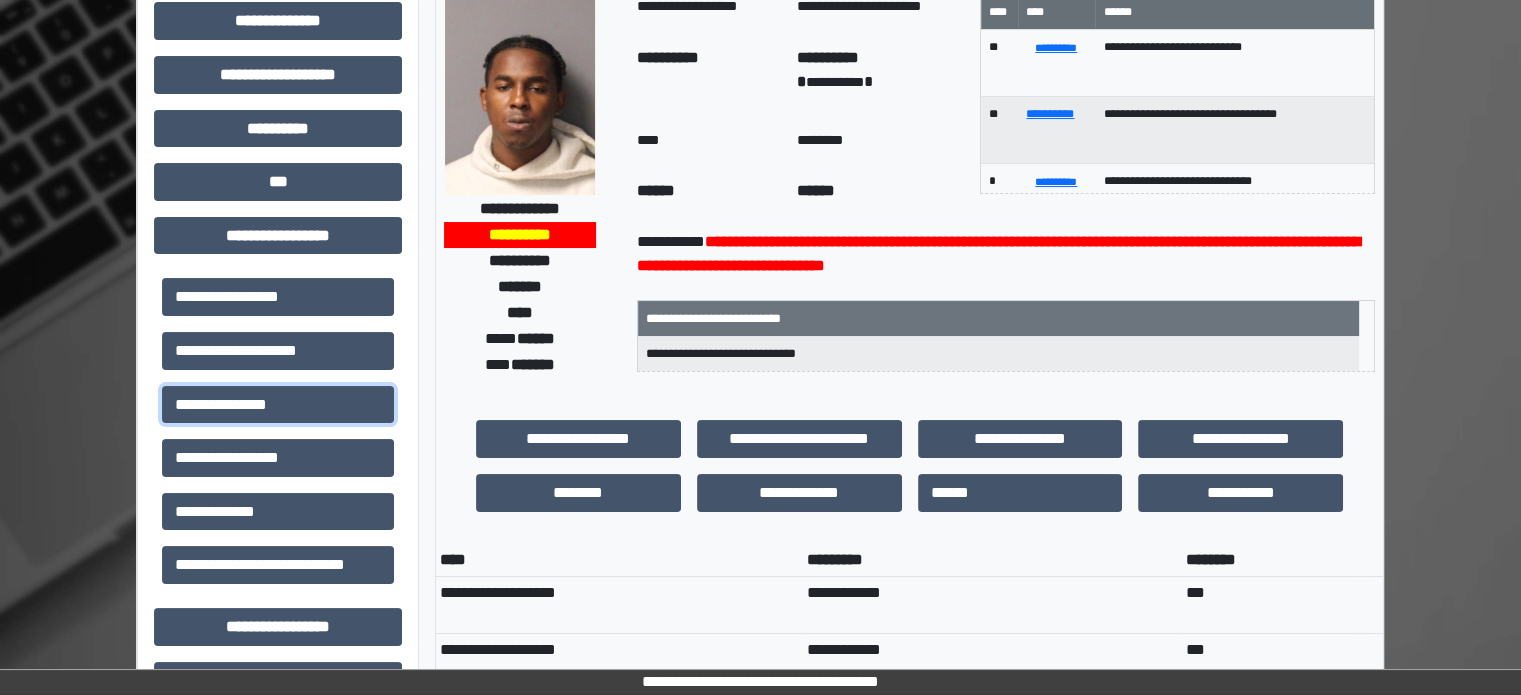 scroll, scrollTop: 0, scrollLeft: 0, axis: both 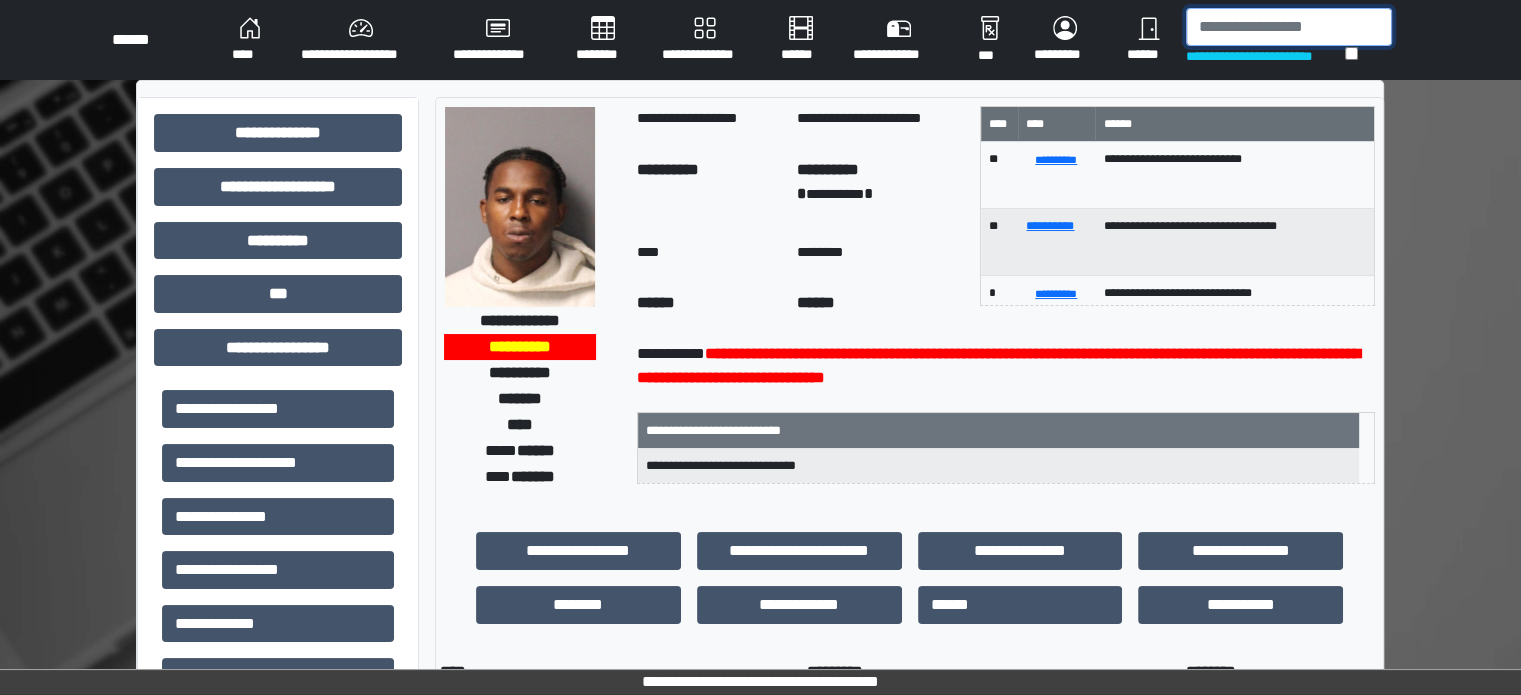 click at bounding box center [1289, 27] 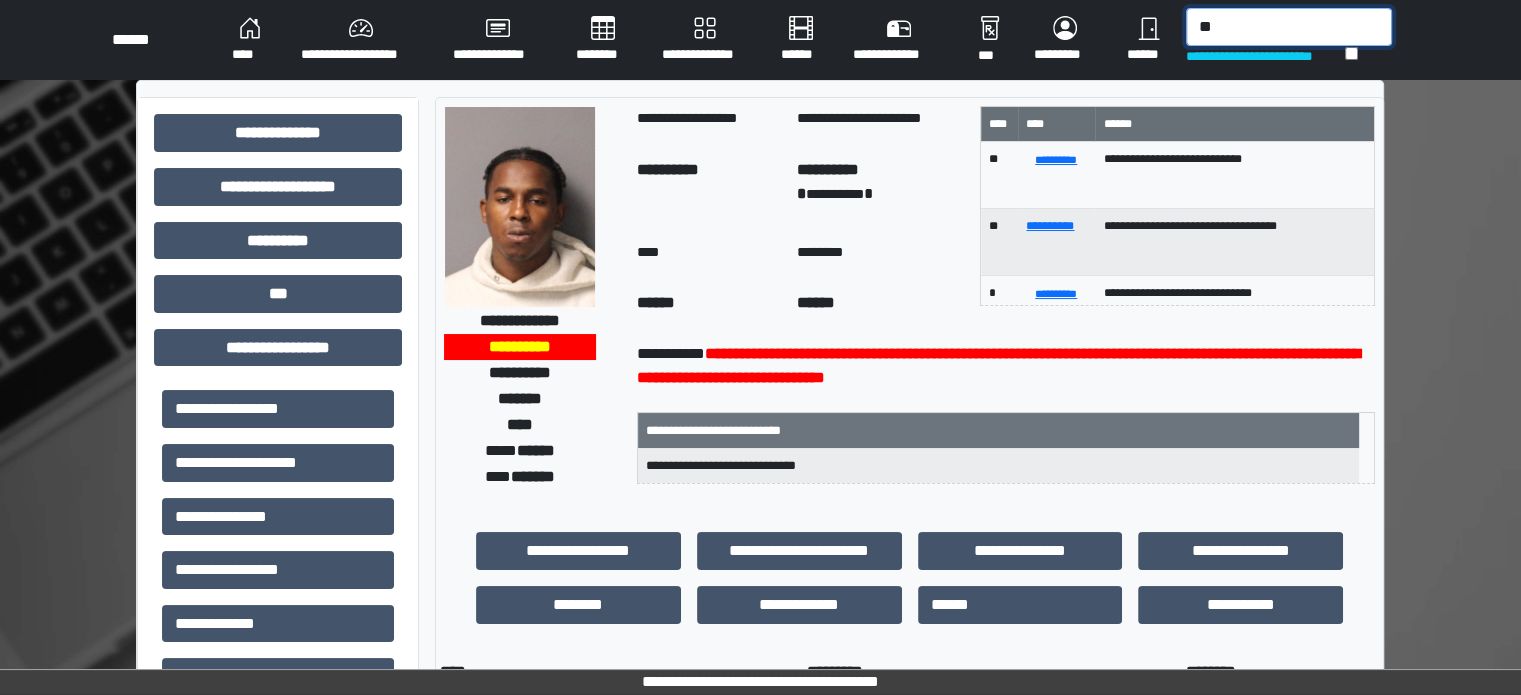 type on "*" 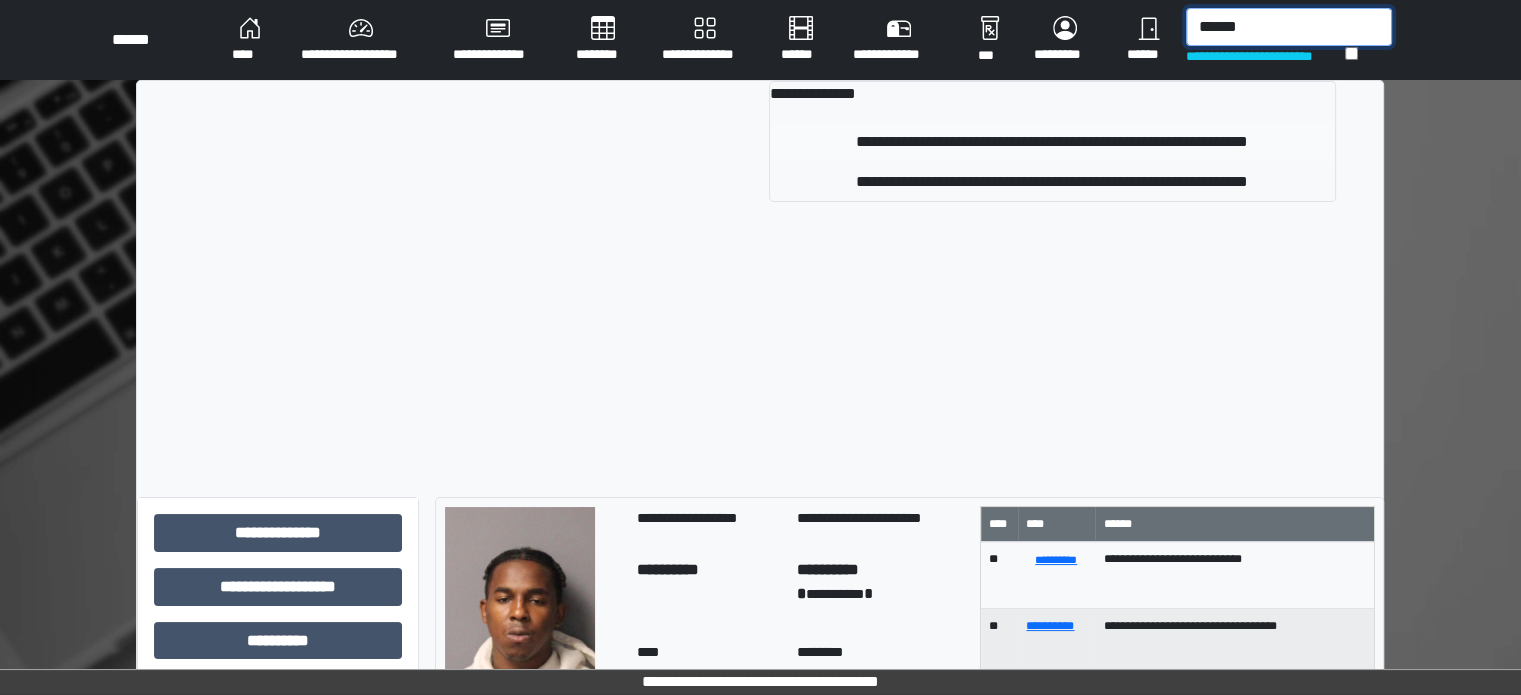 type on "******" 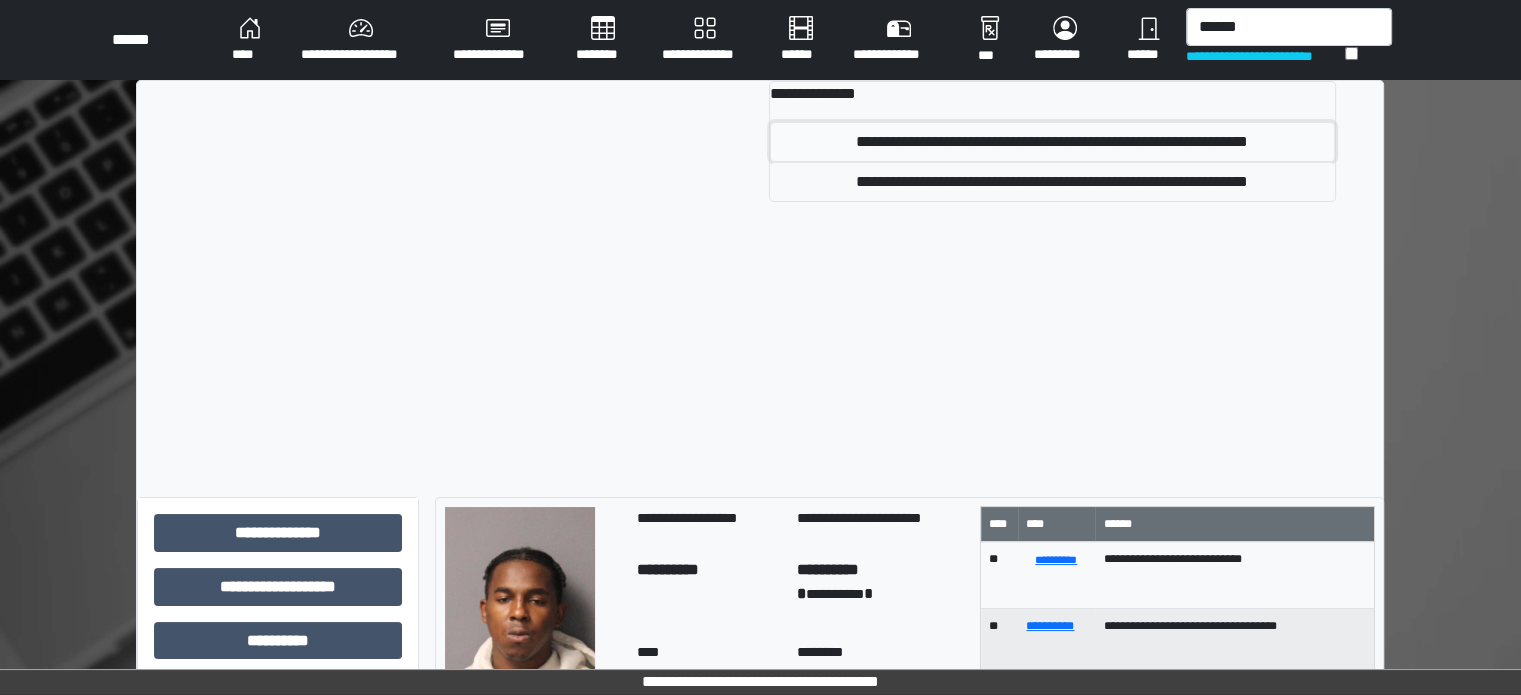 click on "**********" at bounding box center (1052, 142) 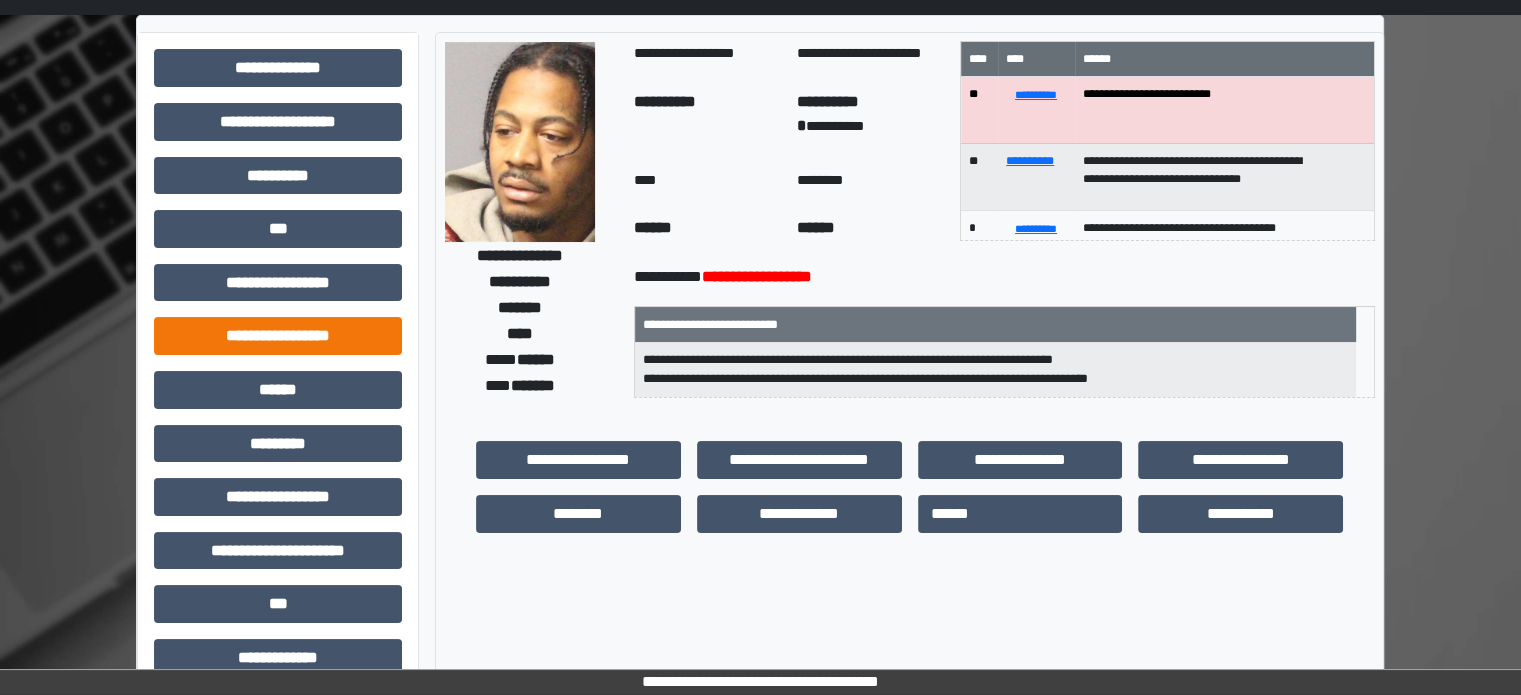 scroll, scrollTop: 100, scrollLeft: 0, axis: vertical 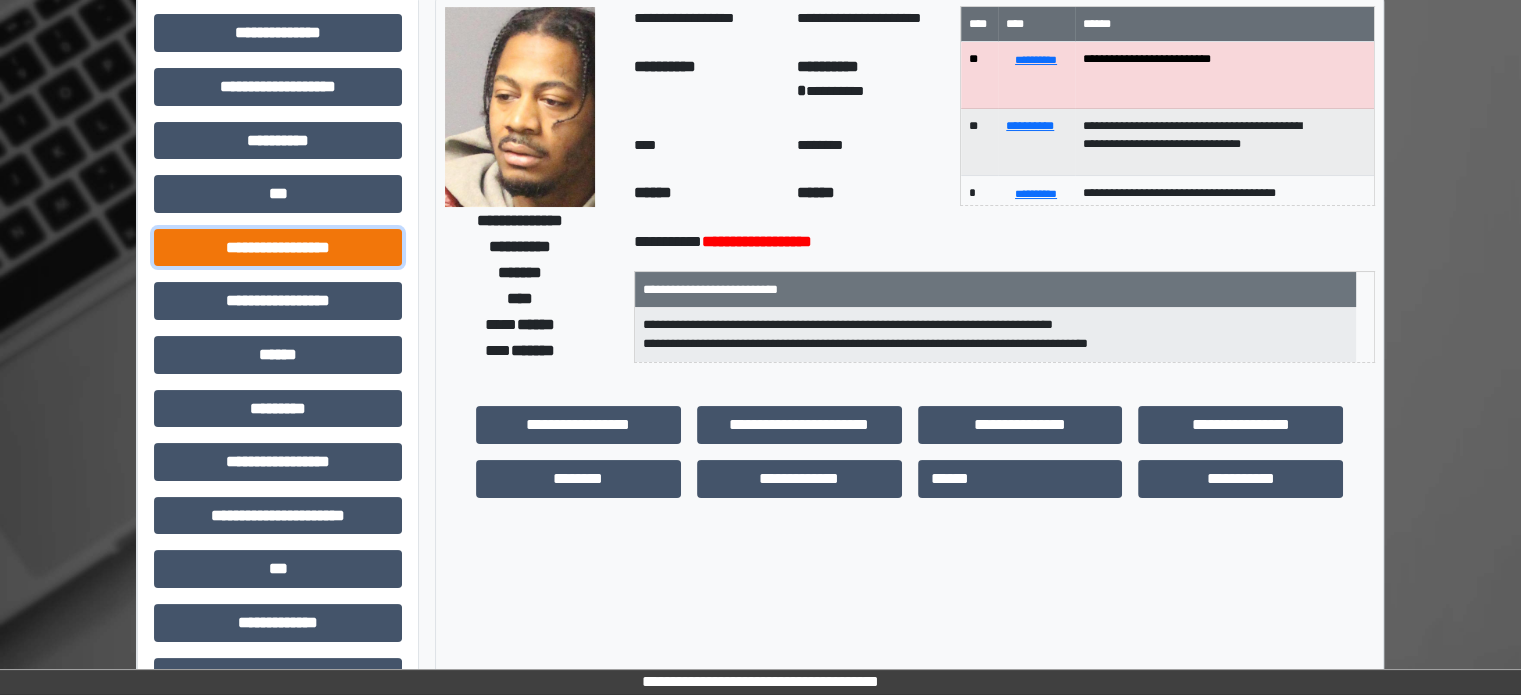 click on "**********" at bounding box center (278, 248) 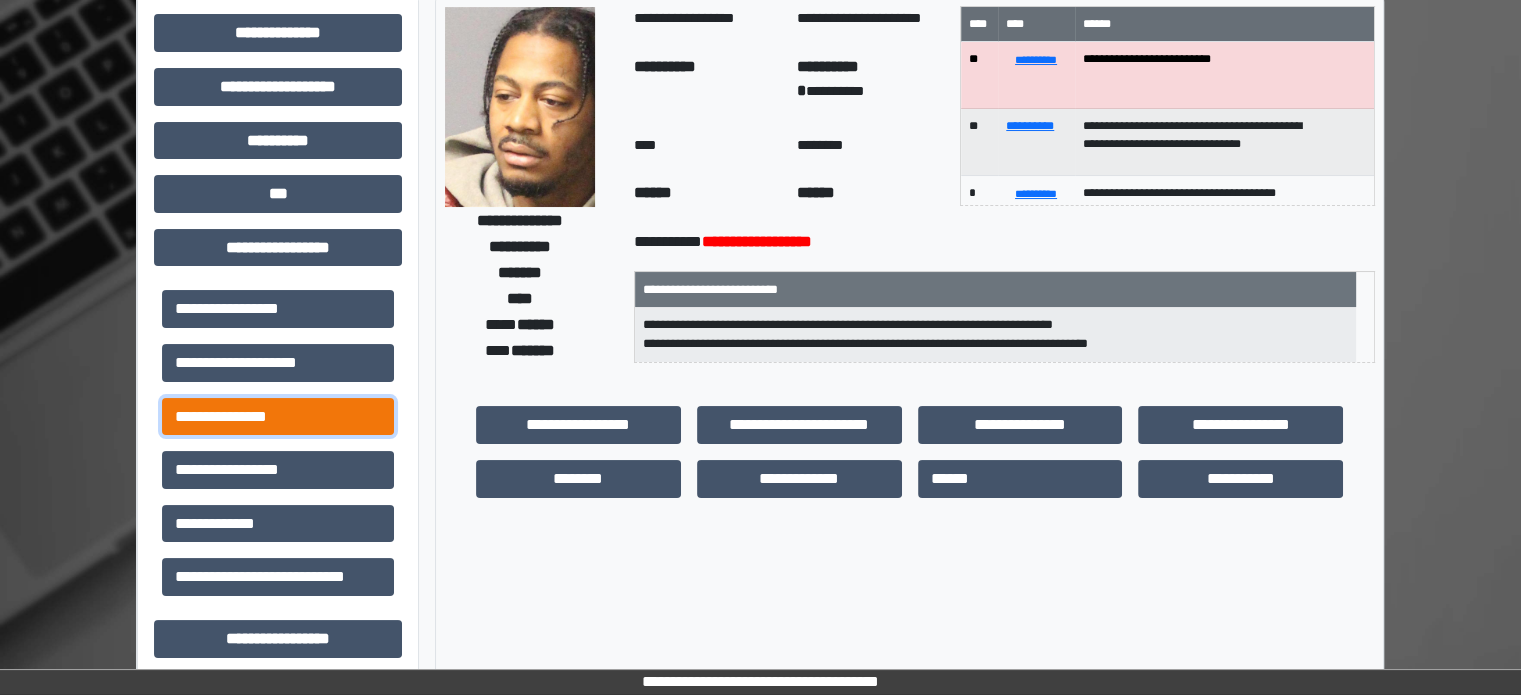click on "**********" at bounding box center (278, 417) 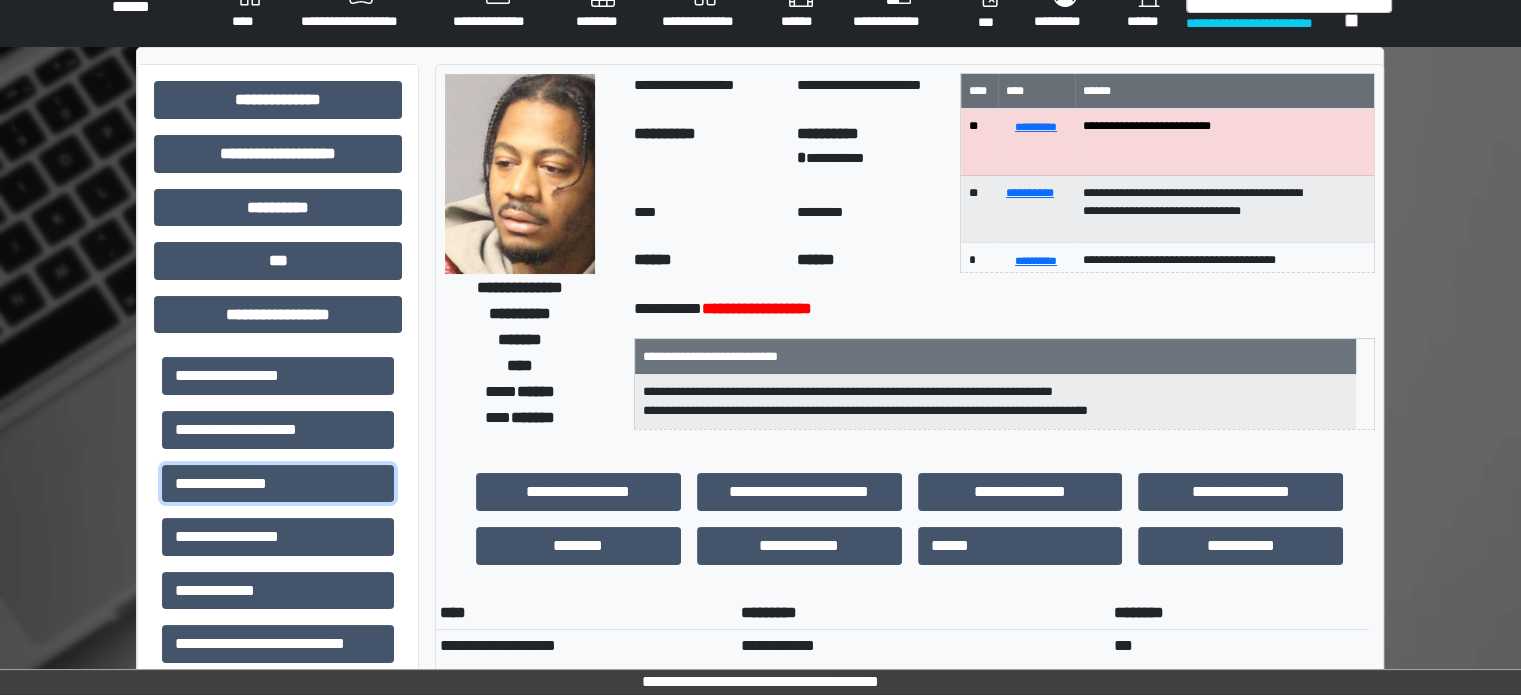 scroll, scrollTop: 0, scrollLeft: 0, axis: both 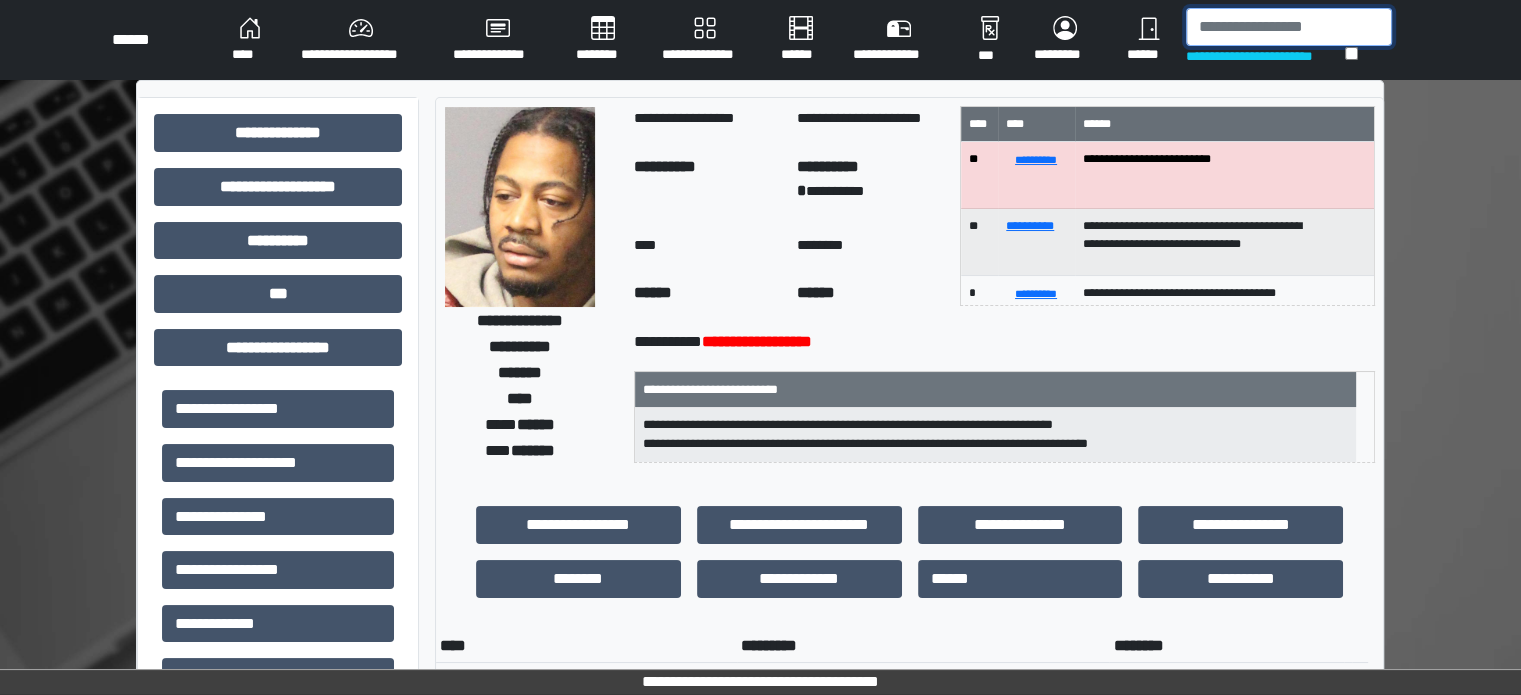 click at bounding box center (1289, 27) 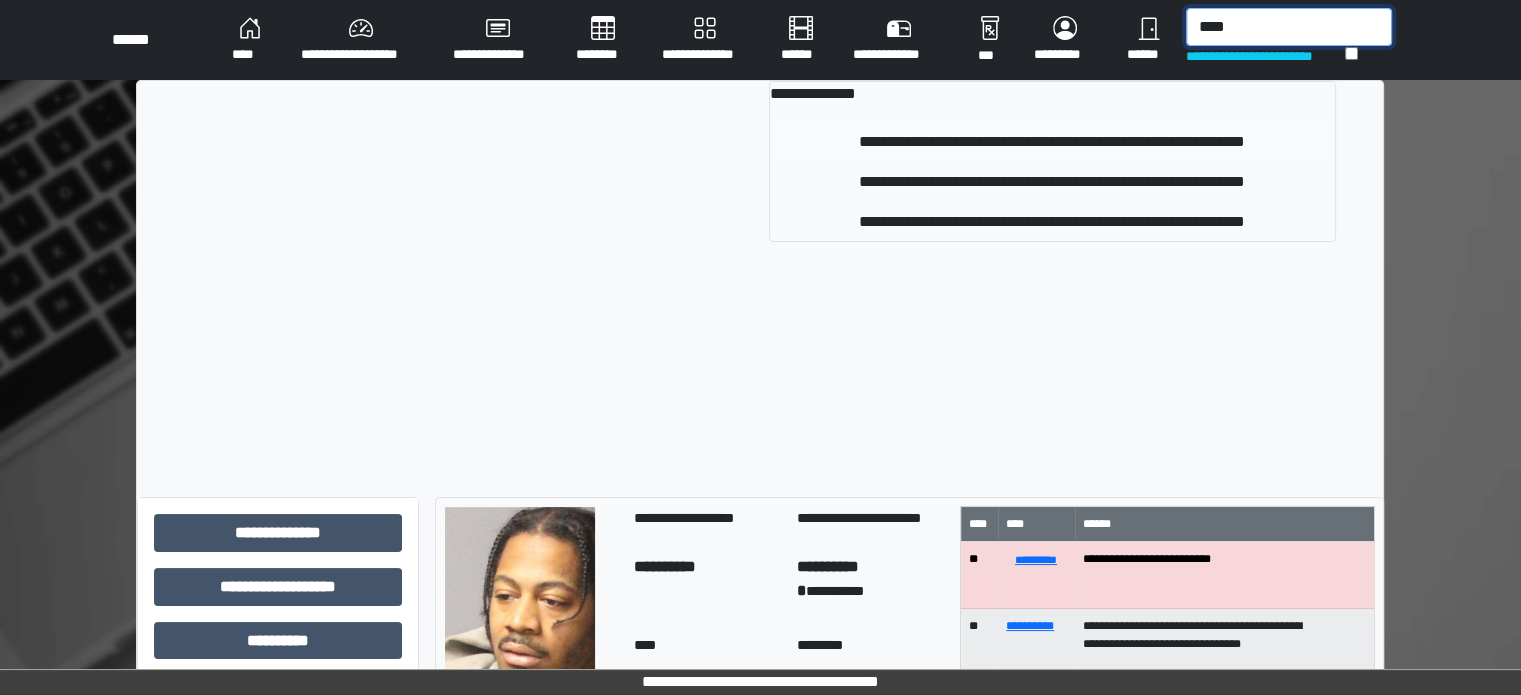 type on "****" 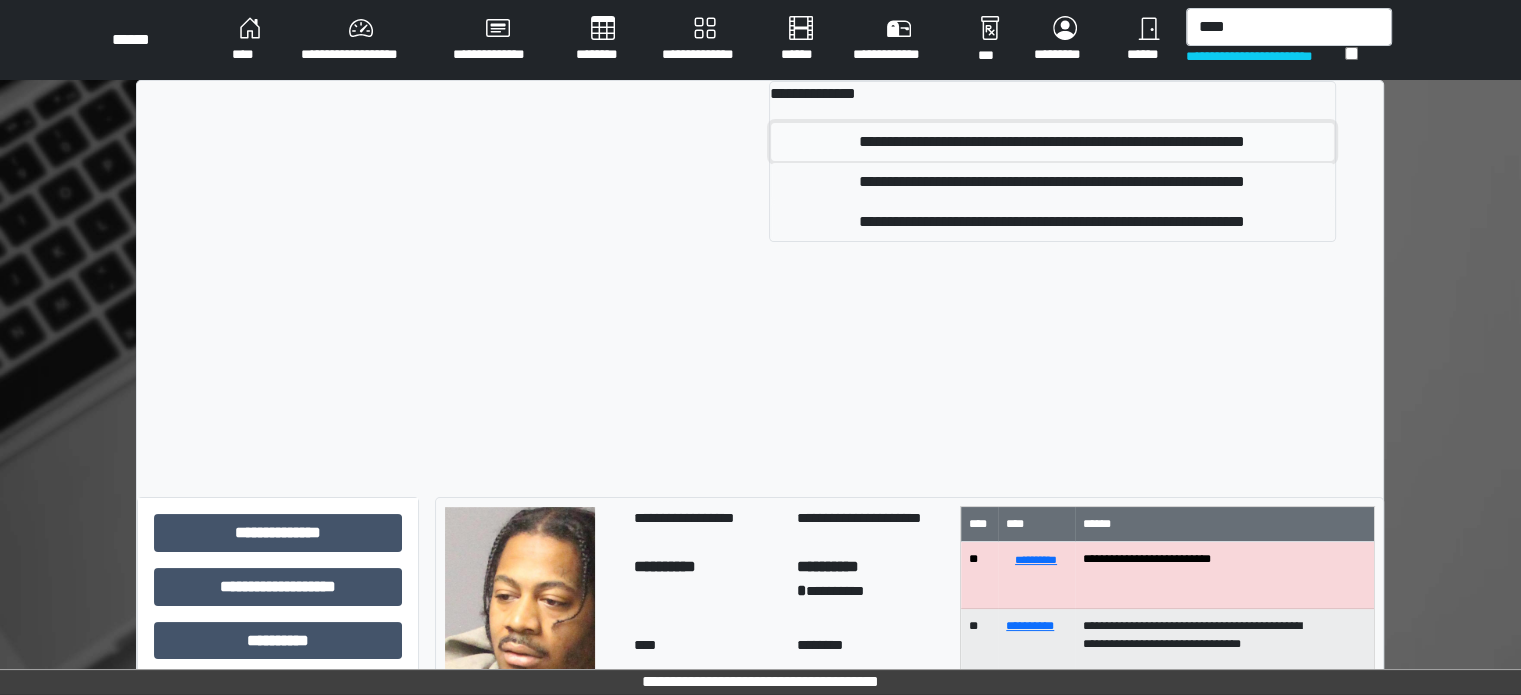 click on "**********" at bounding box center (1052, 142) 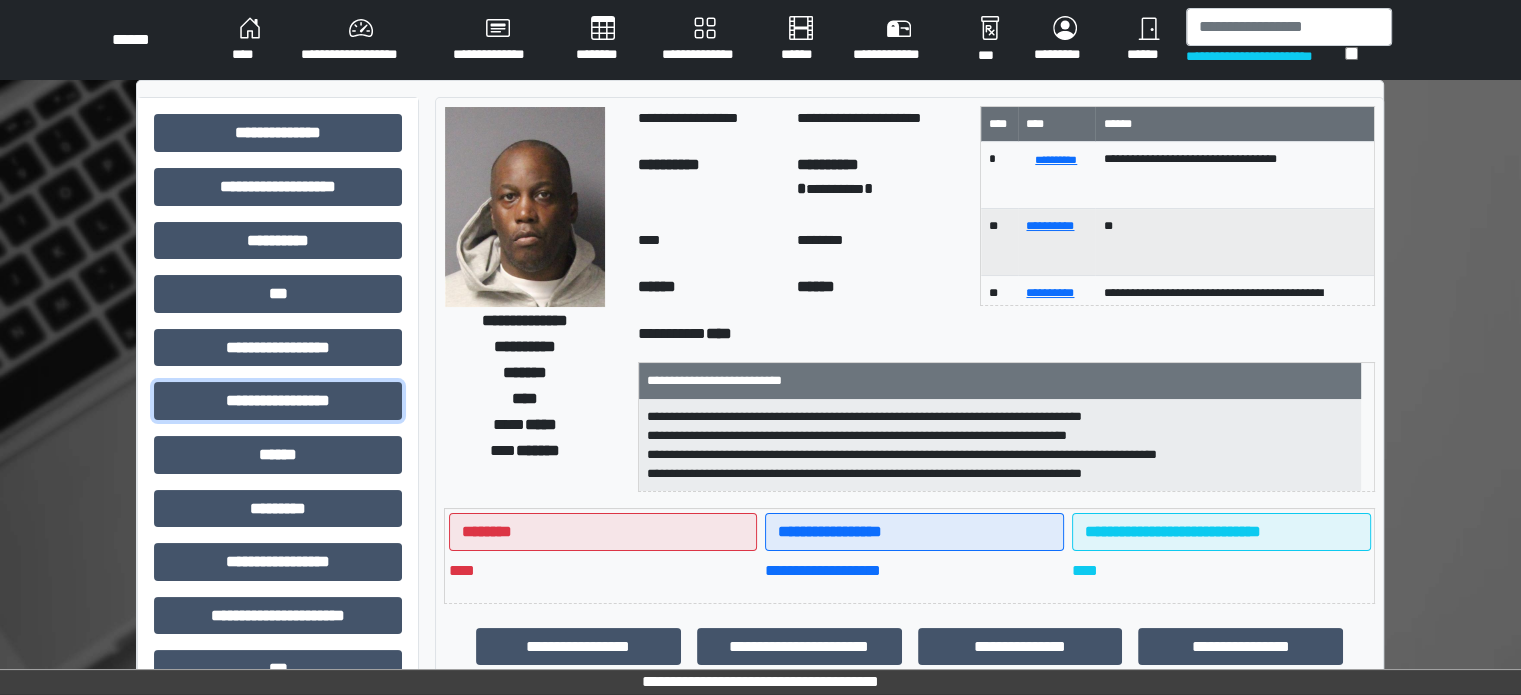 drag, startPoint x: 289, startPoint y: 410, endPoint x: 287, endPoint y: 379, distance: 31.06445 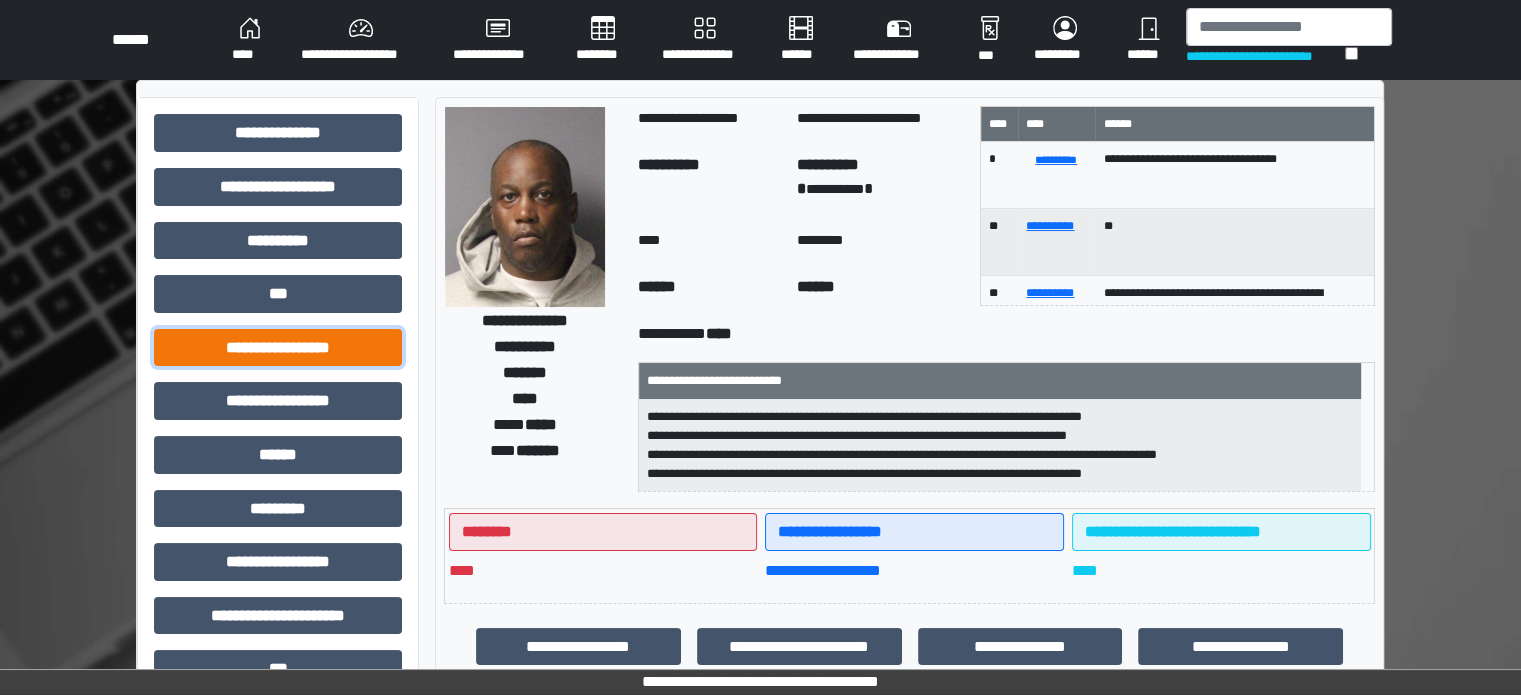 click on "**********" at bounding box center (278, 348) 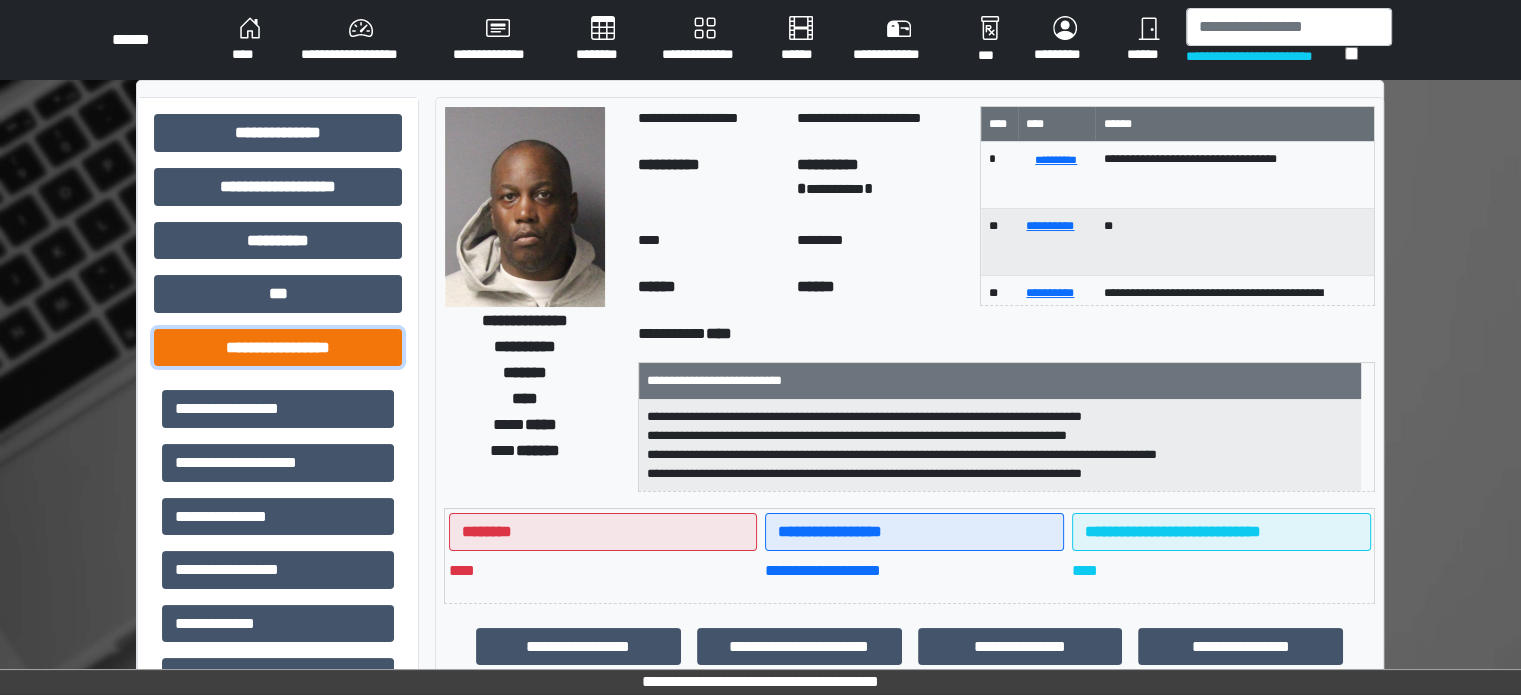 click on "**********" at bounding box center (278, 348) 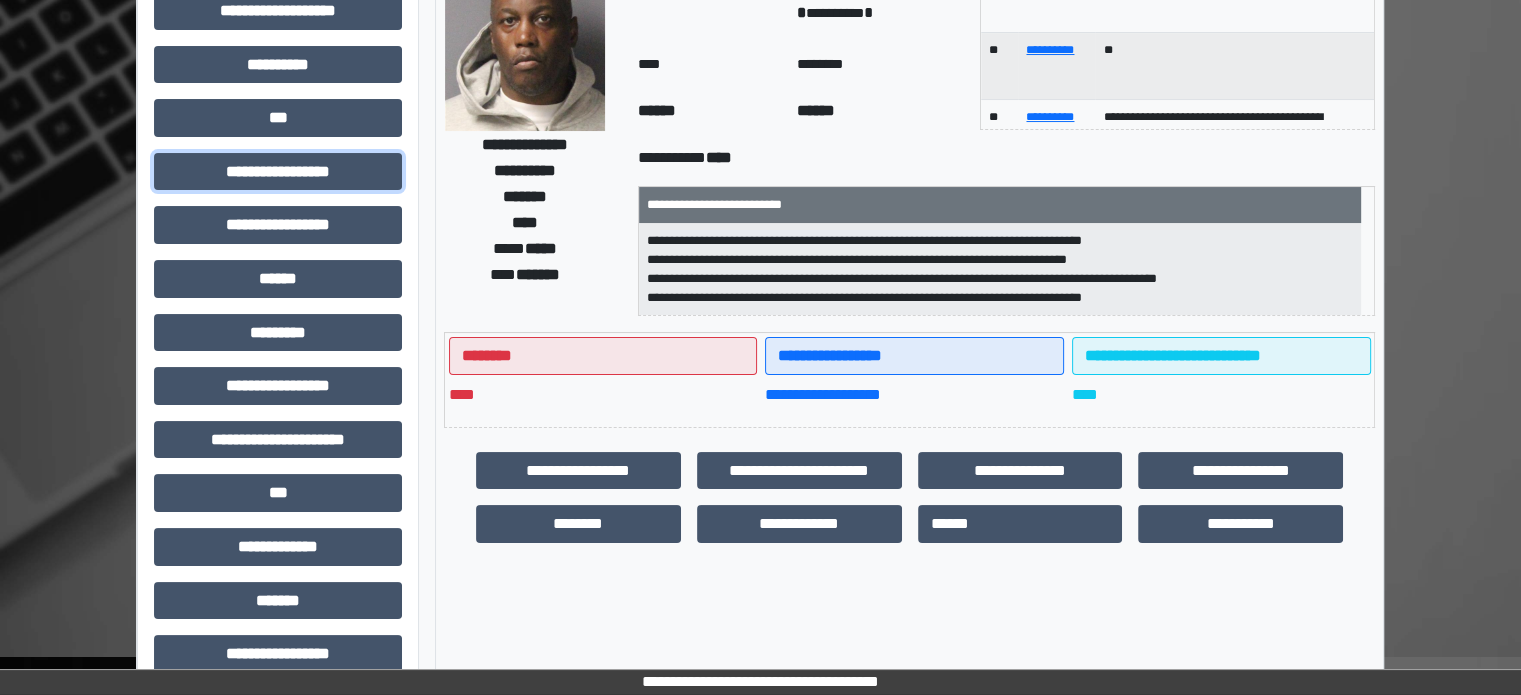 scroll, scrollTop: 0, scrollLeft: 0, axis: both 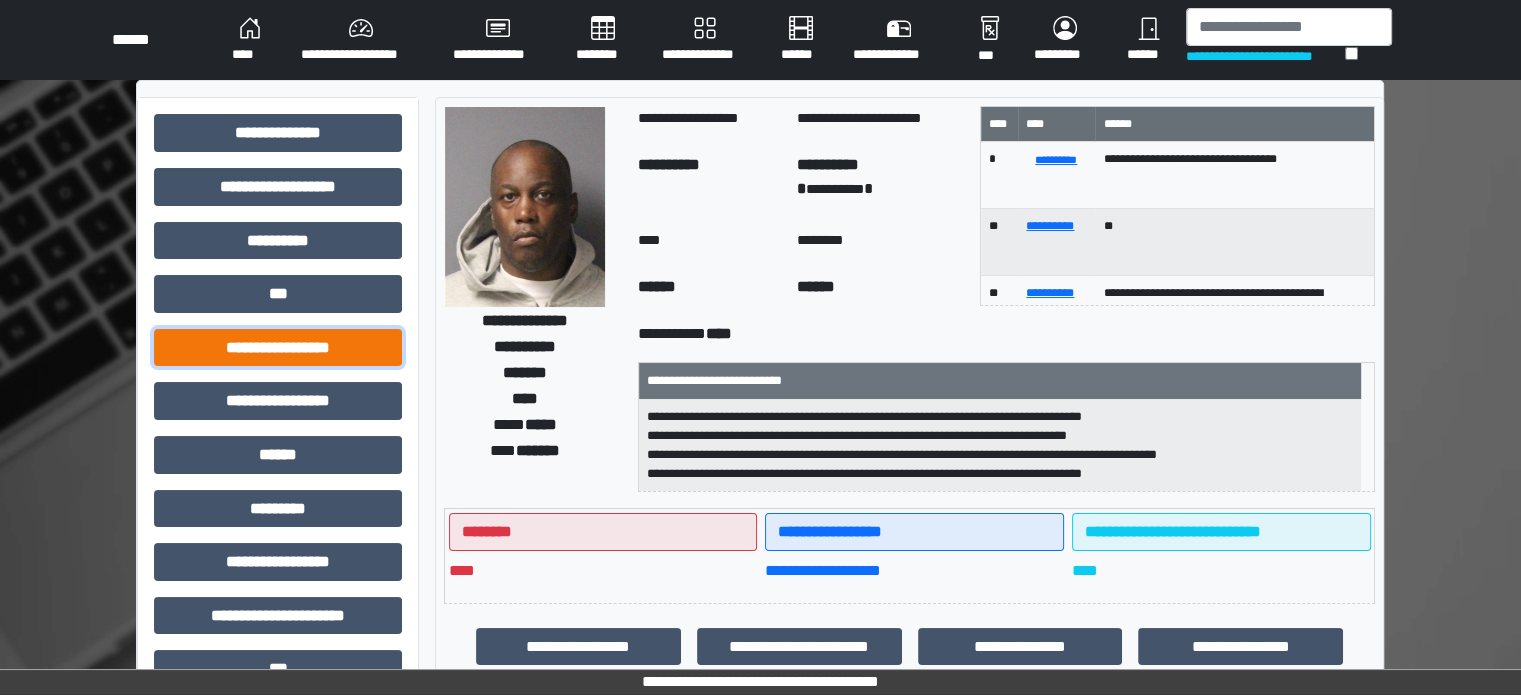 click on "**********" at bounding box center [278, 348] 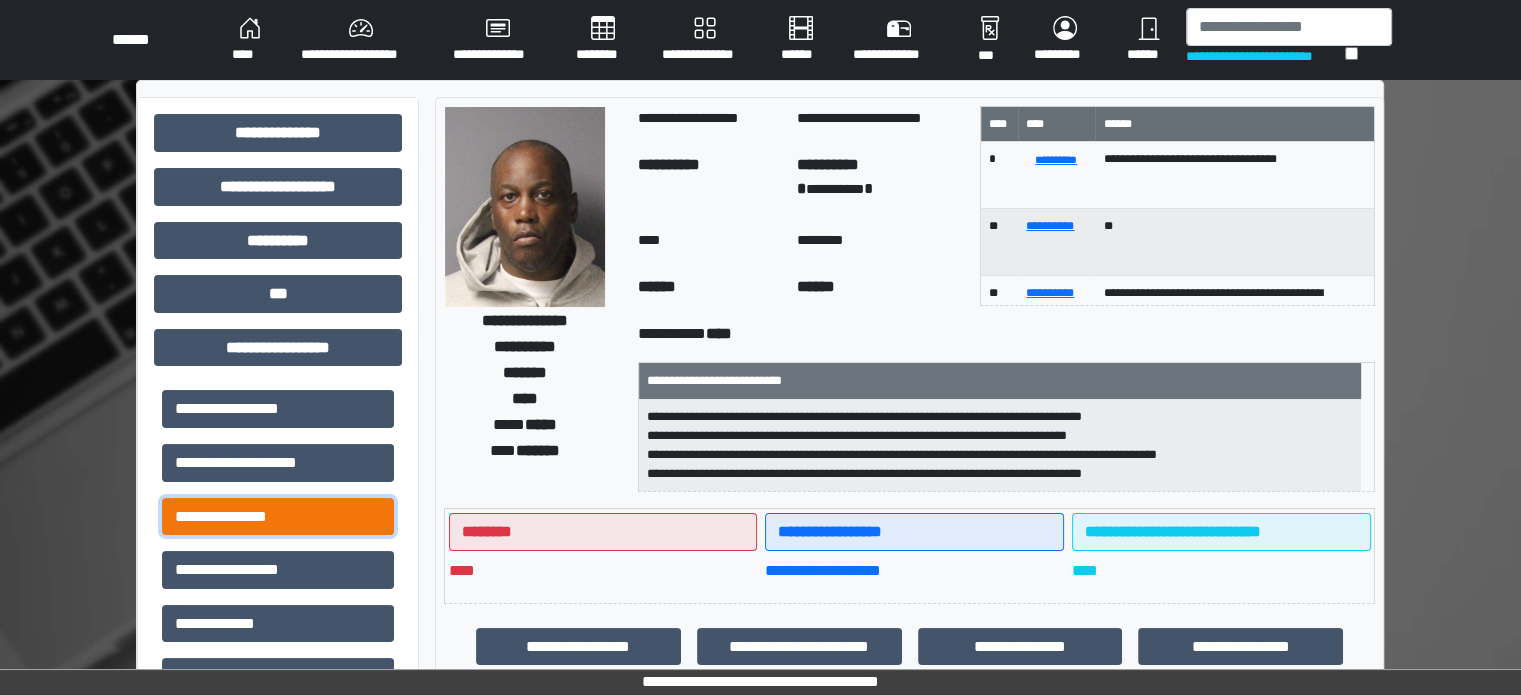 click on "**********" at bounding box center [278, 517] 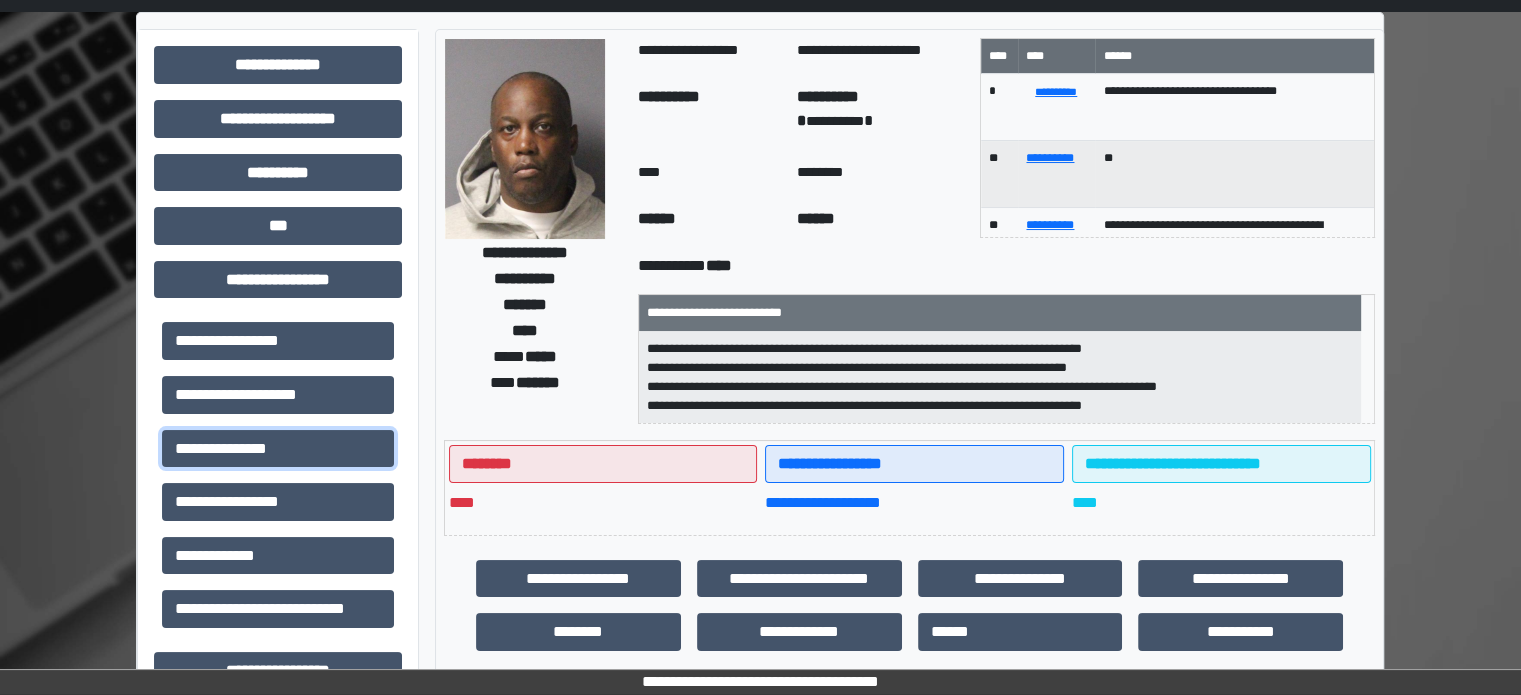 scroll, scrollTop: 0, scrollLeft: 0, axis: both 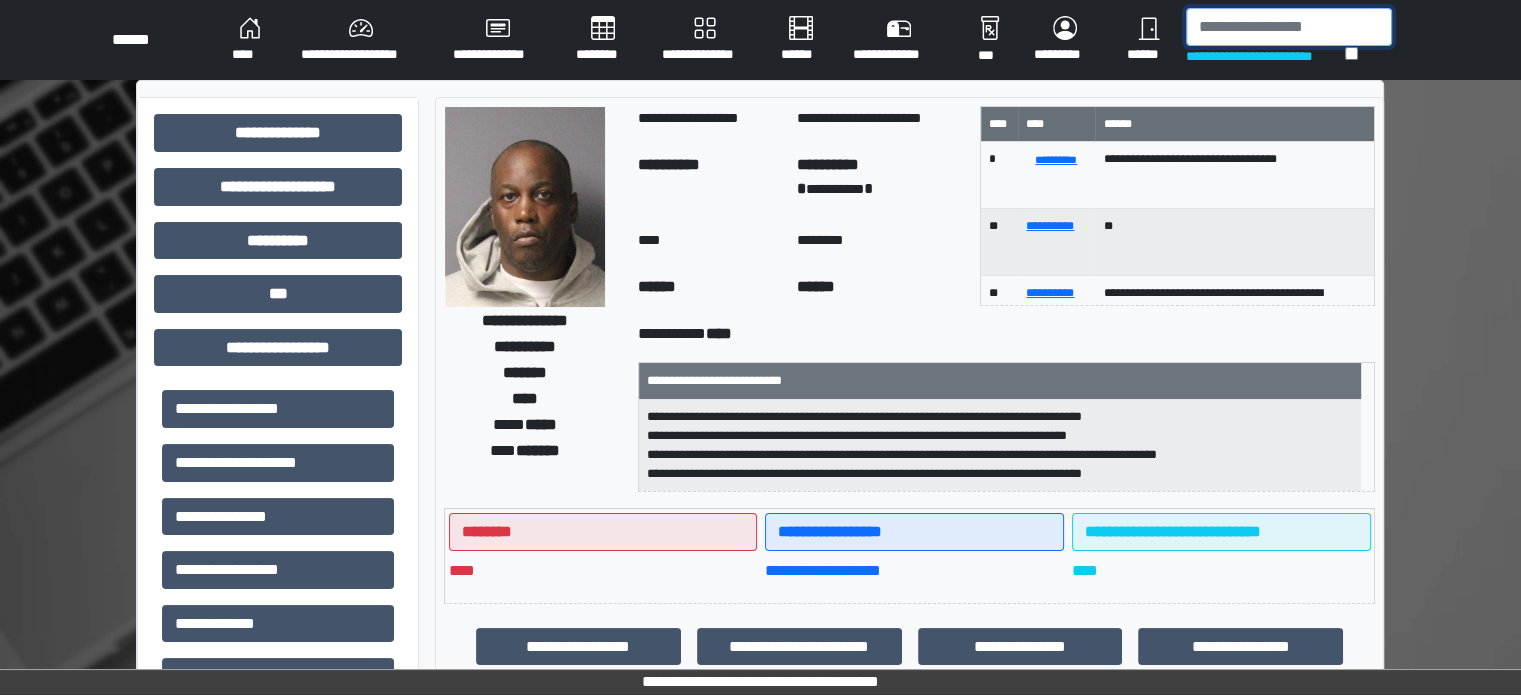 click at bounding box center [1289, 27] 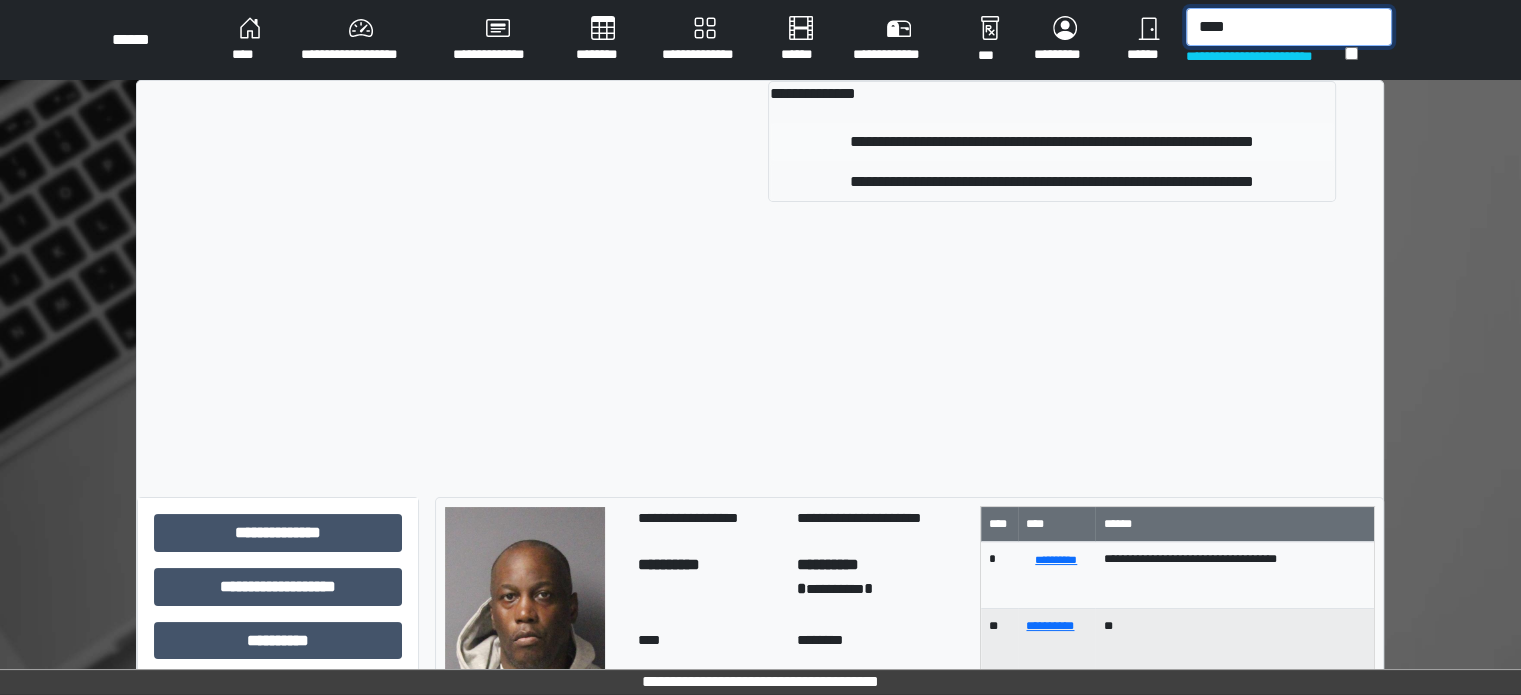 type on "****" 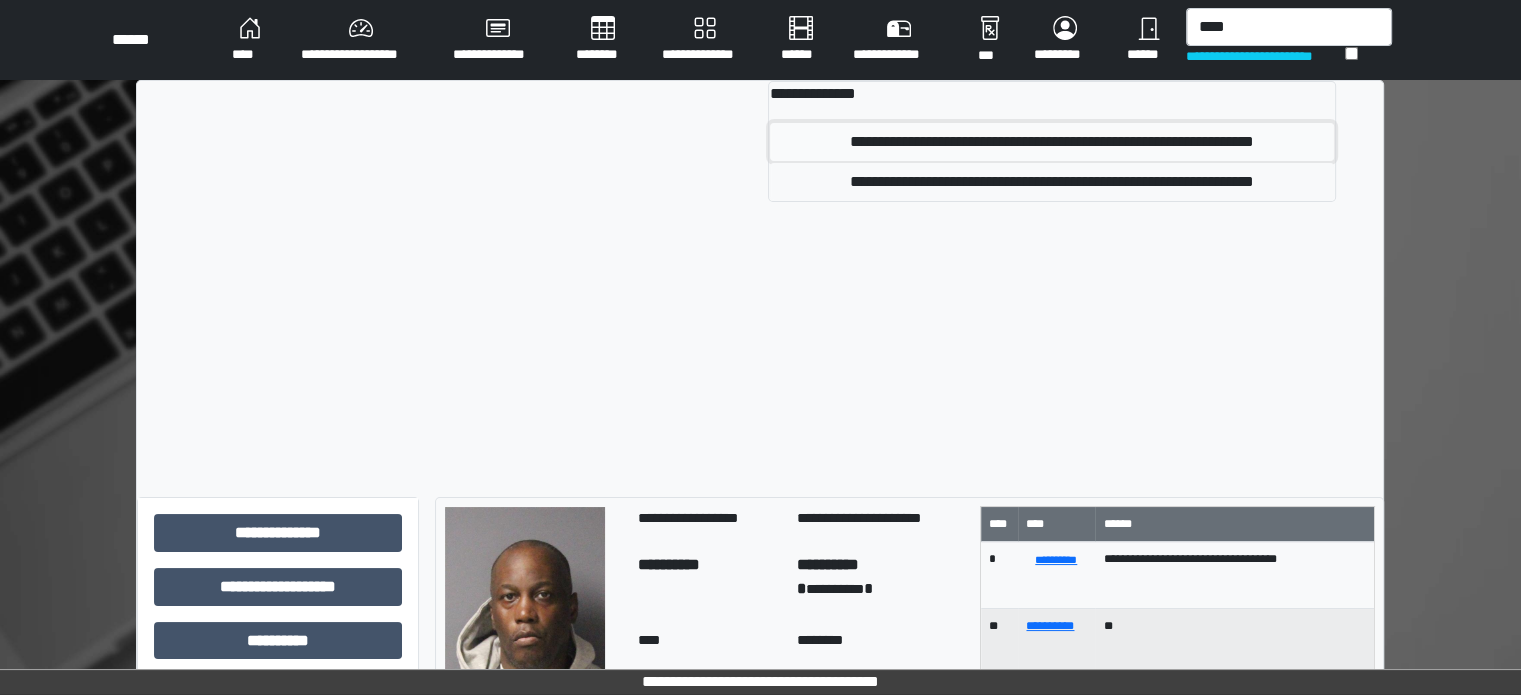 click on "**********" at bounding box center [1051, 142] 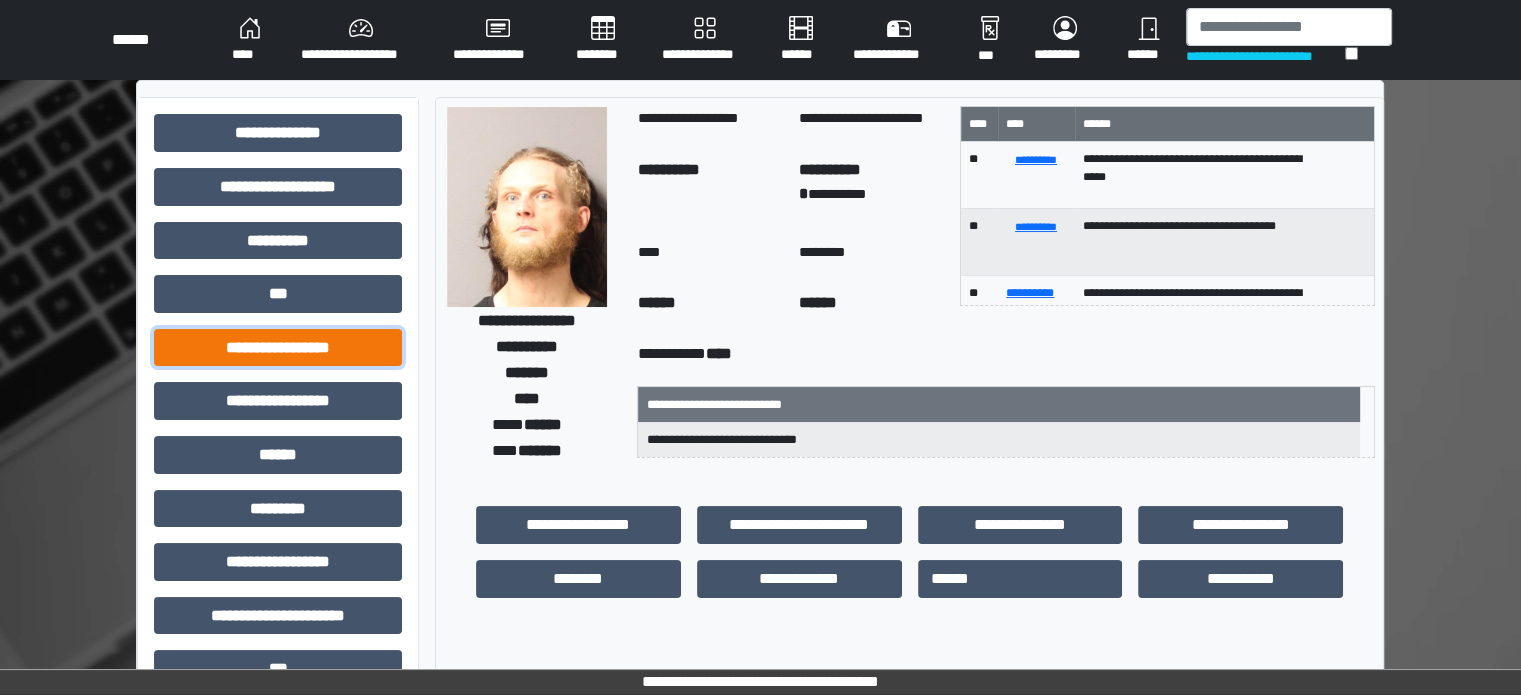 click on "**********" at bounding box center (278, 348) 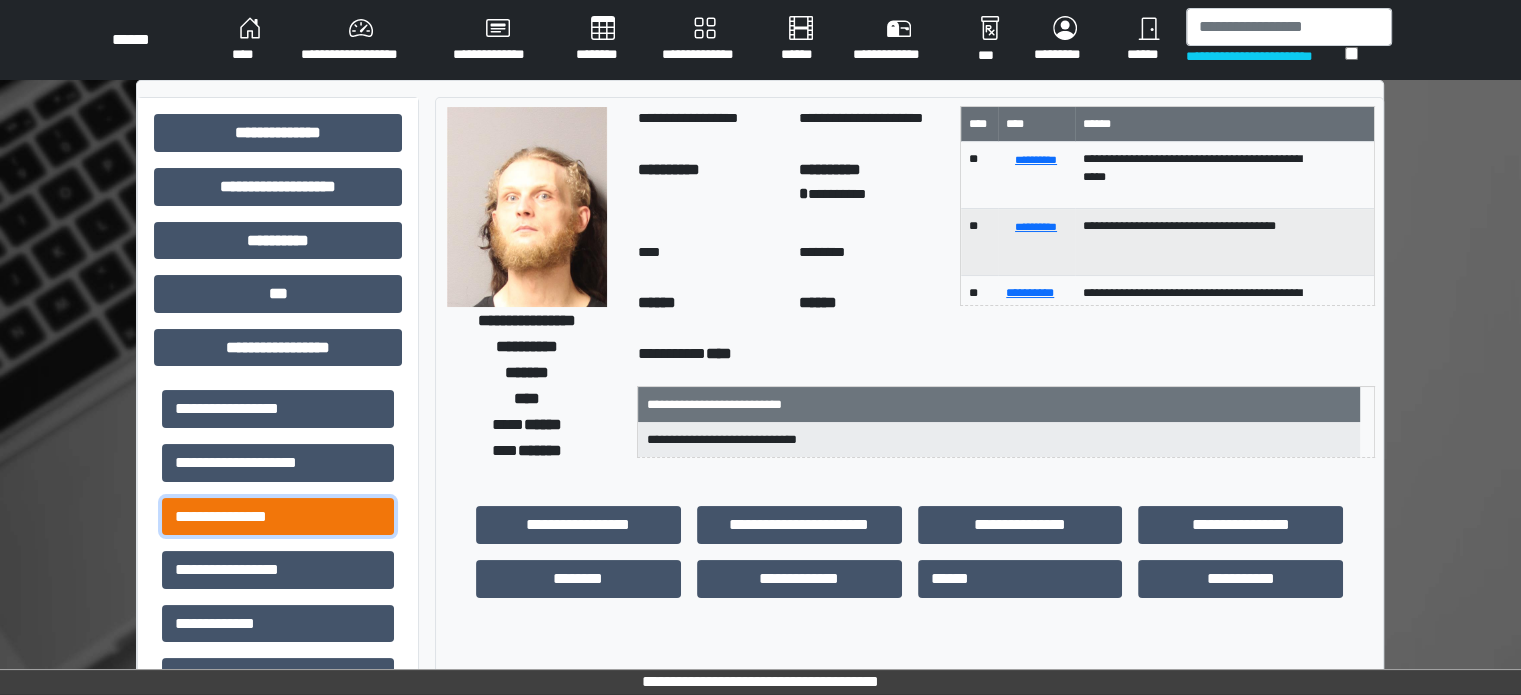 click on "**********" at bounding box center [278, 517] 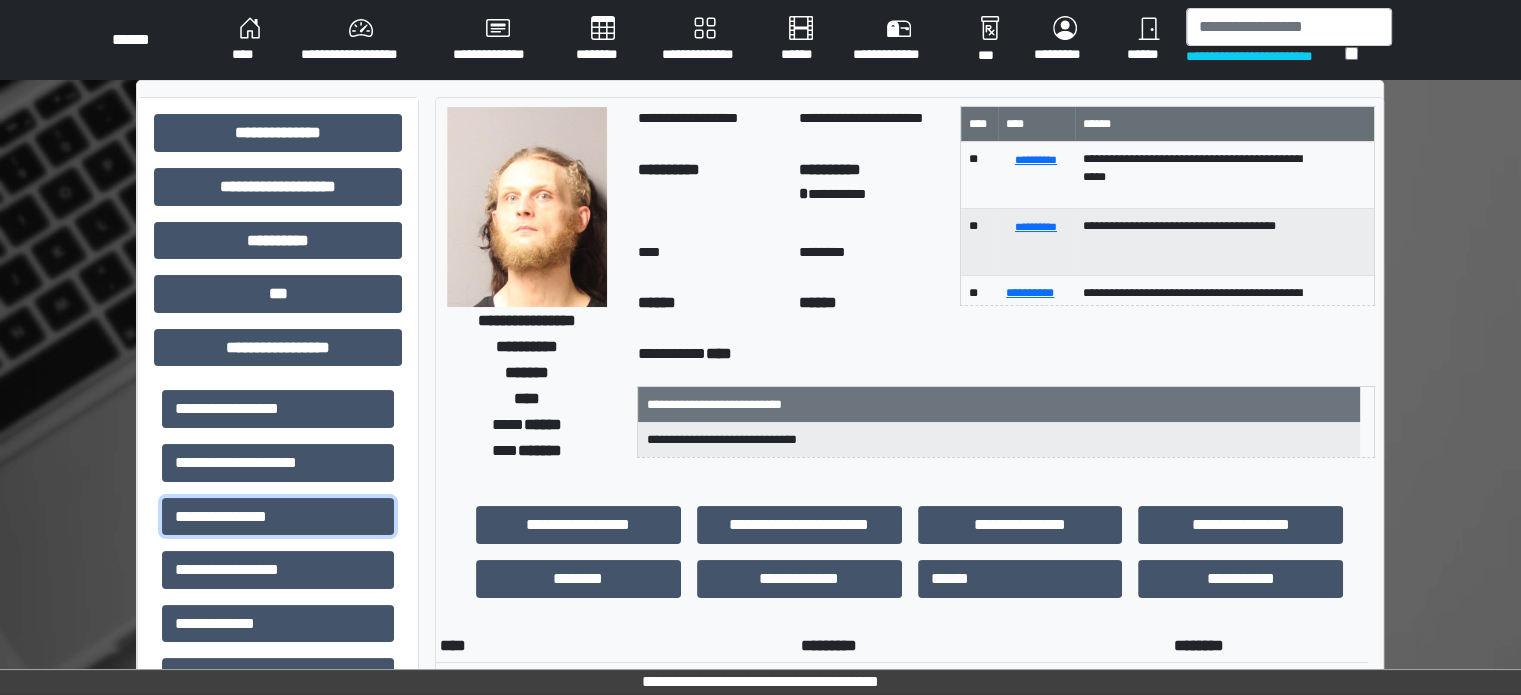 scroll, scrollTop: 0, scrollLeft: 0, axis: both 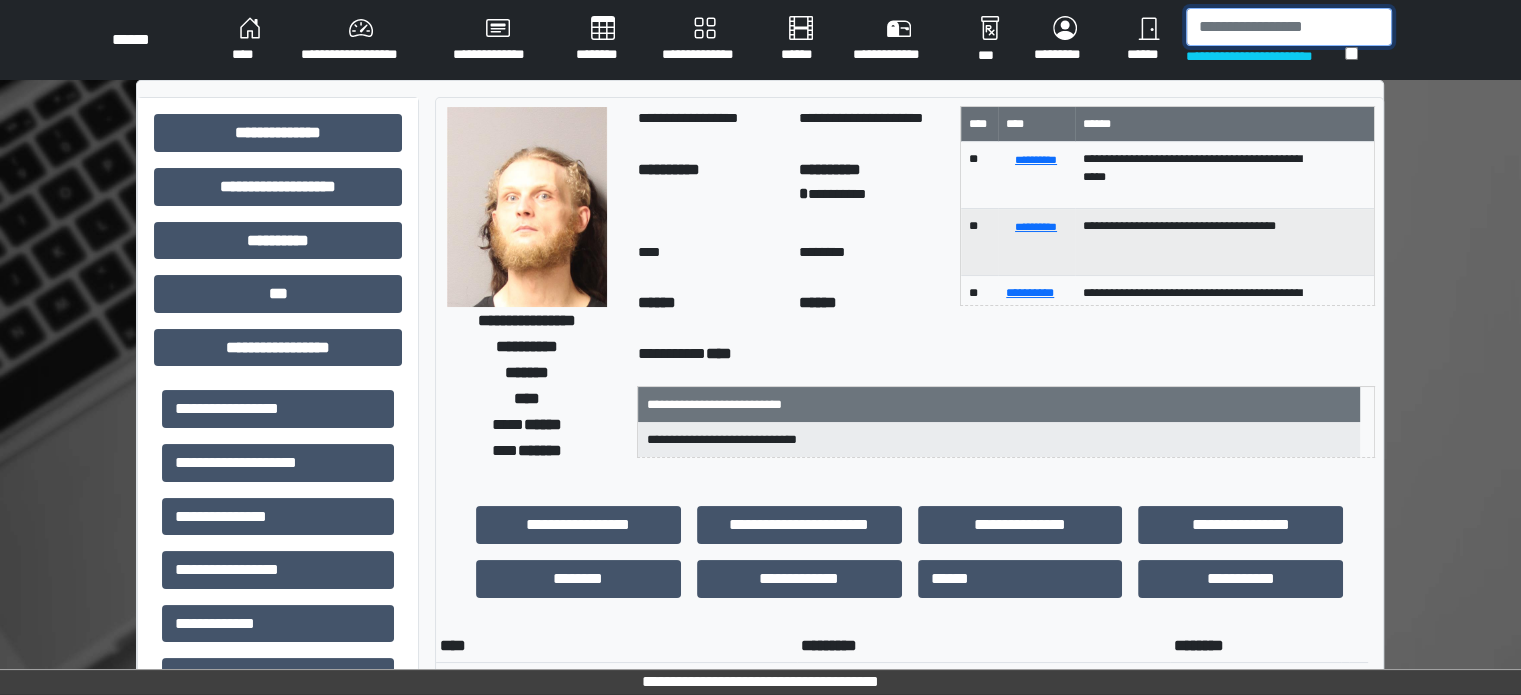 click at bounding box center [1289, 27] 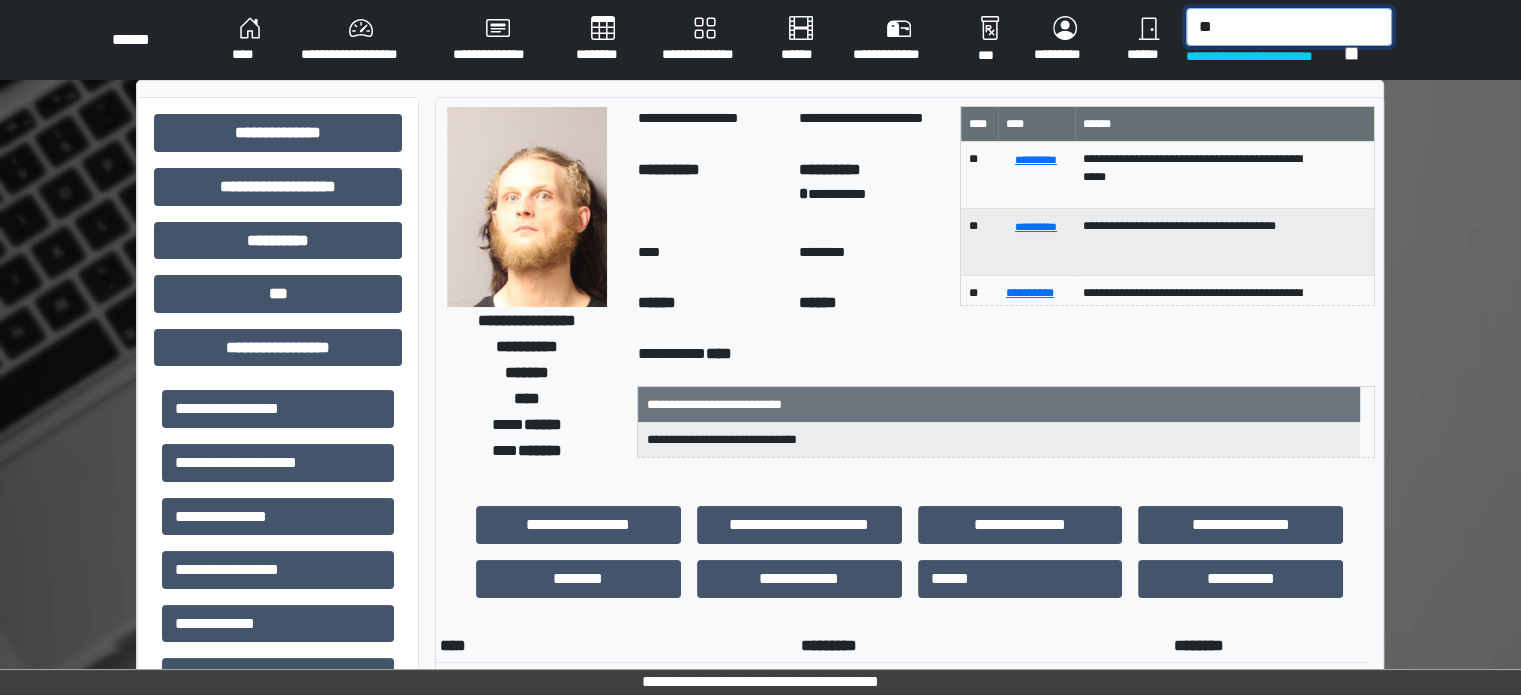 type on "*" 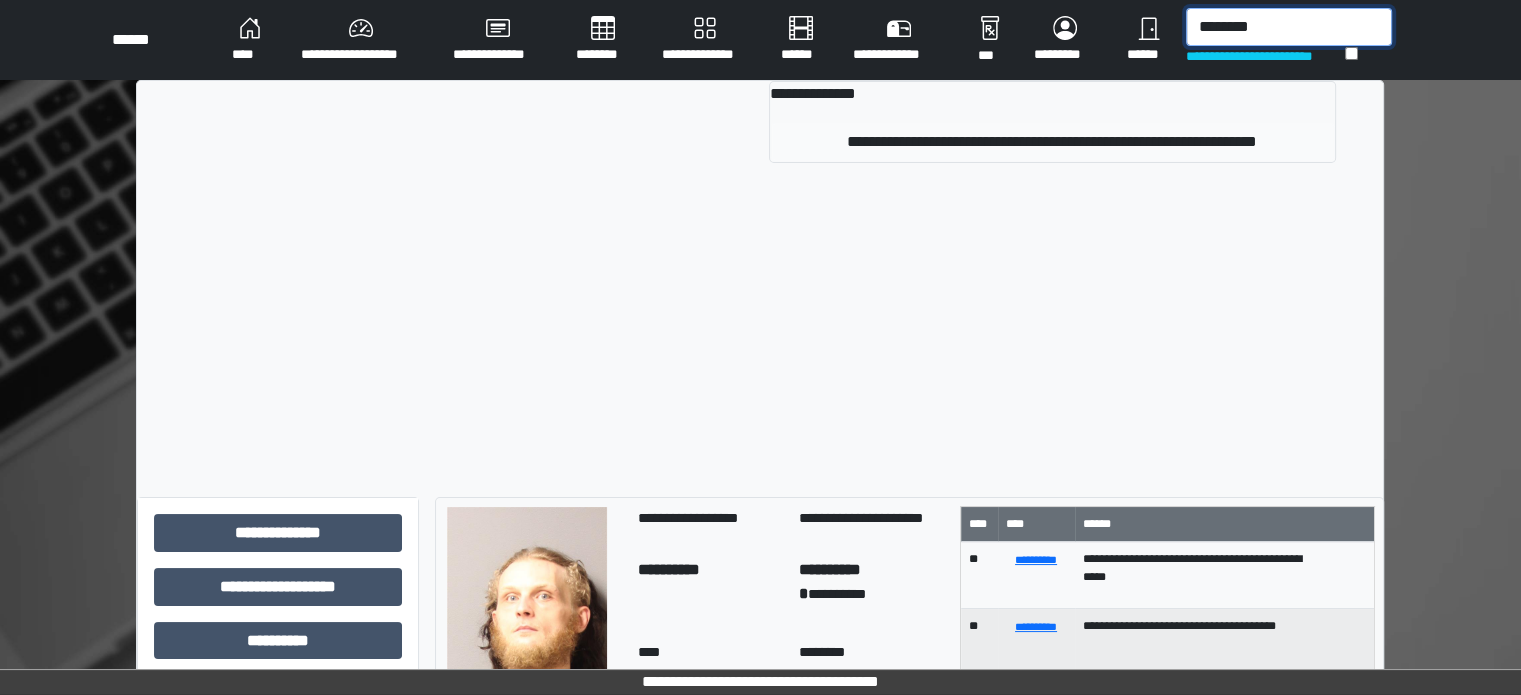 type on "********" 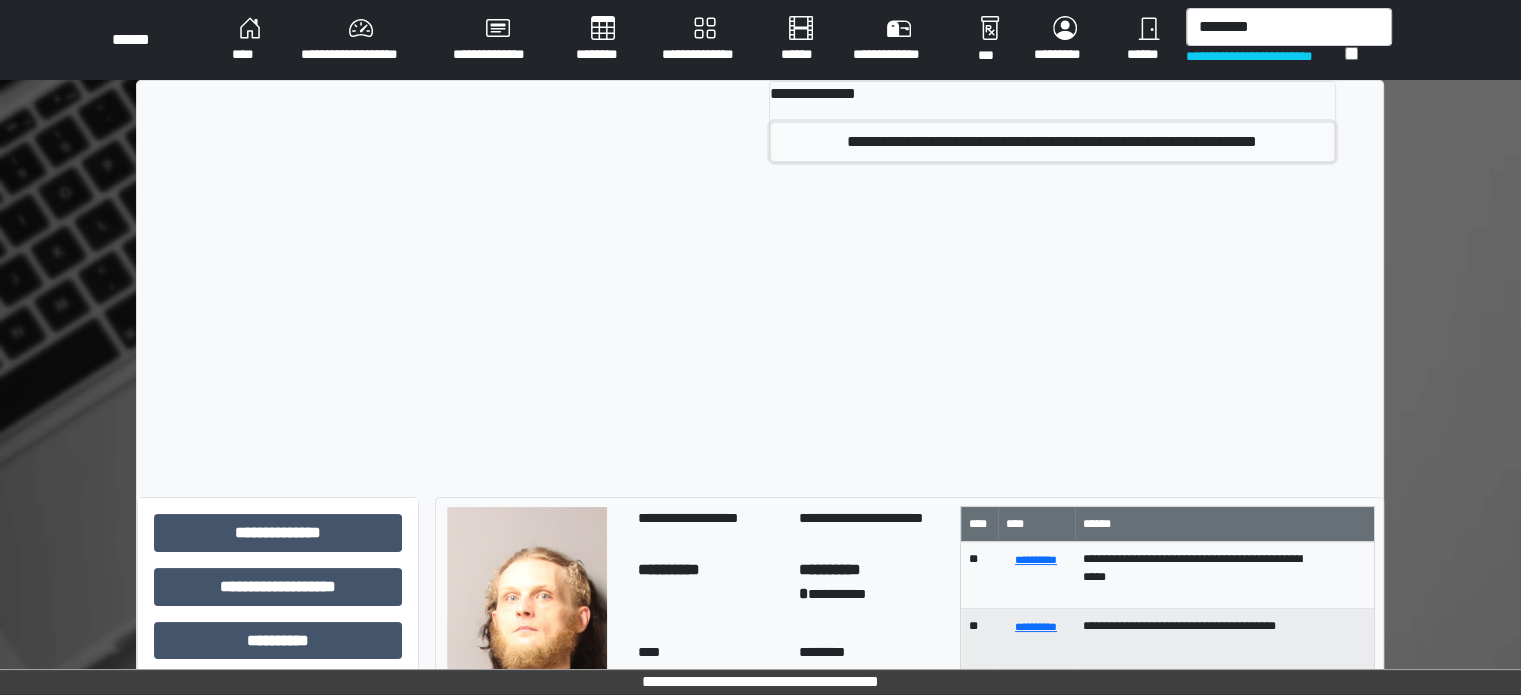 click on "**********" at bounding box center (1052, 142) 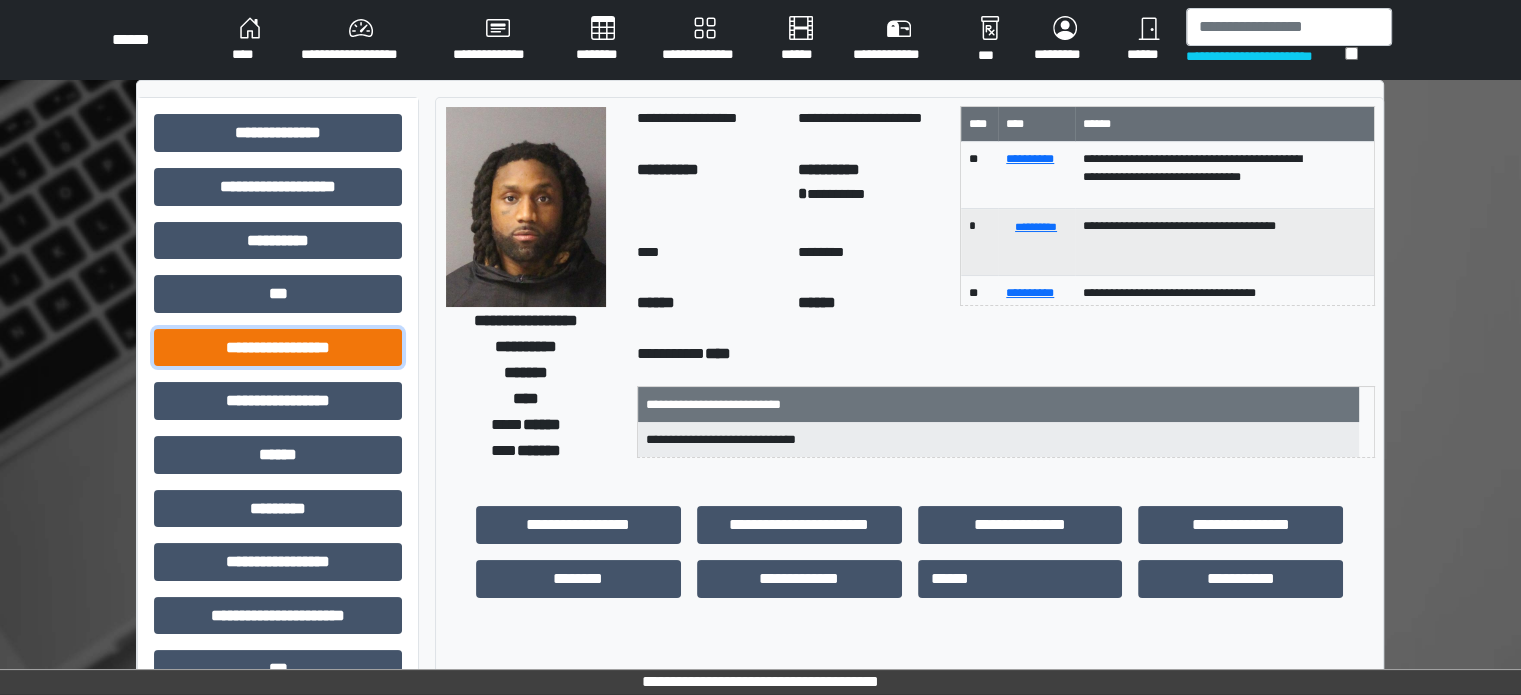 click on "**********" at bounding box center (278, 348) 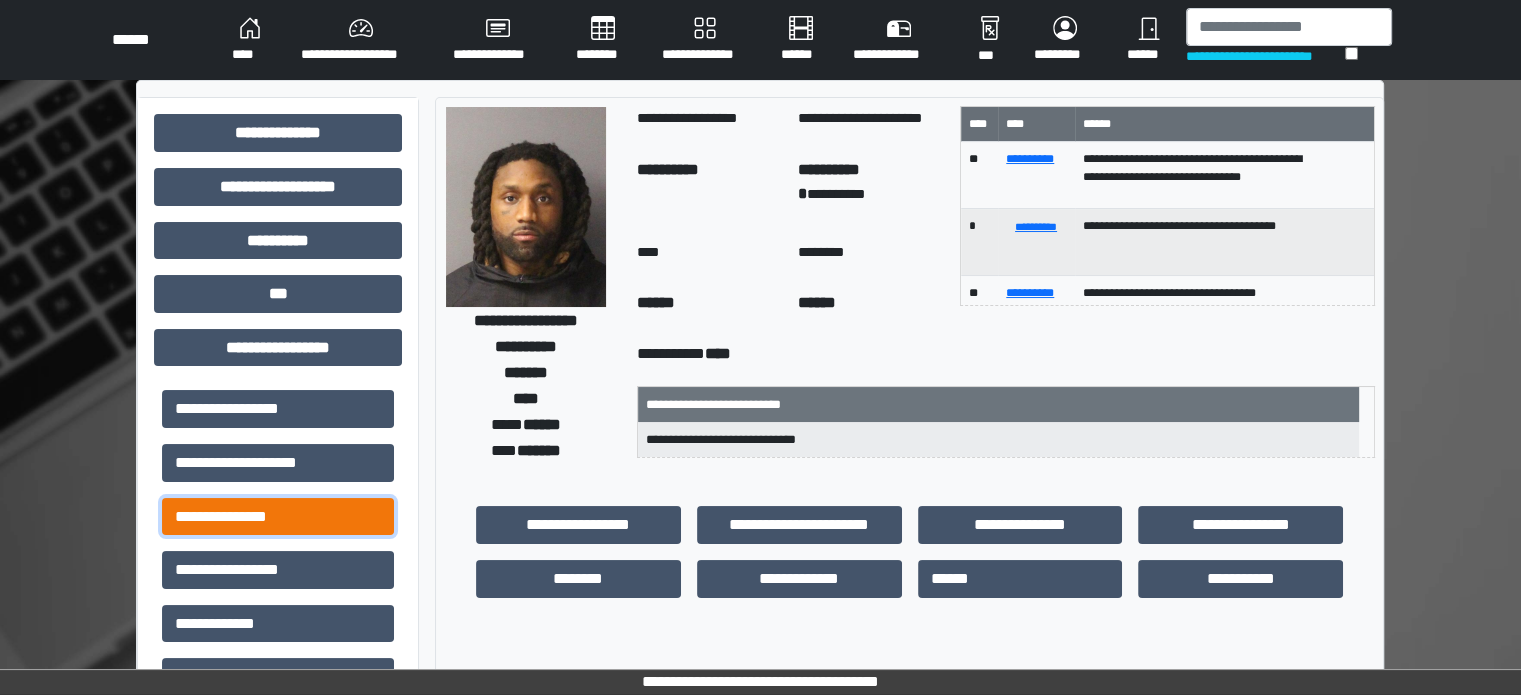 click on "**********" at bounding box center (278, 517) 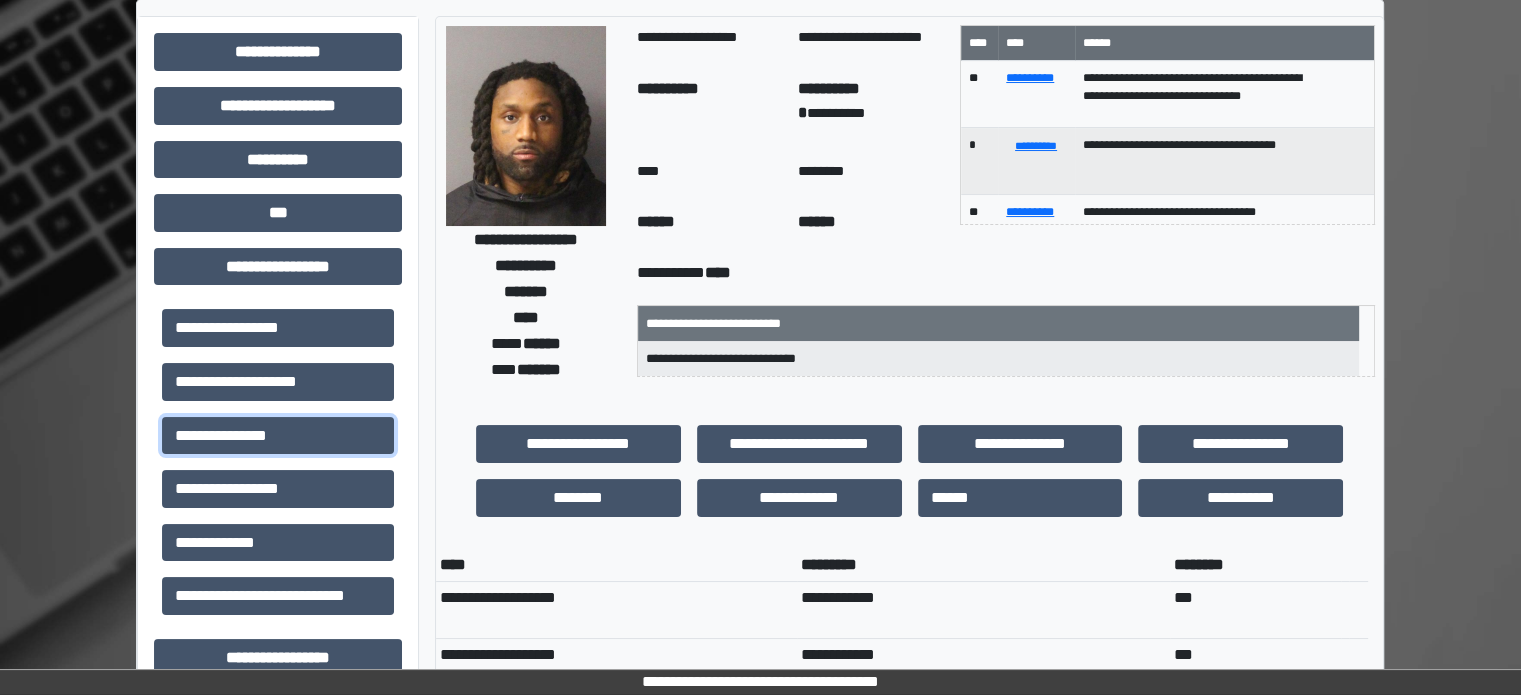scroll, scrollTop: 0, scrollLeft: 0, axis: both 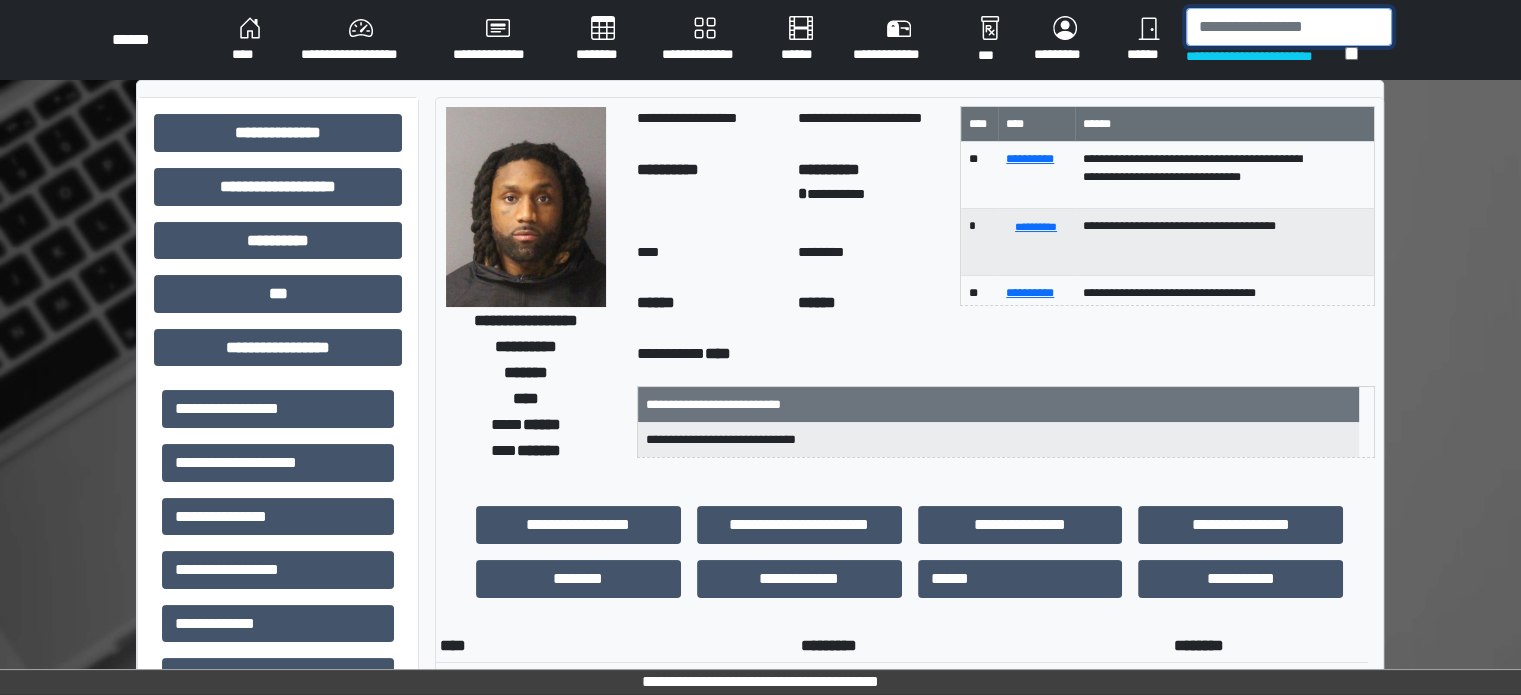click at bounding box center [1289, 27] 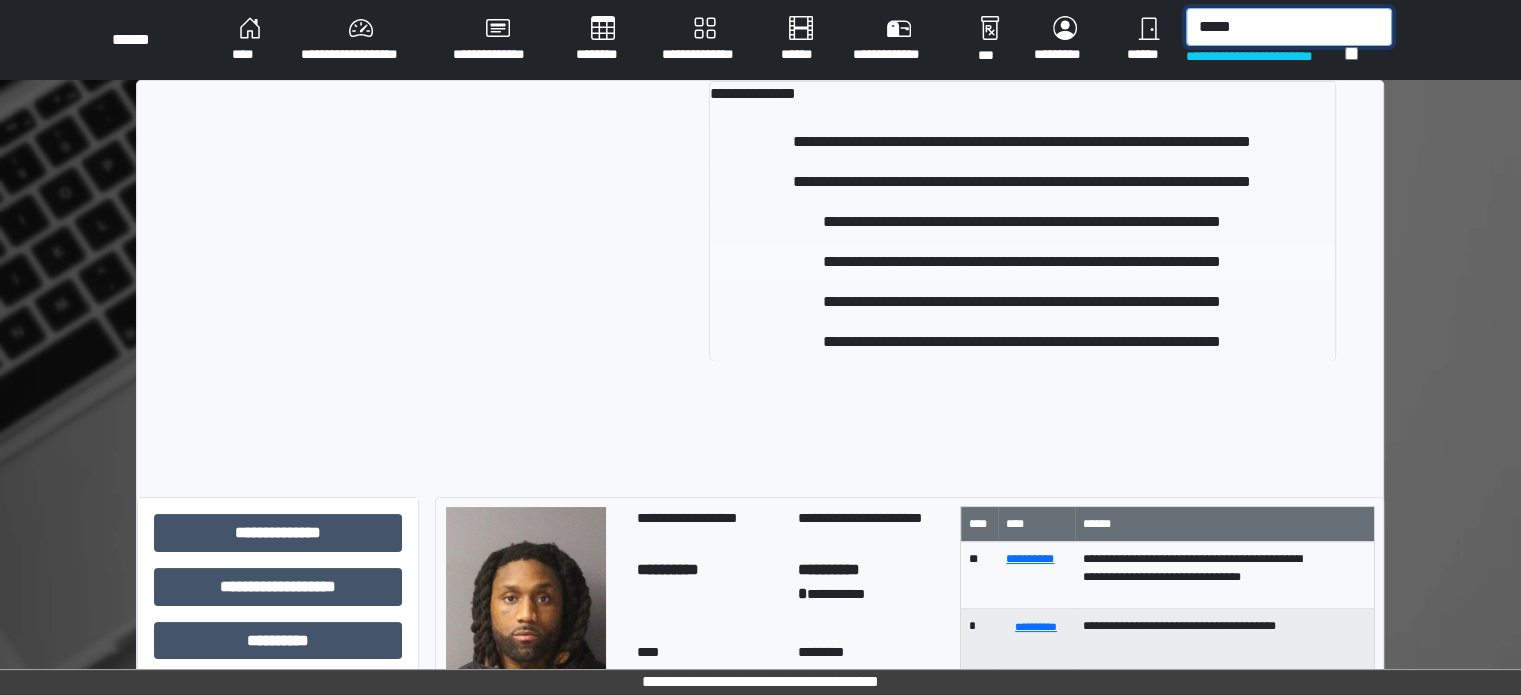 type on "*****" 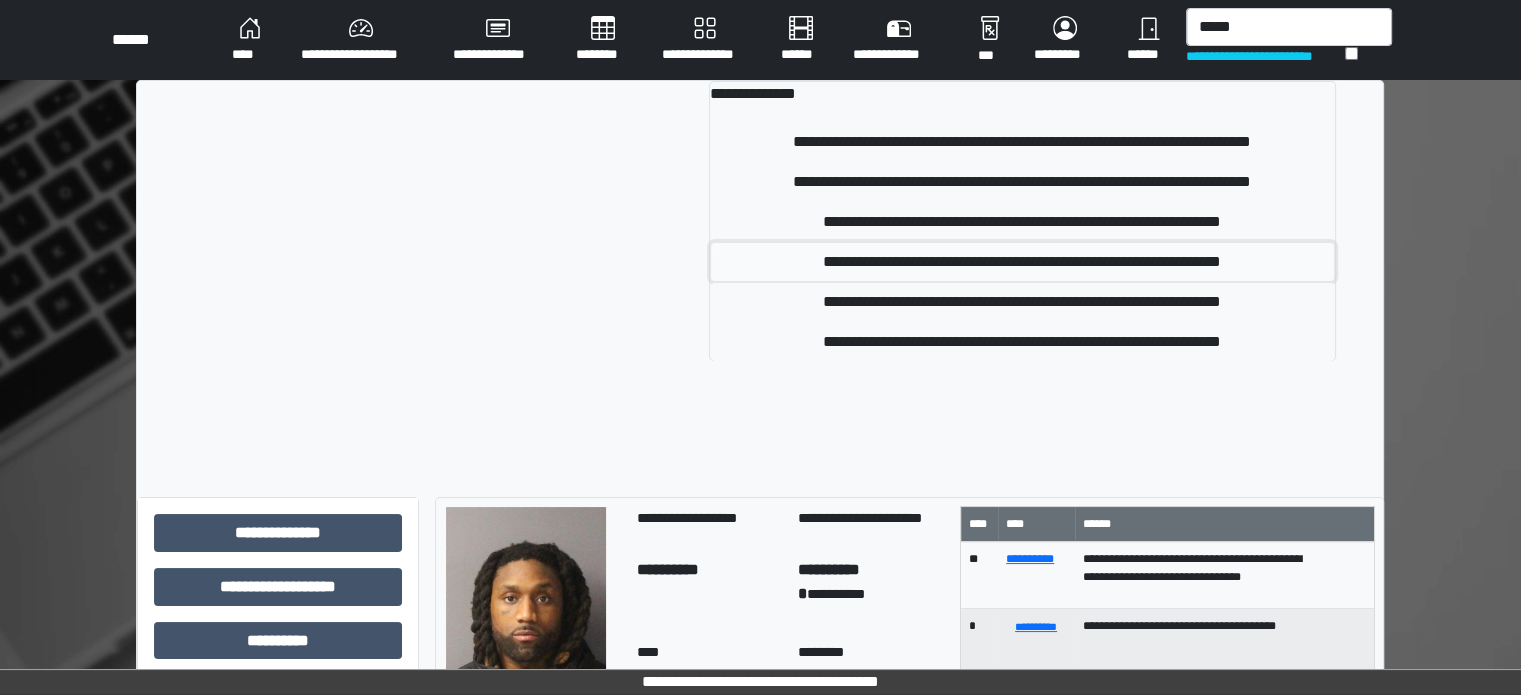 click on "**********" at bounding box center [1022, 262] 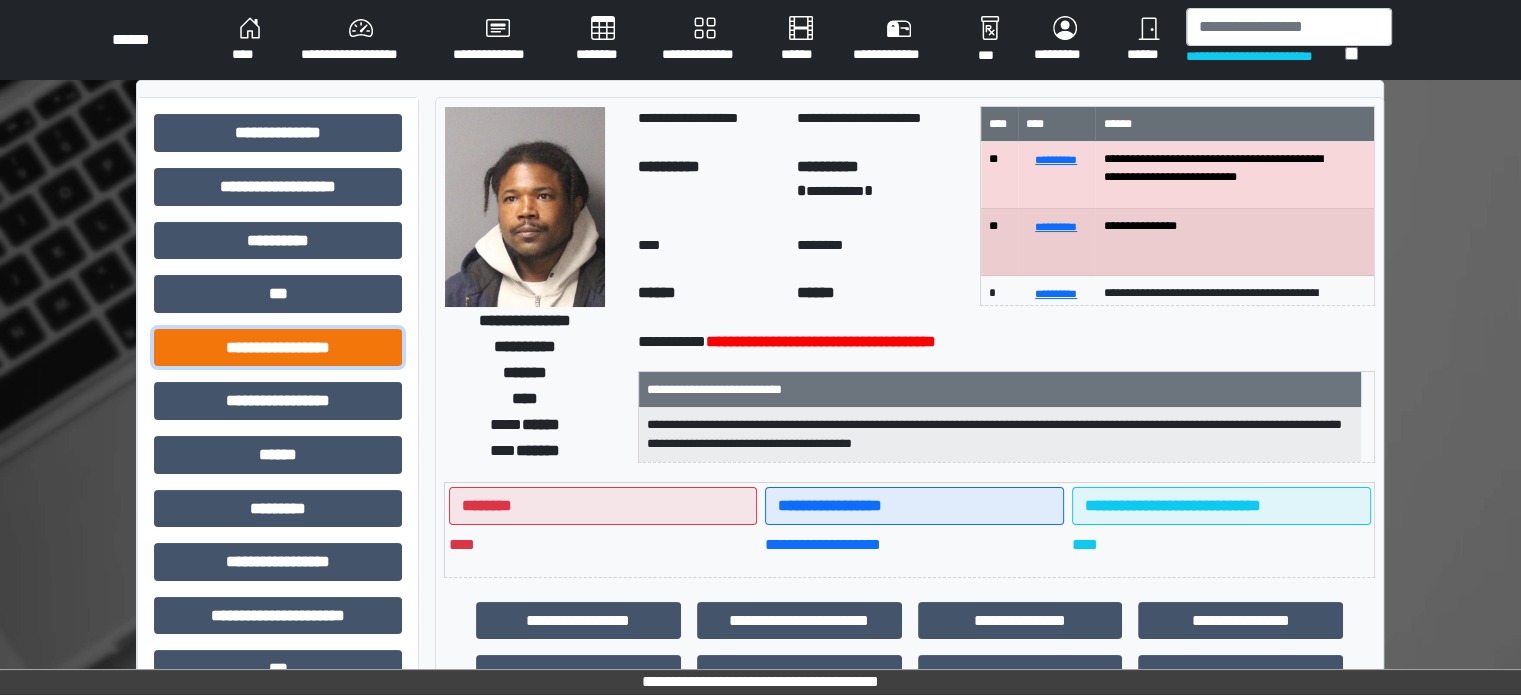 click on "**********" at bounding box center (278, 348) 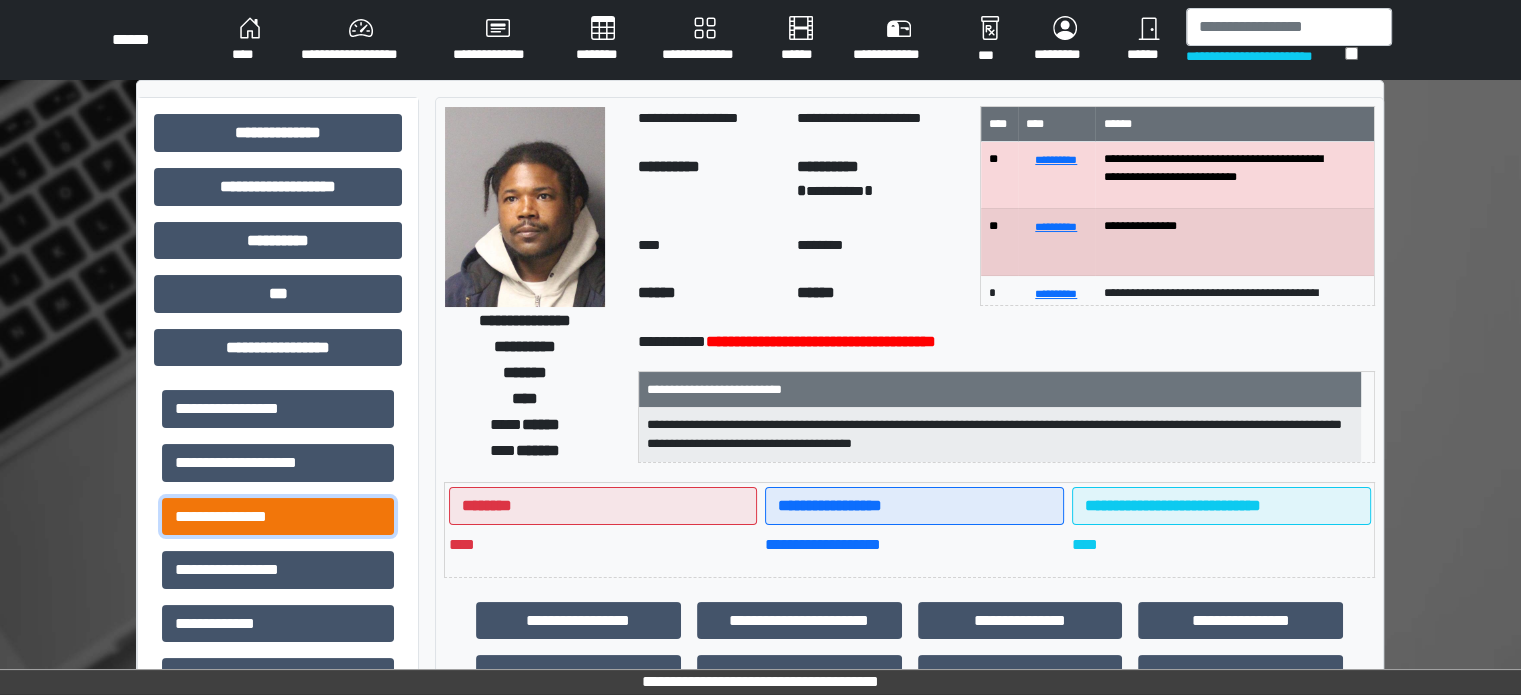 click on "**********" at bounding box center [278, 517] 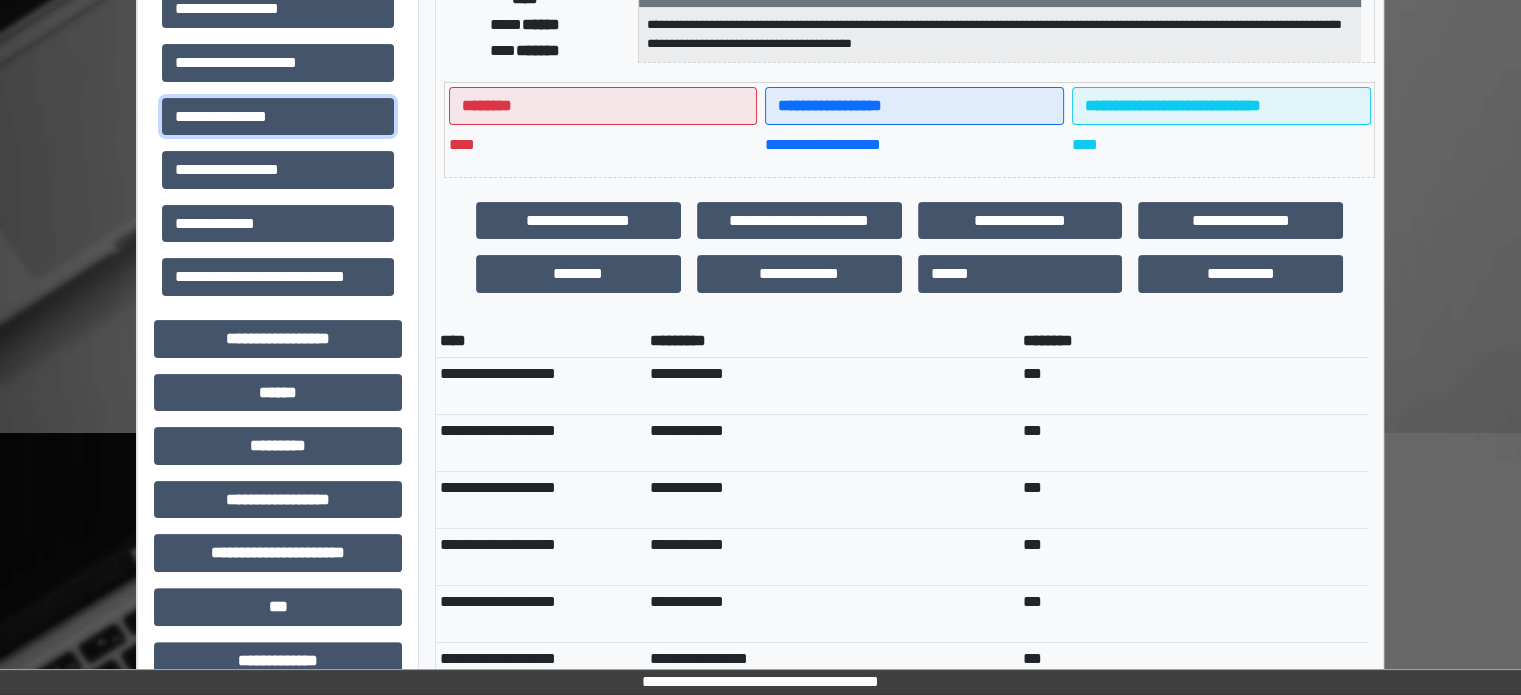 scroll, scrollTop: 0, scrollLeft: 0, axis: both 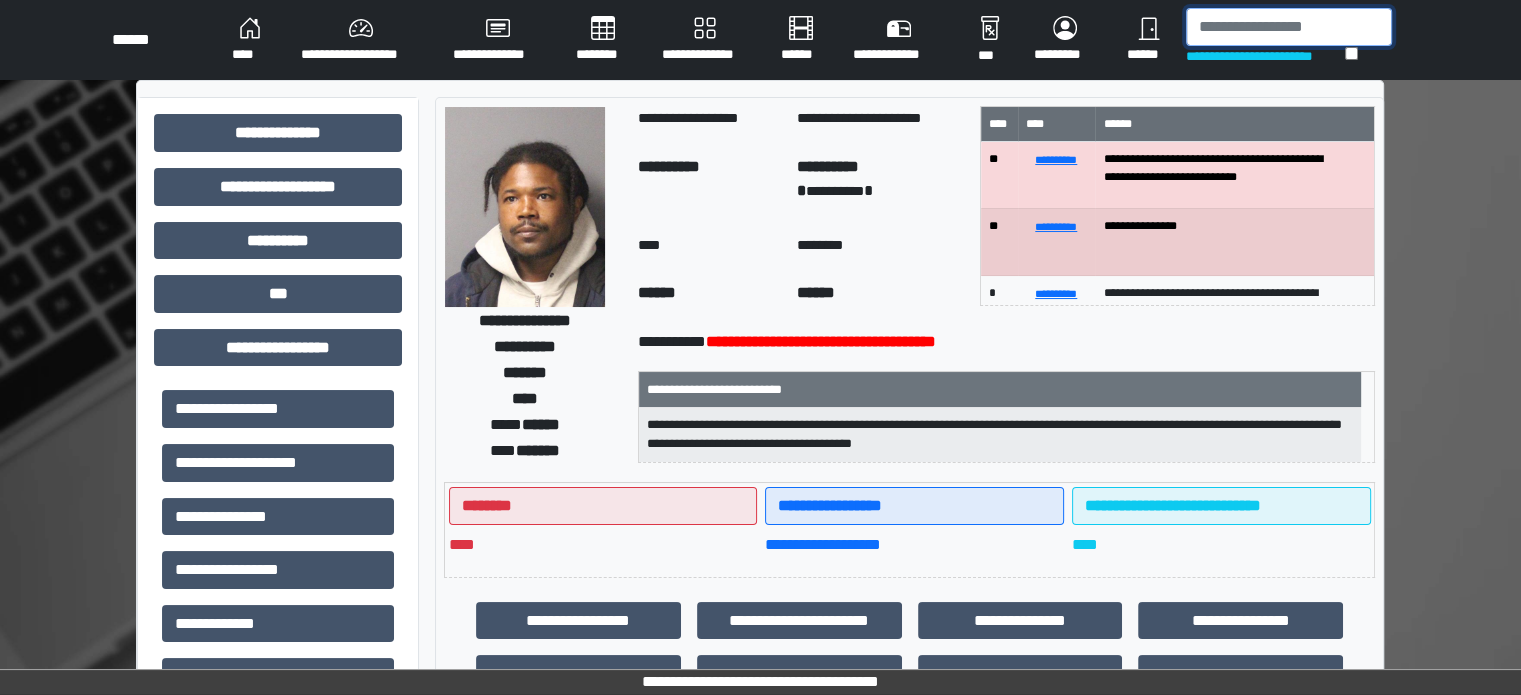 click at bounding box center [1289, 27] 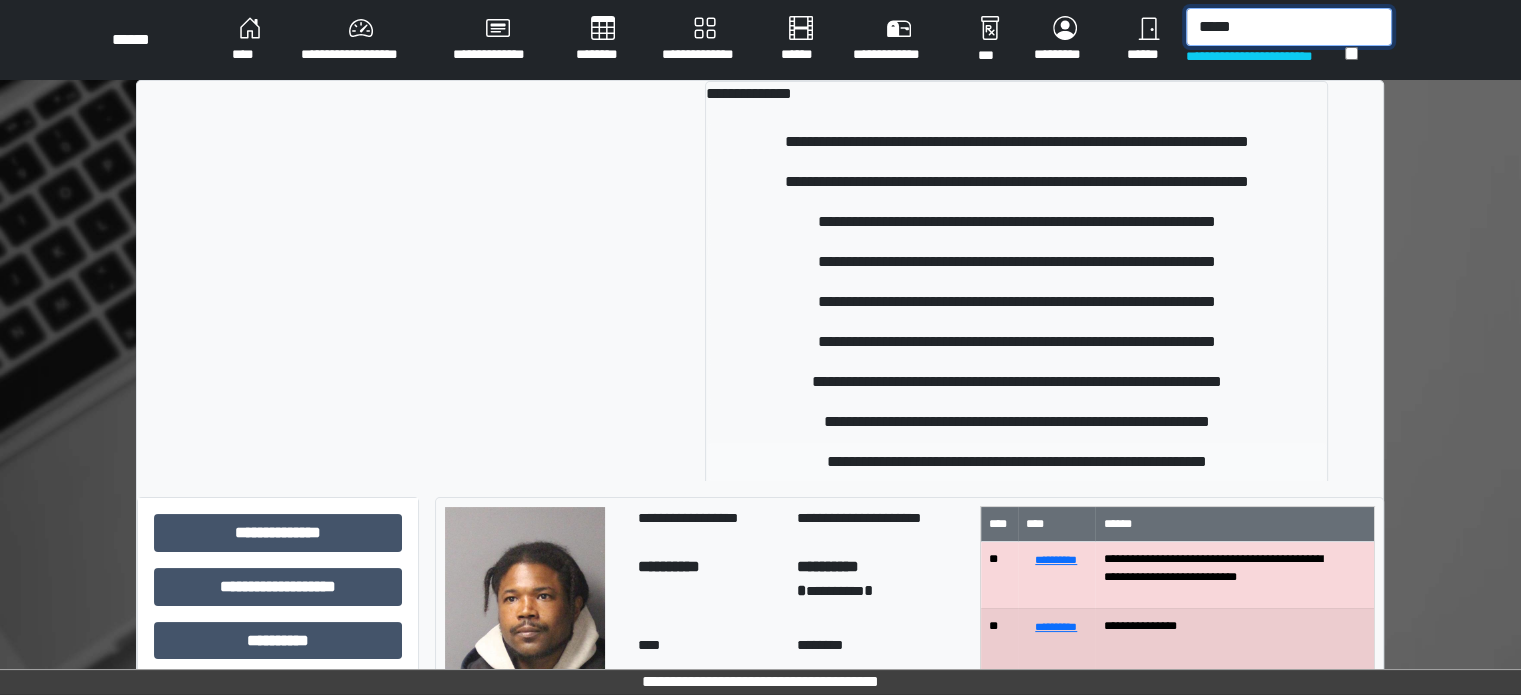 type on "*****" 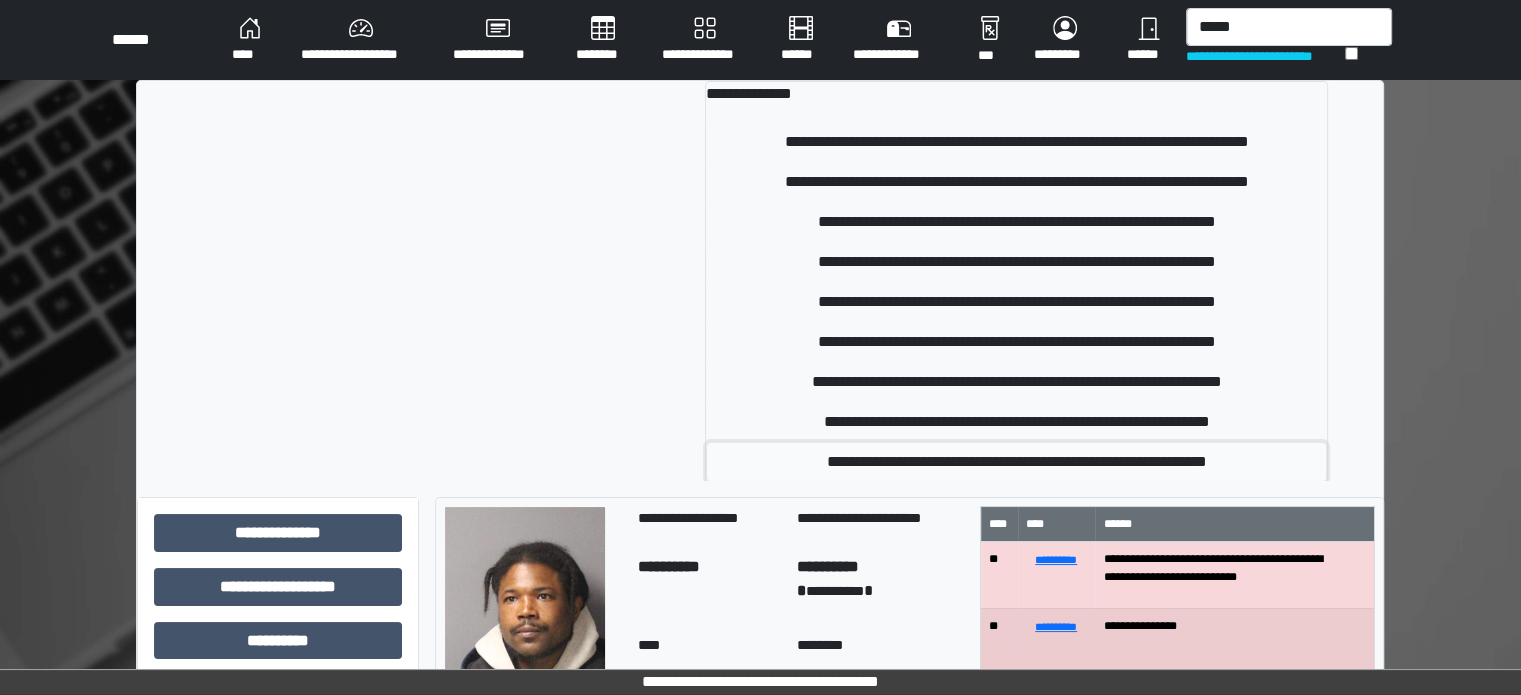 click on "**********" at bounding box center (1016, 462) 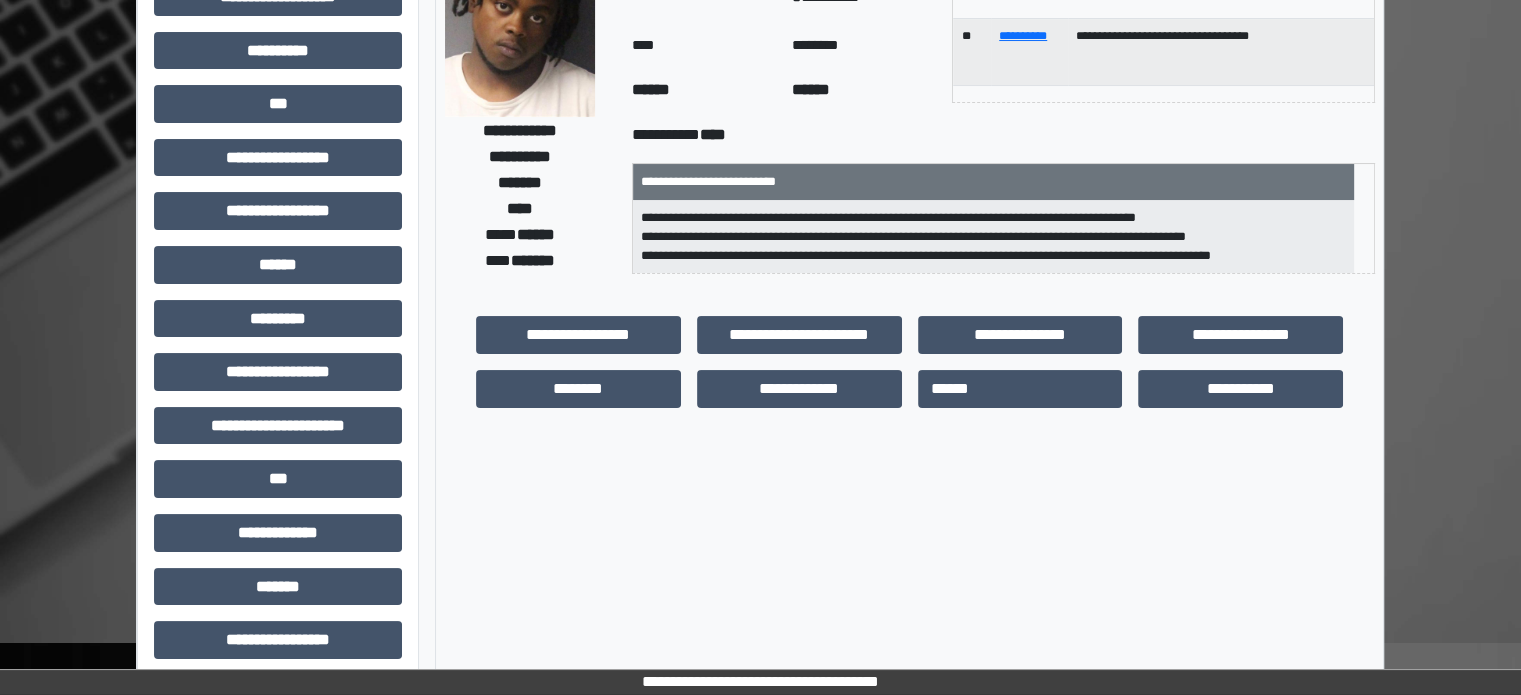 scroll, scrollTop: 200, scrollLeft: 0, axis: vertical 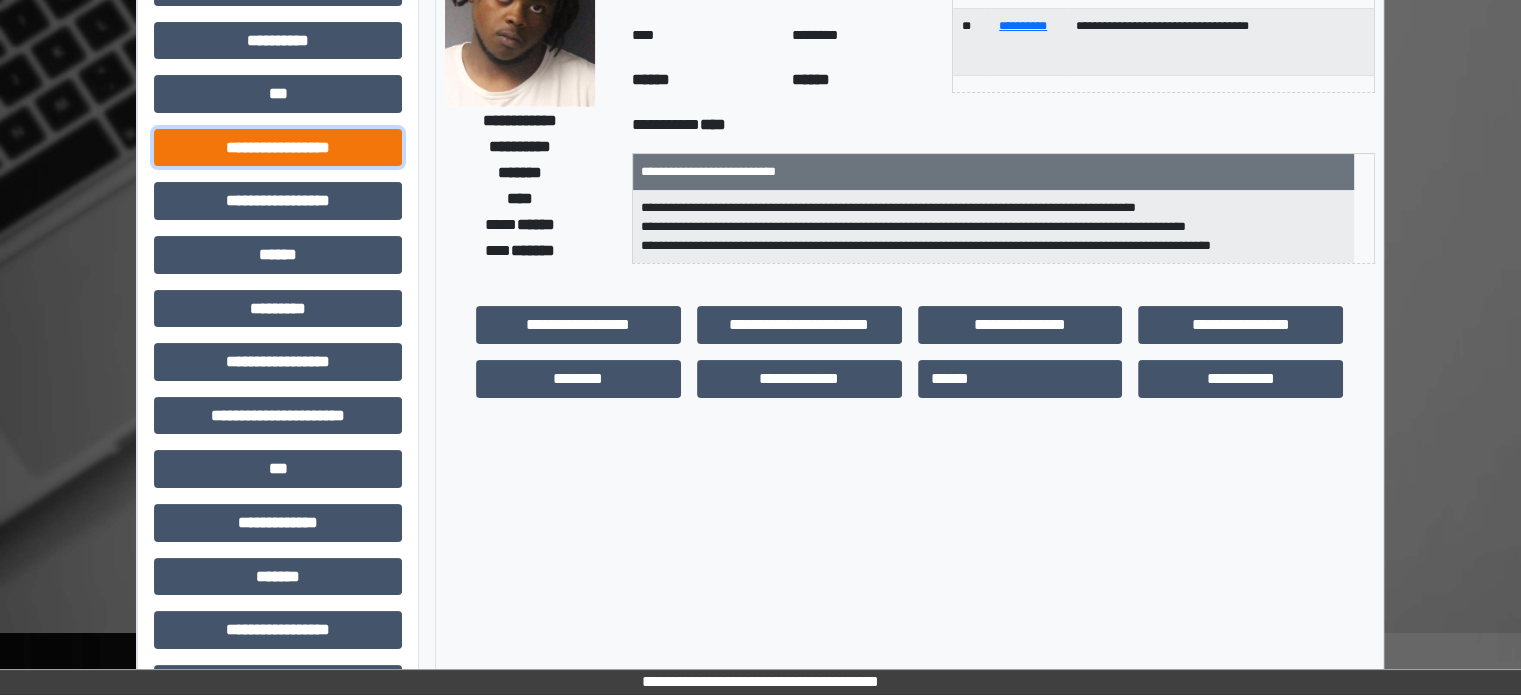 click on "**********" at bounding box center [278, 148] 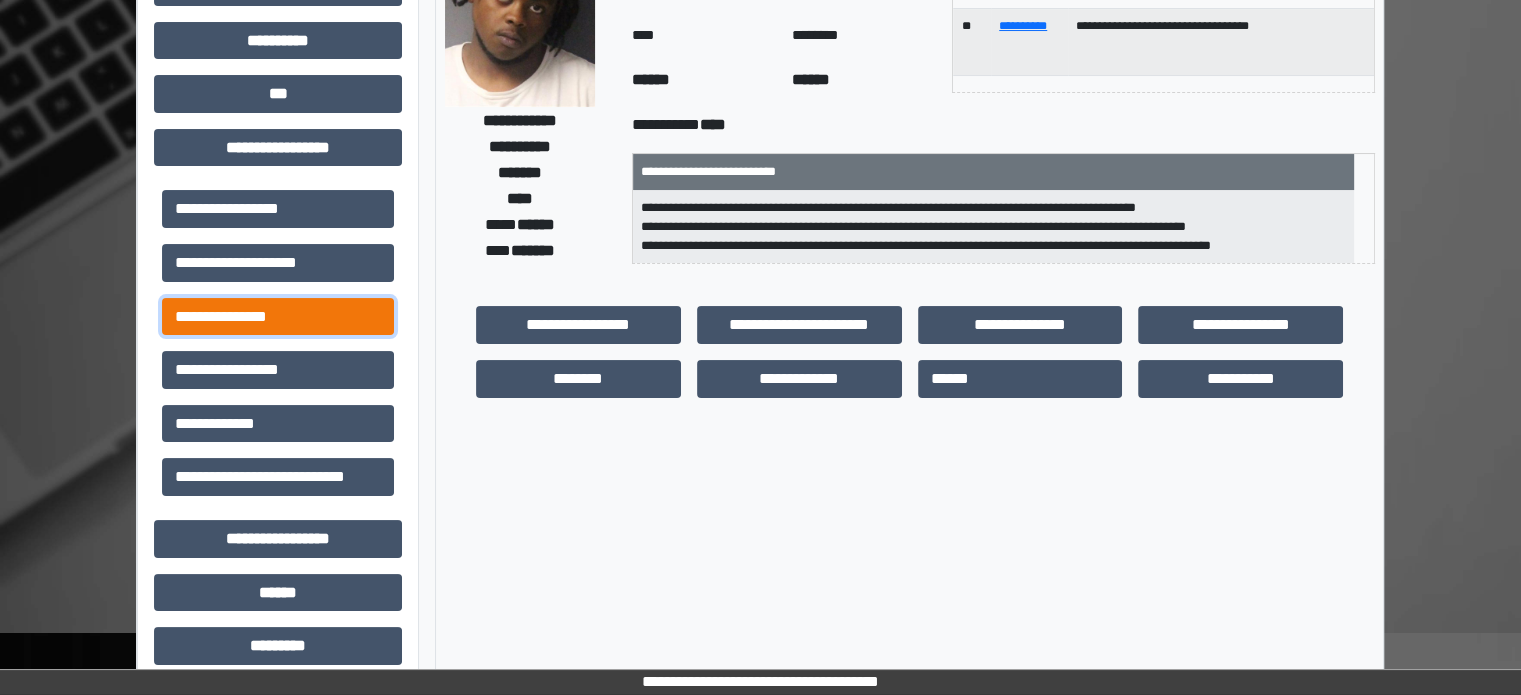 click on "**********" at bounding box center [278, 317] 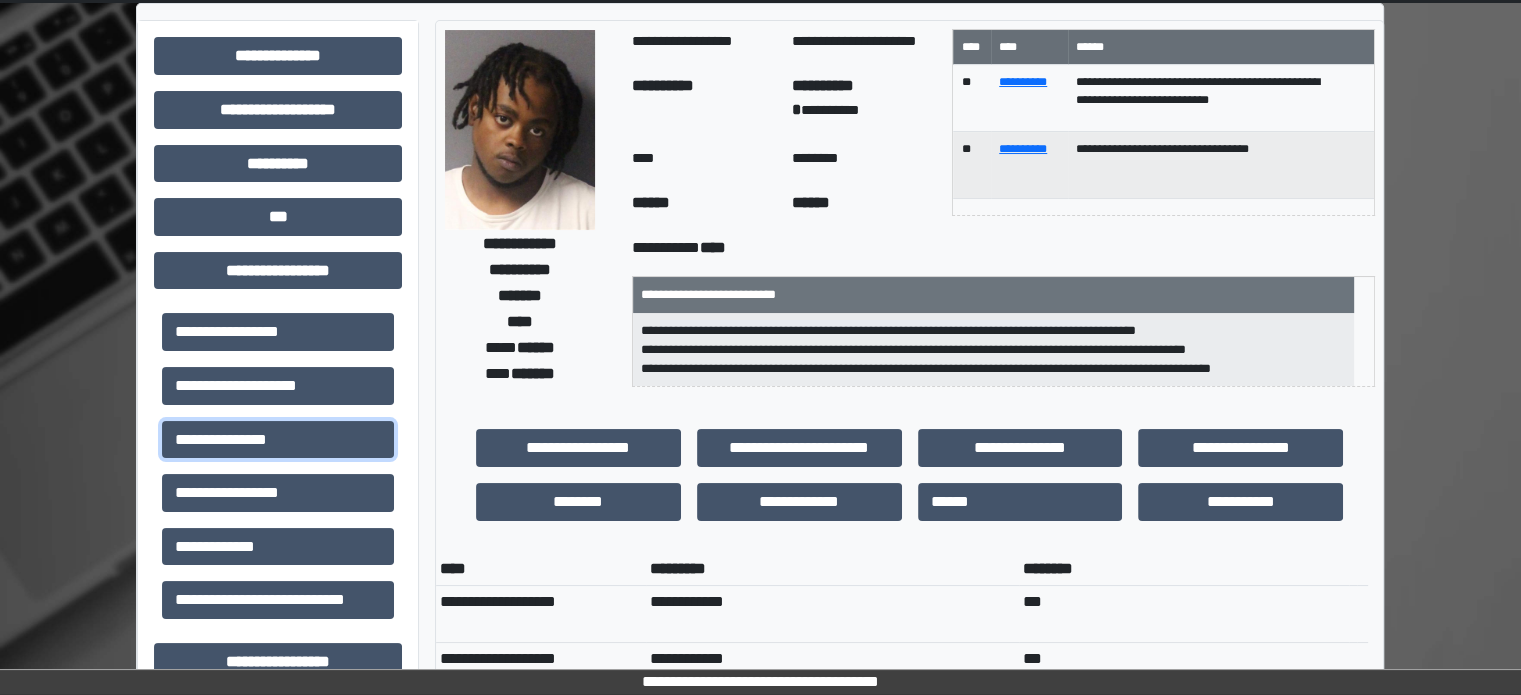 scroll, scrollTop: 0, scrollLeft: 0, axis: both 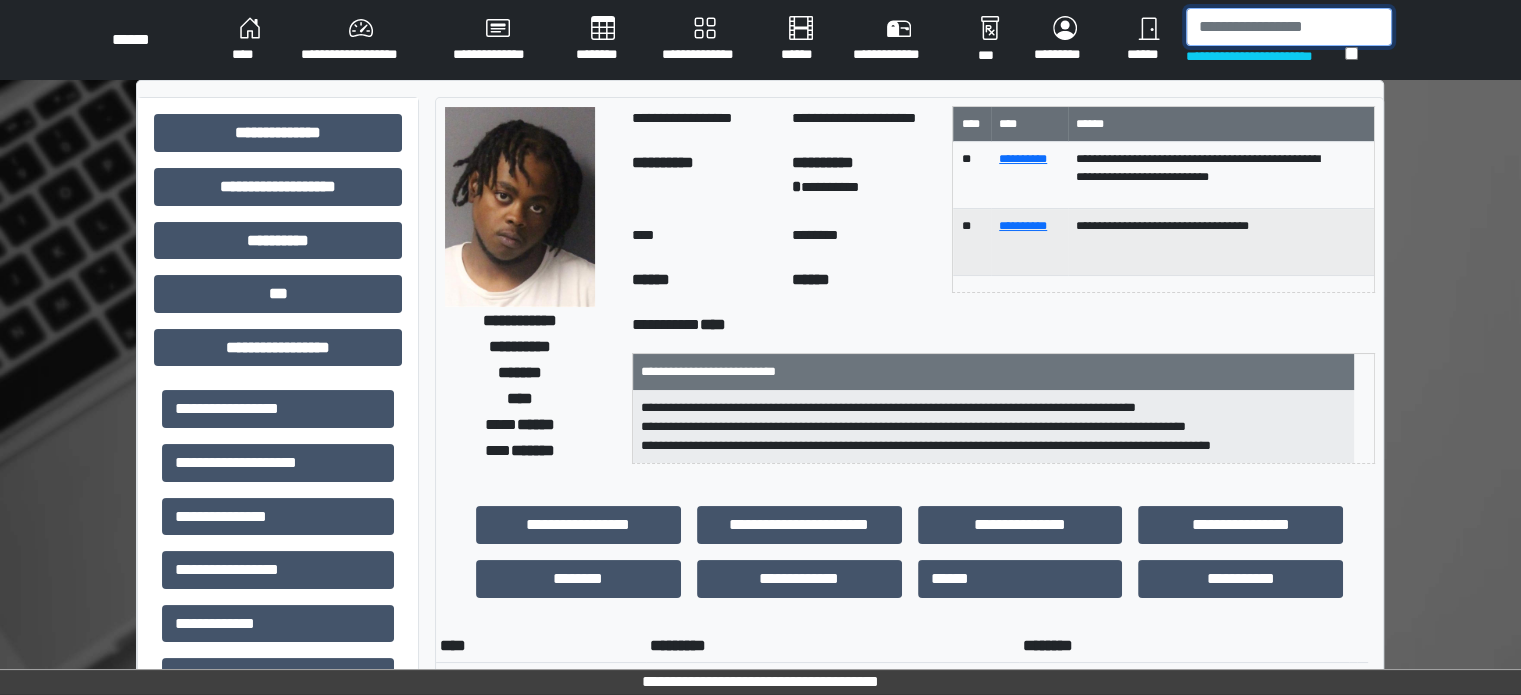 click at bounding box center [1289, 27] 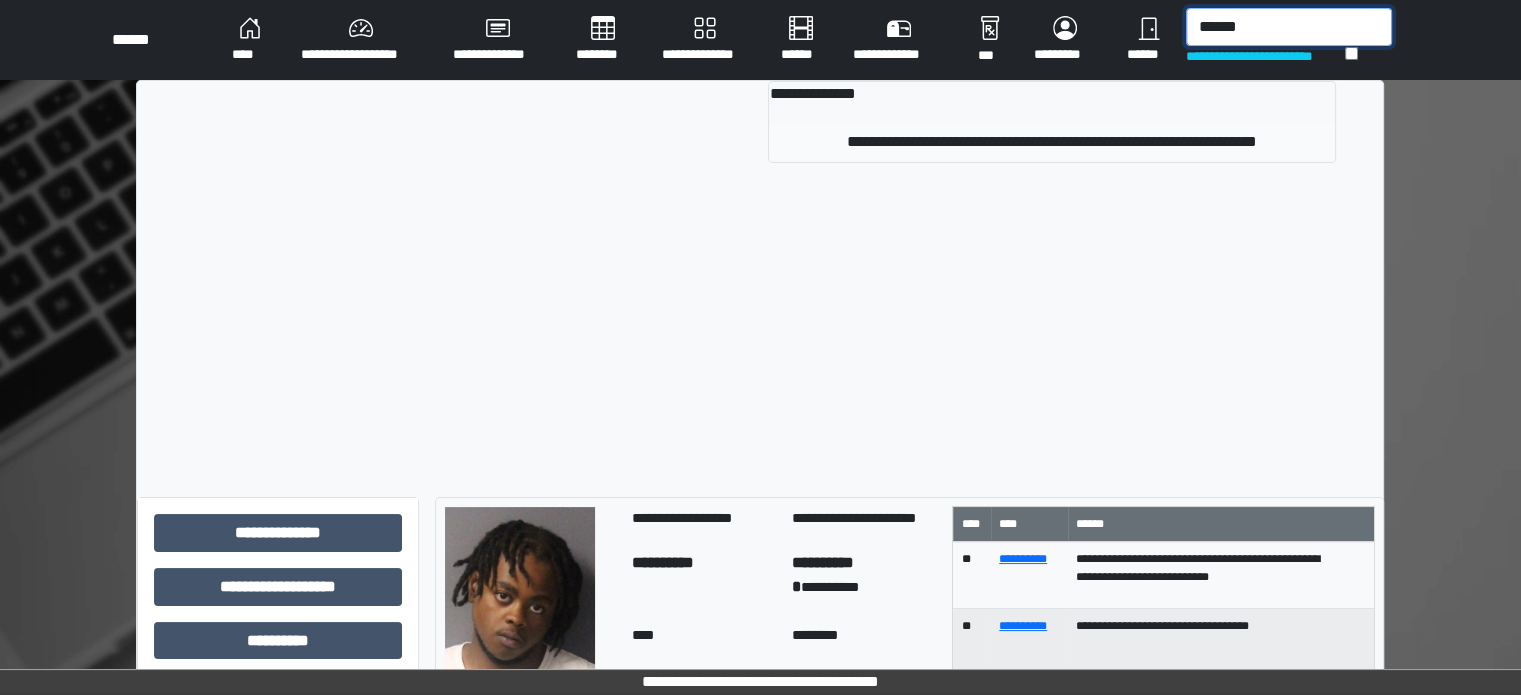 type on "******" 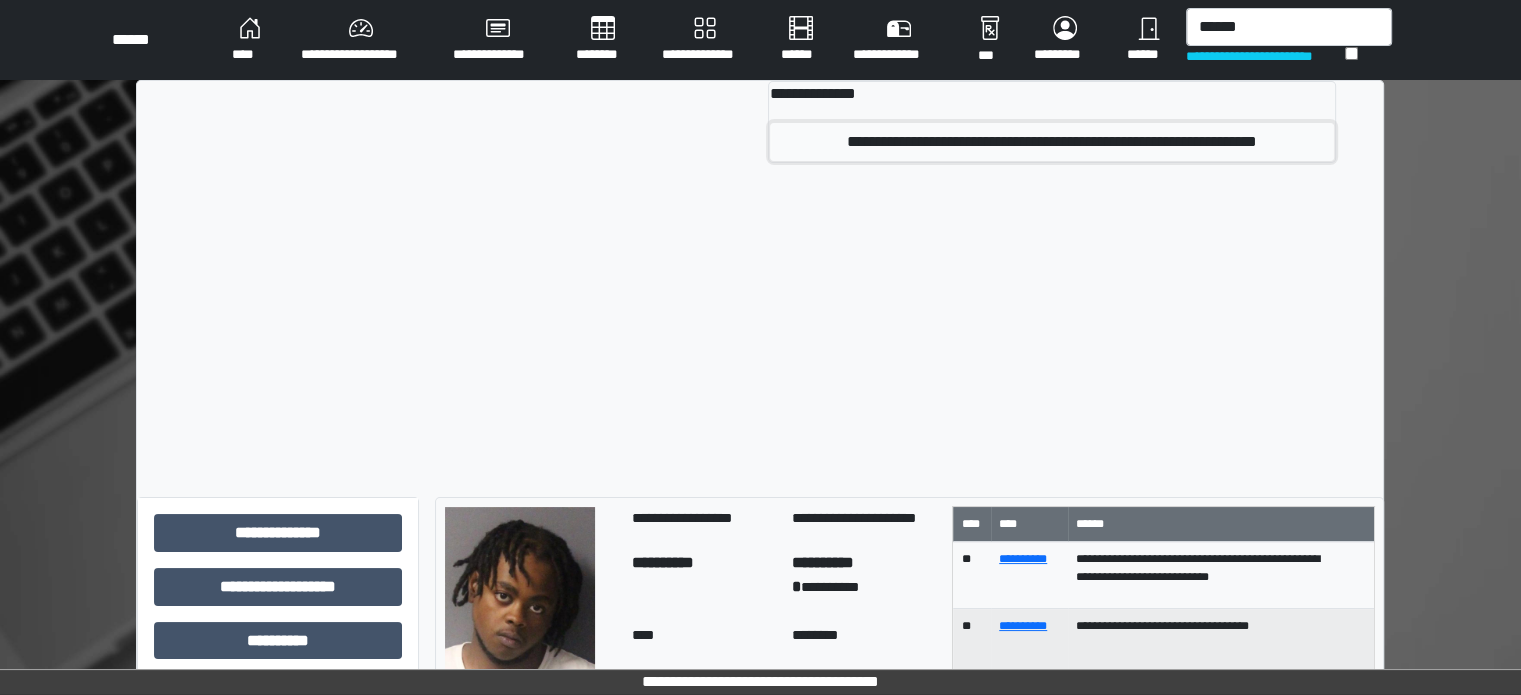 click on "**********" at bounding box center [1051, 142] 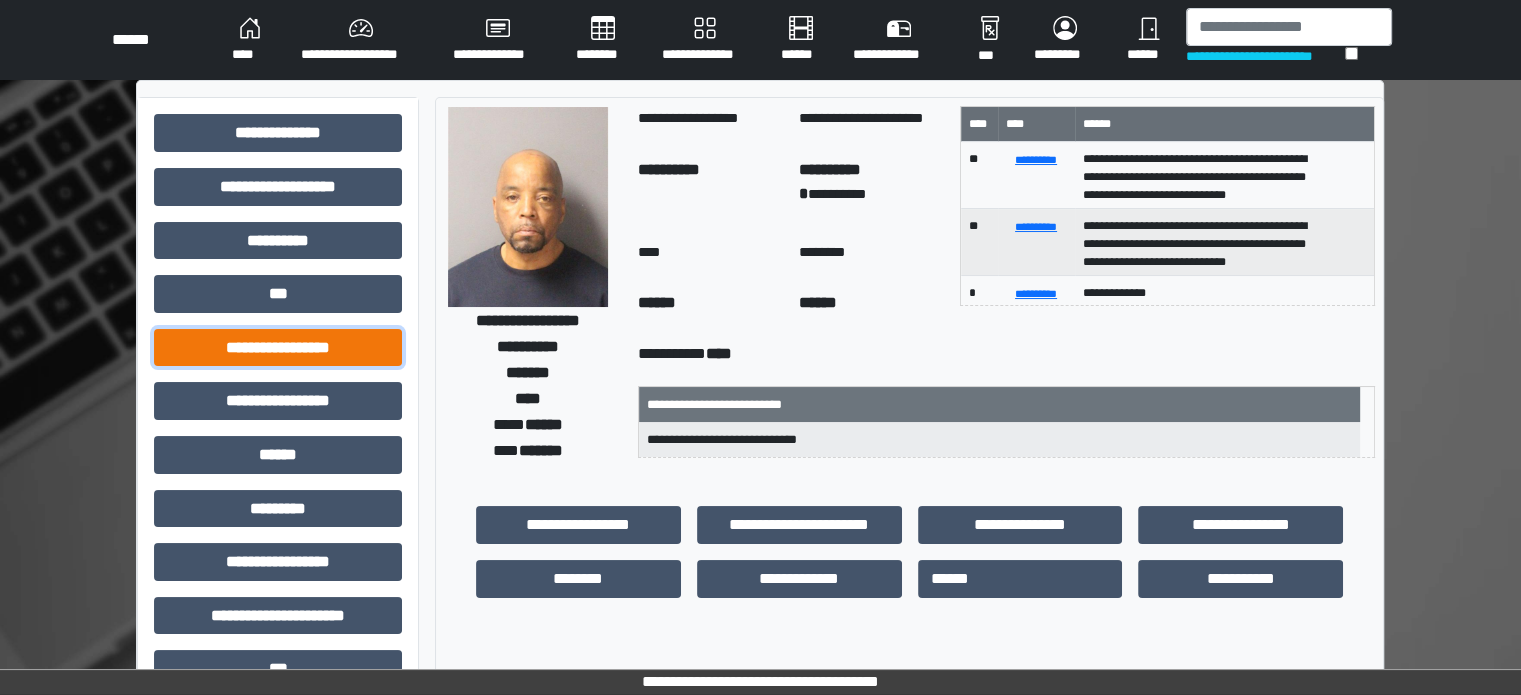 click on "**********" at bounding box center [278, 348] 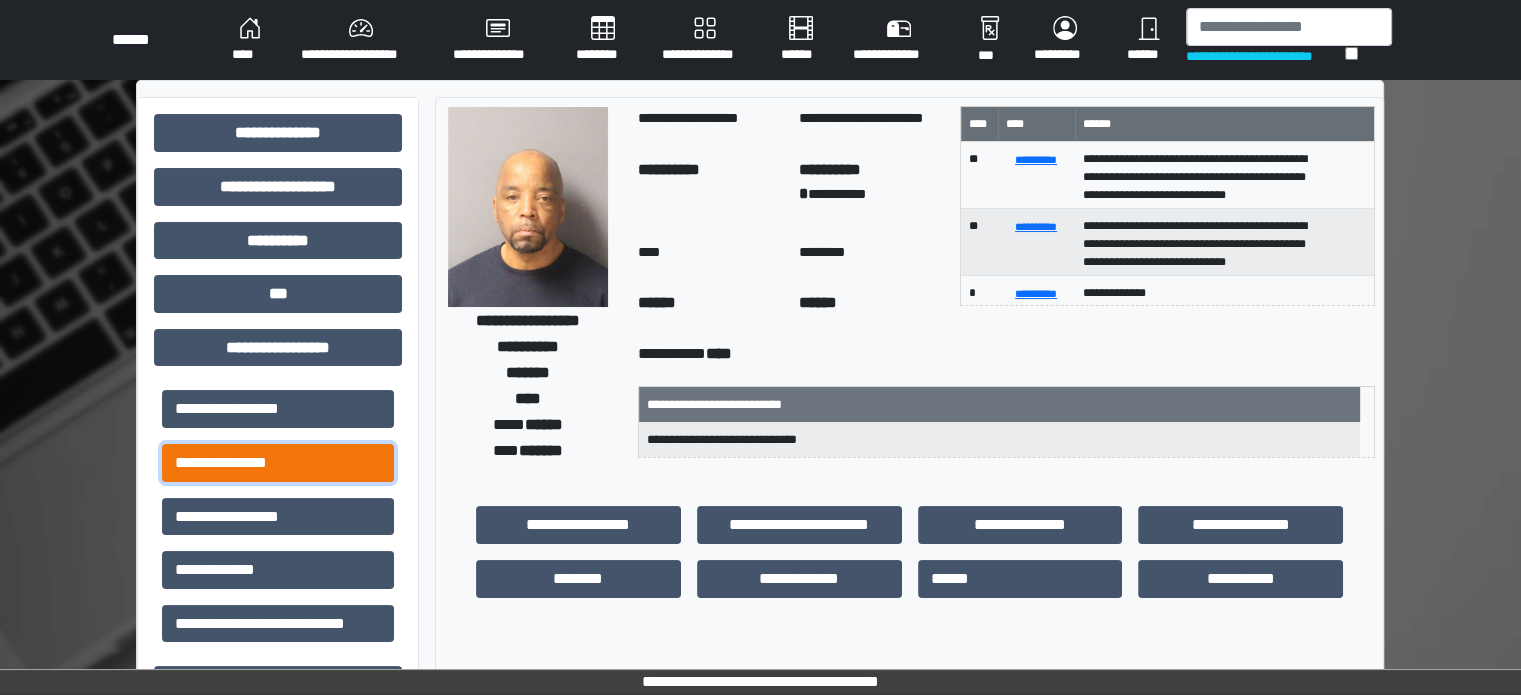 click on "**********" at bounding box center [278, 463] 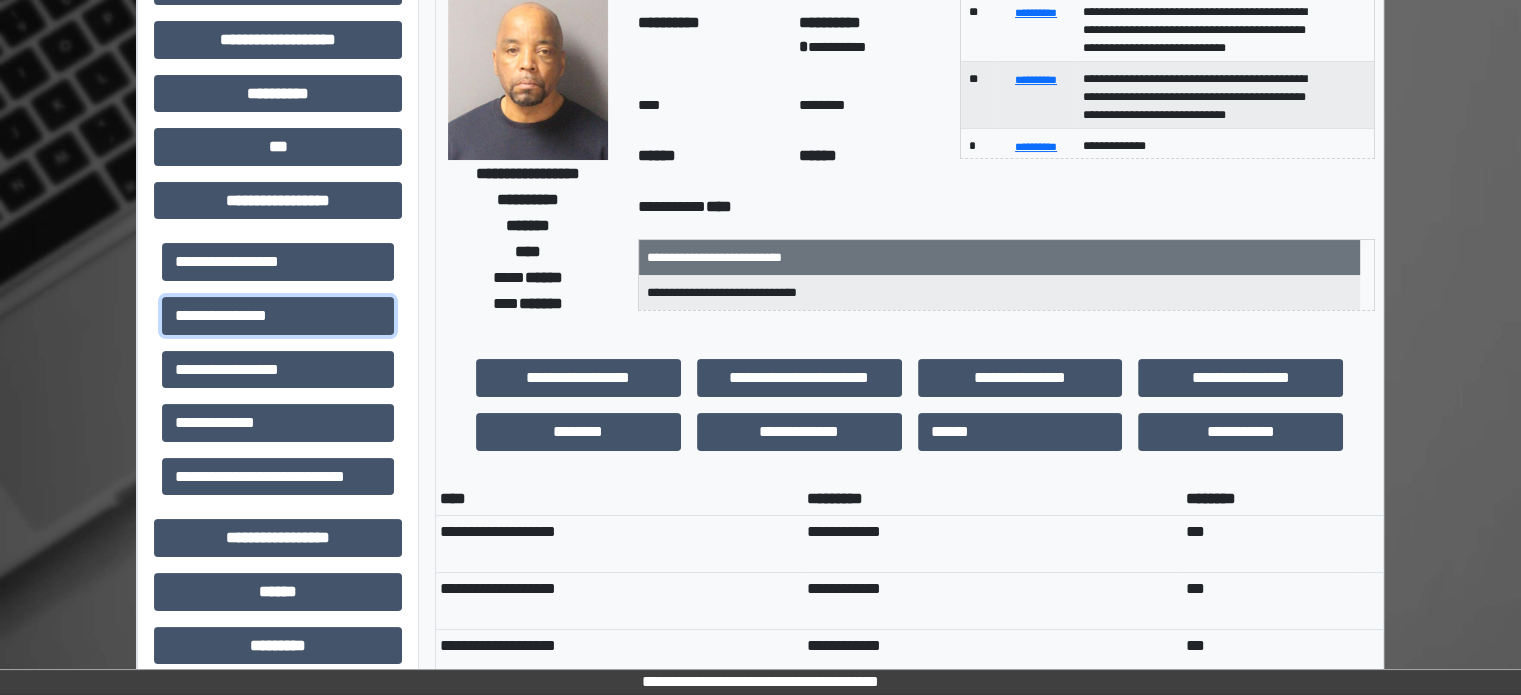 scroll, scrollTop: 0, scrollLeft: 0, axis: both 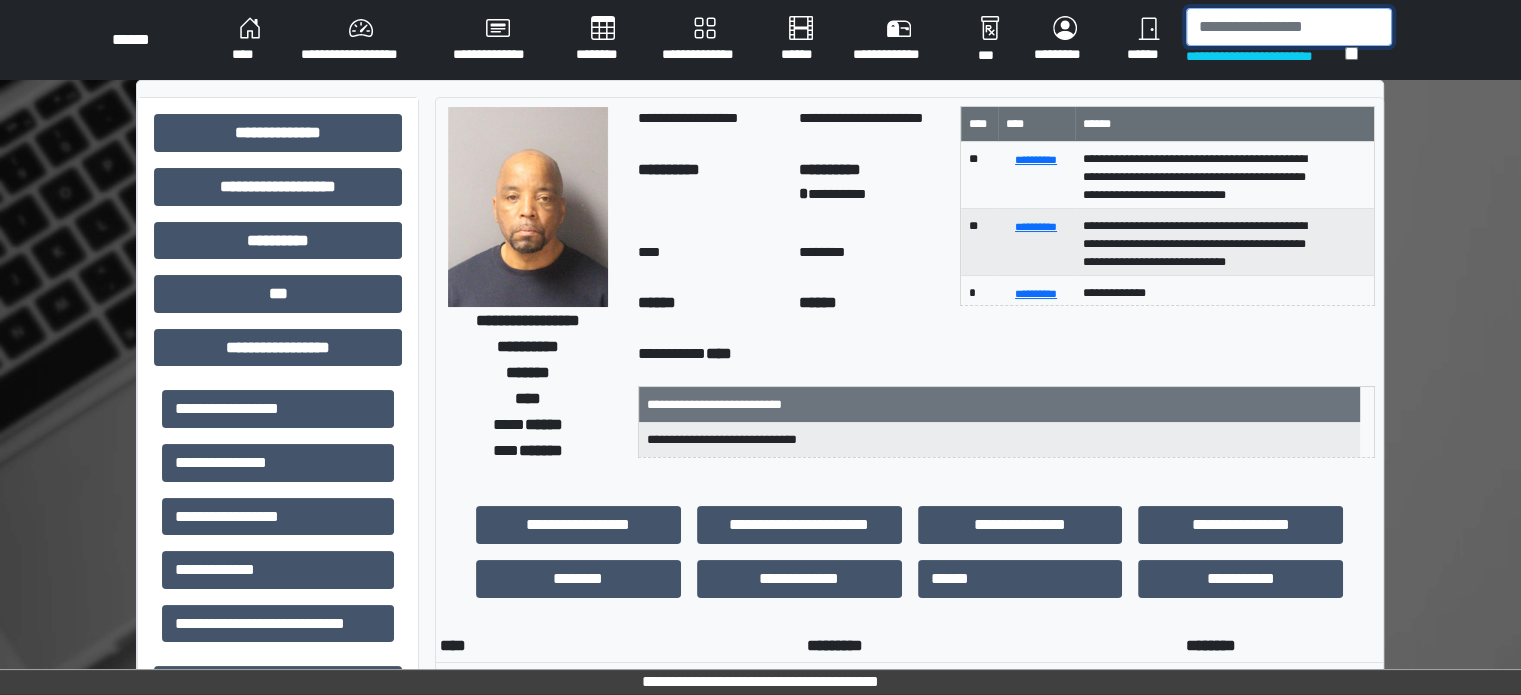 click at bounding box center (1289, 27) 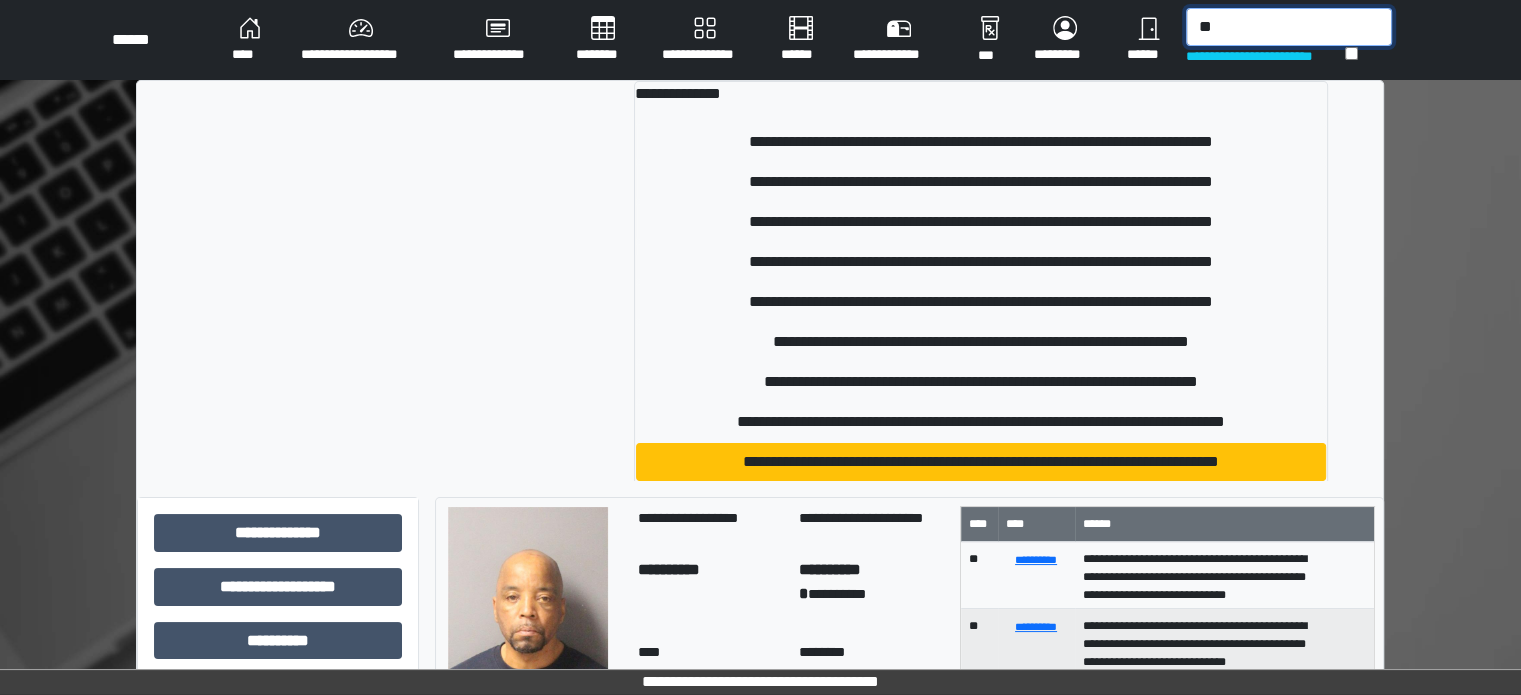 type on "*" 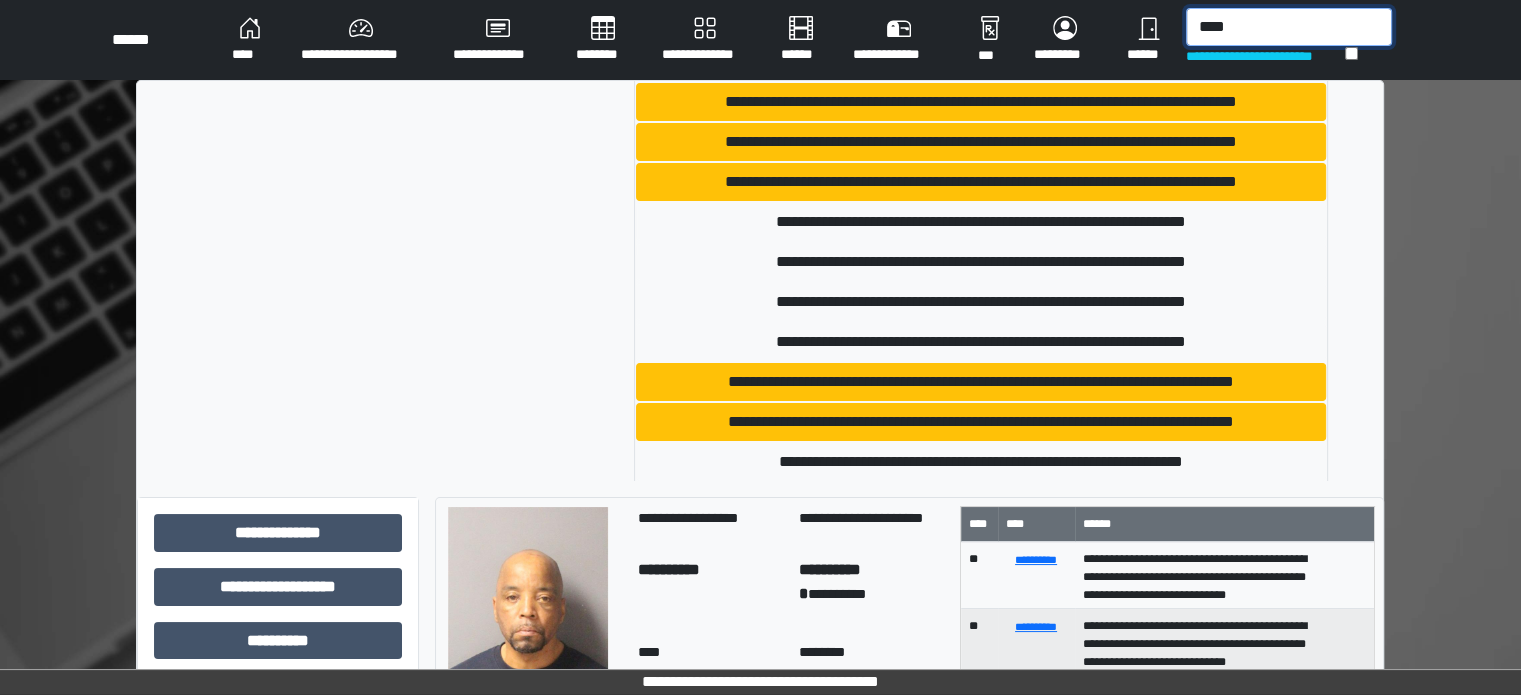 scroll, scrollTop: 500, scrollLeft: 0, axis: vertical 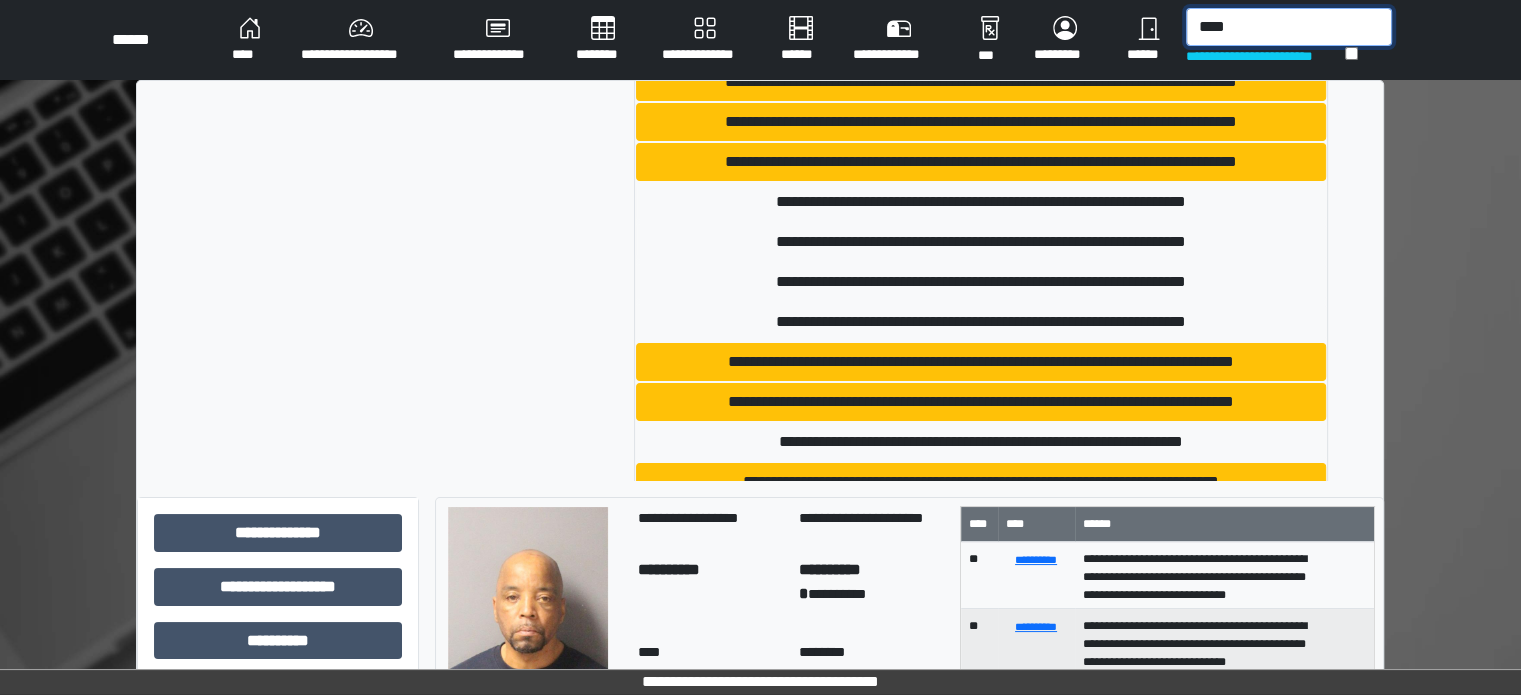 type on "****" 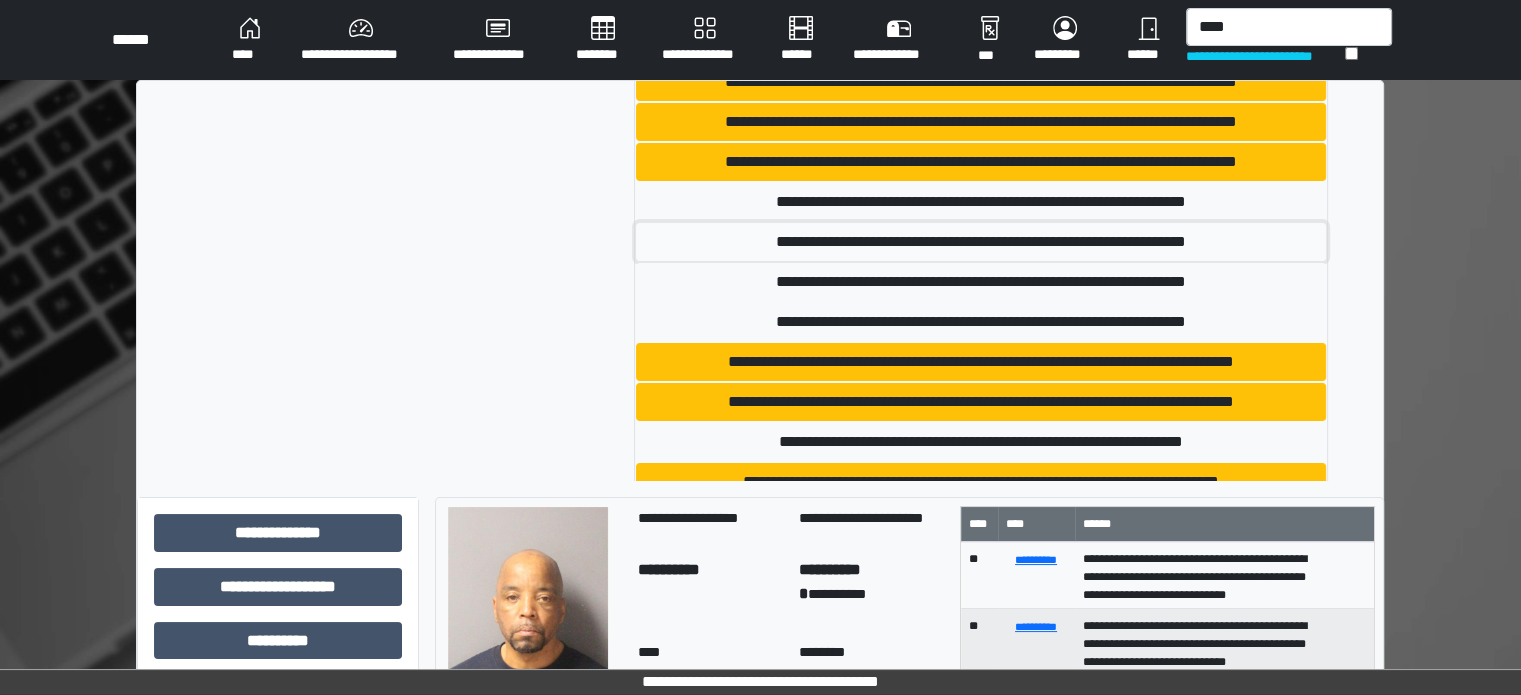 click on "**********" at bounding box center (981, 242) 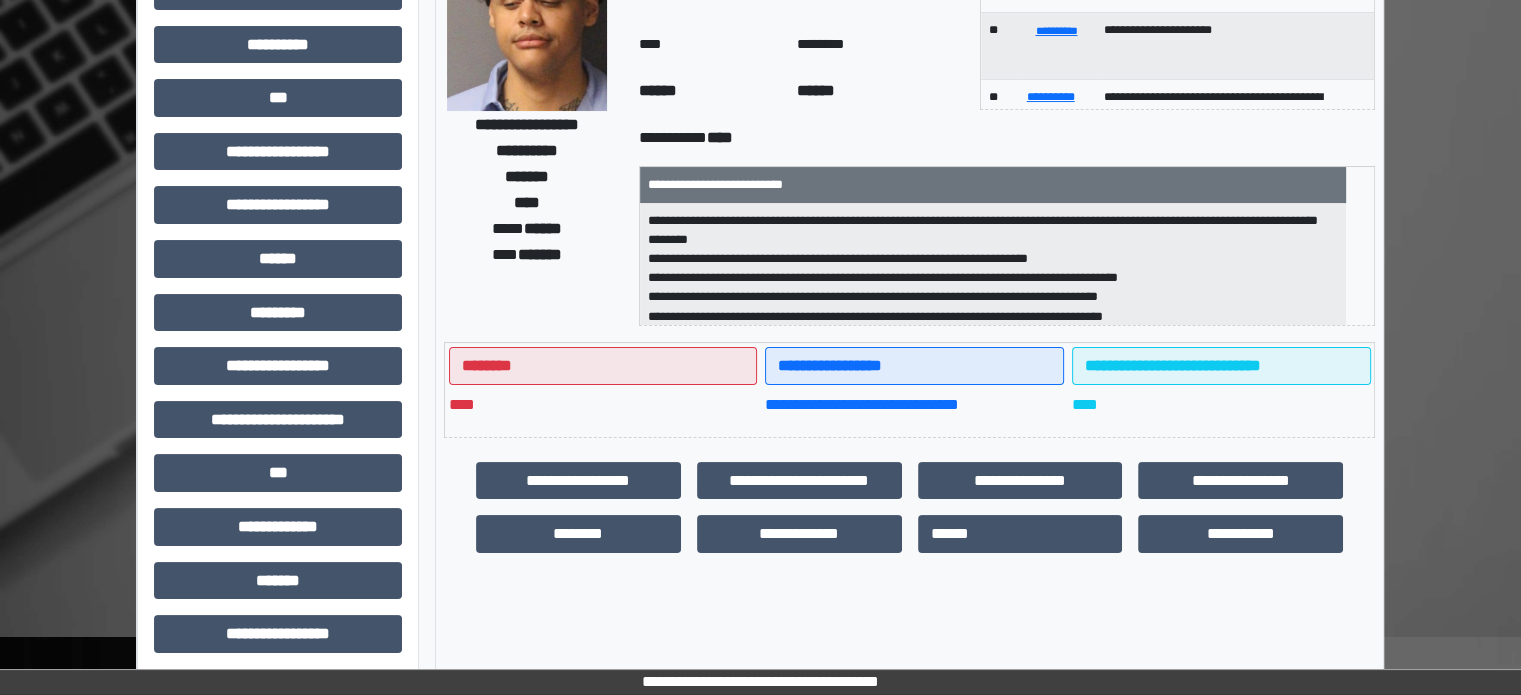 scroll, scrollTop: 200, scrollLeft: 0, axis: vertical 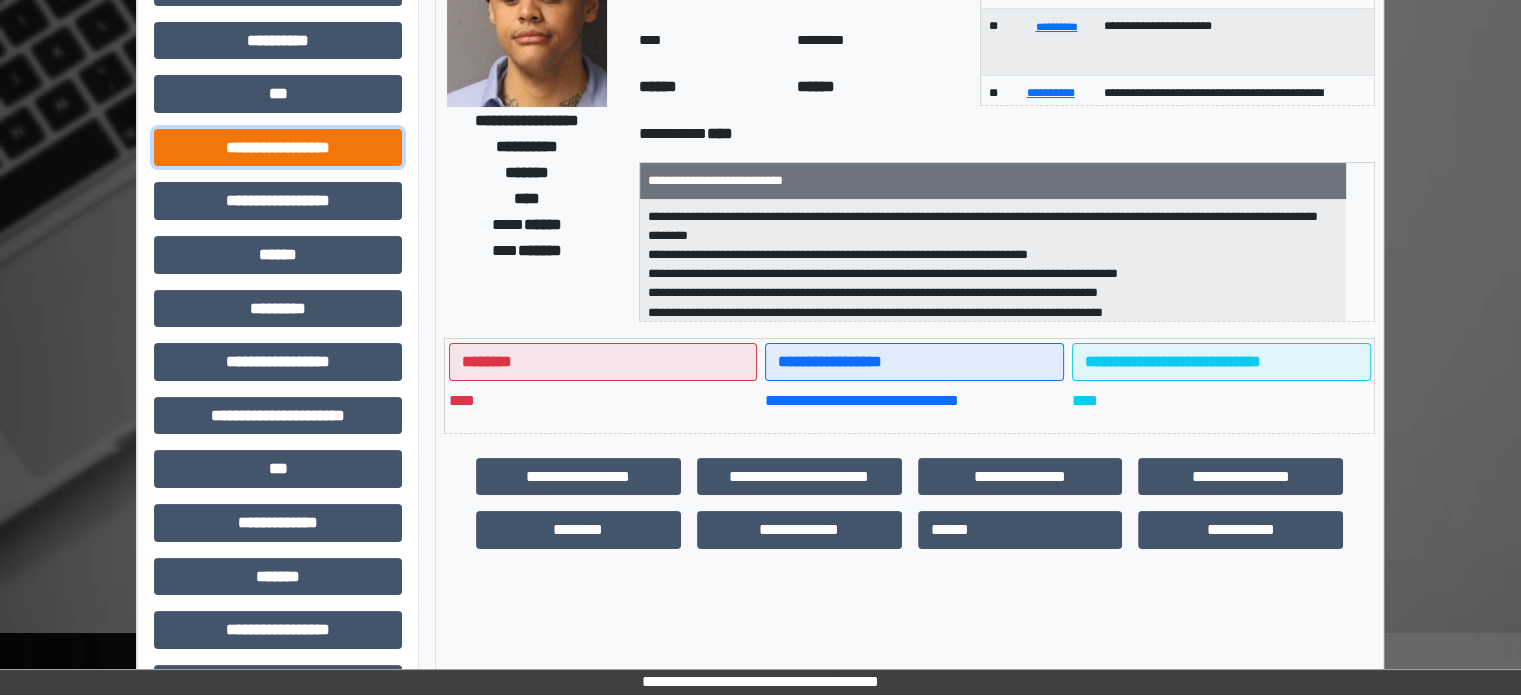 click on "**********" at bounding box center [278, 148] 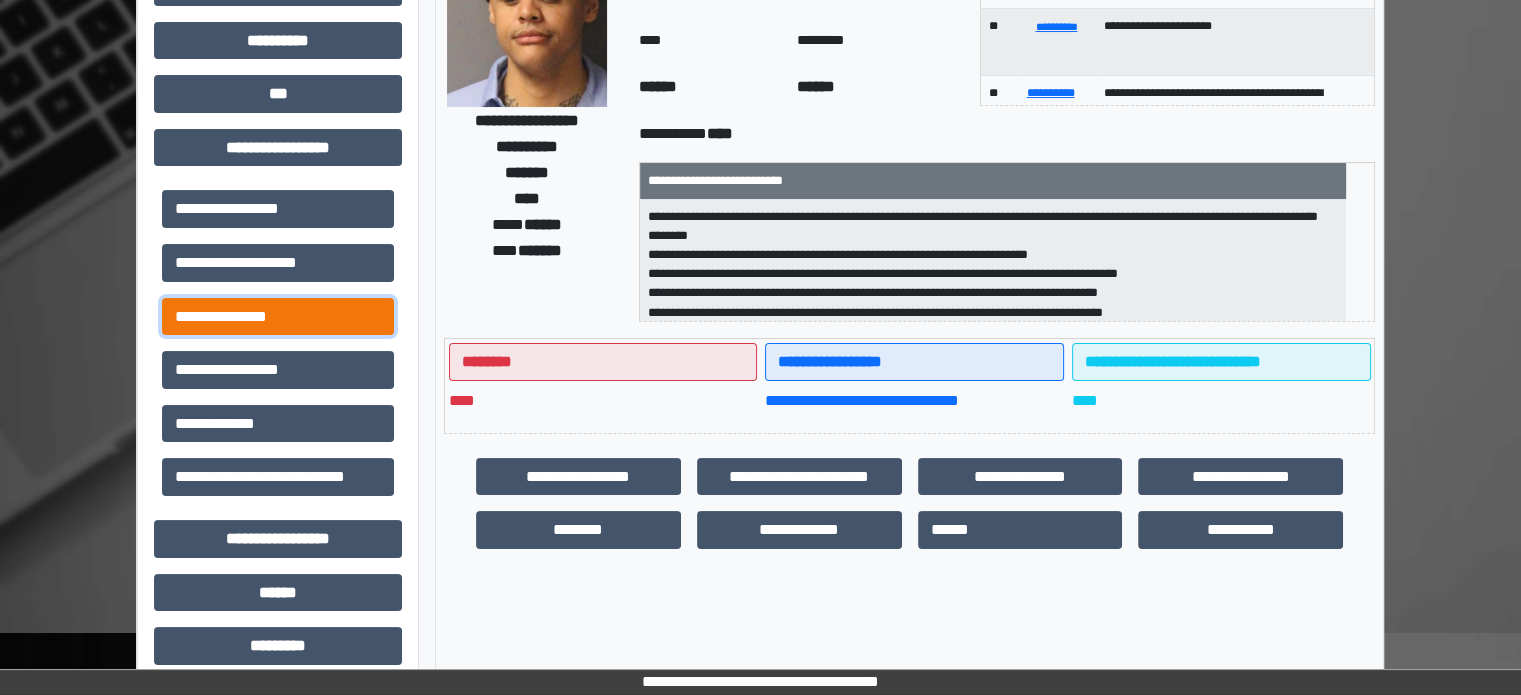 click on "**********" at bounding box center (278, 317) 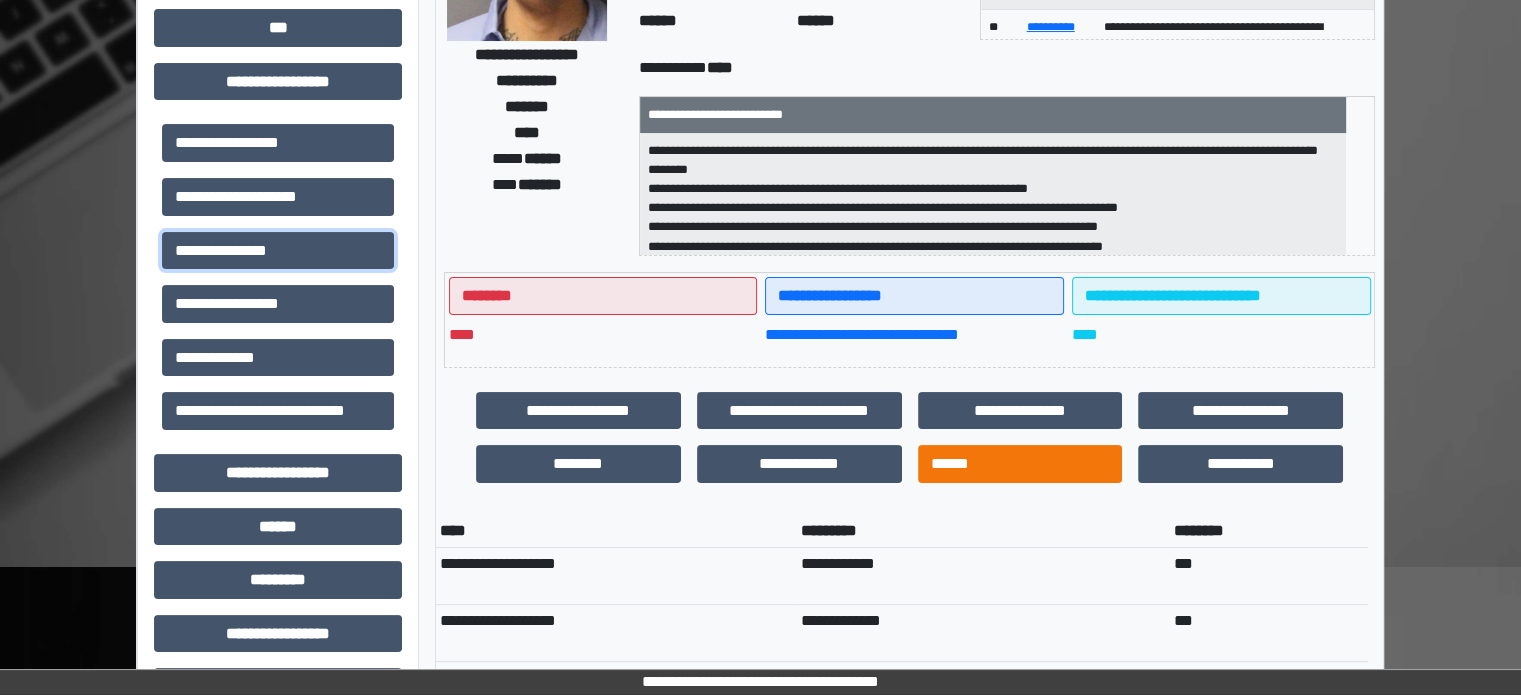 scroll, scrollTop: 300, scrollLeft: 0, axis: vertical 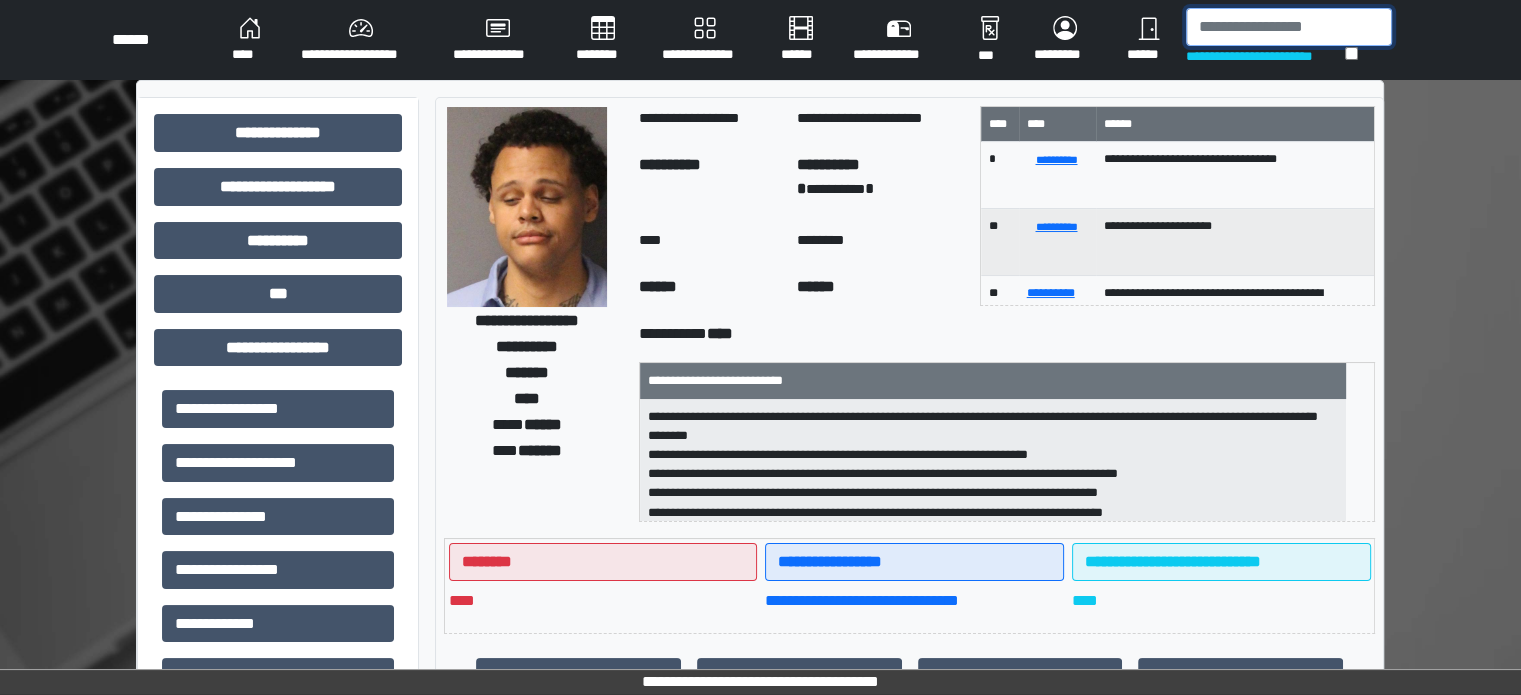 click at bounding box center (1289, 27) 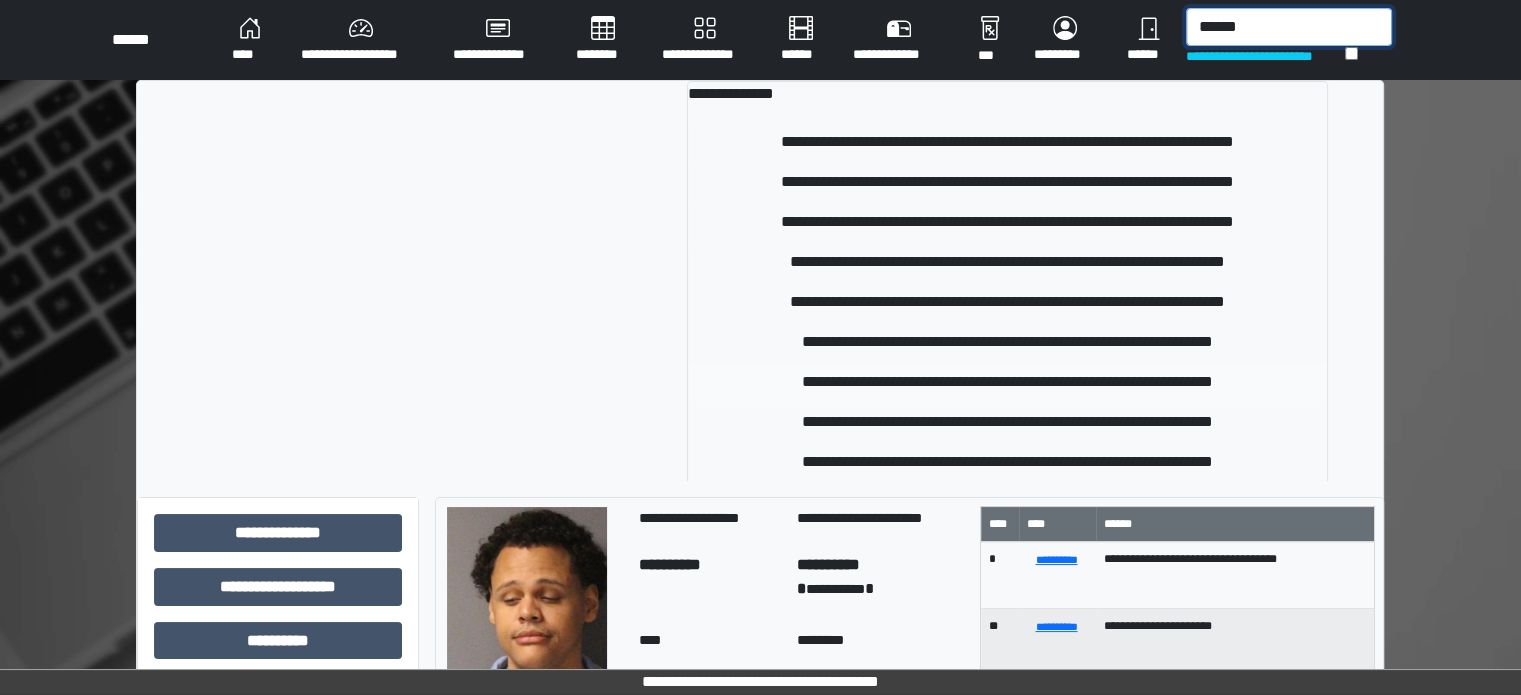 type on "******" 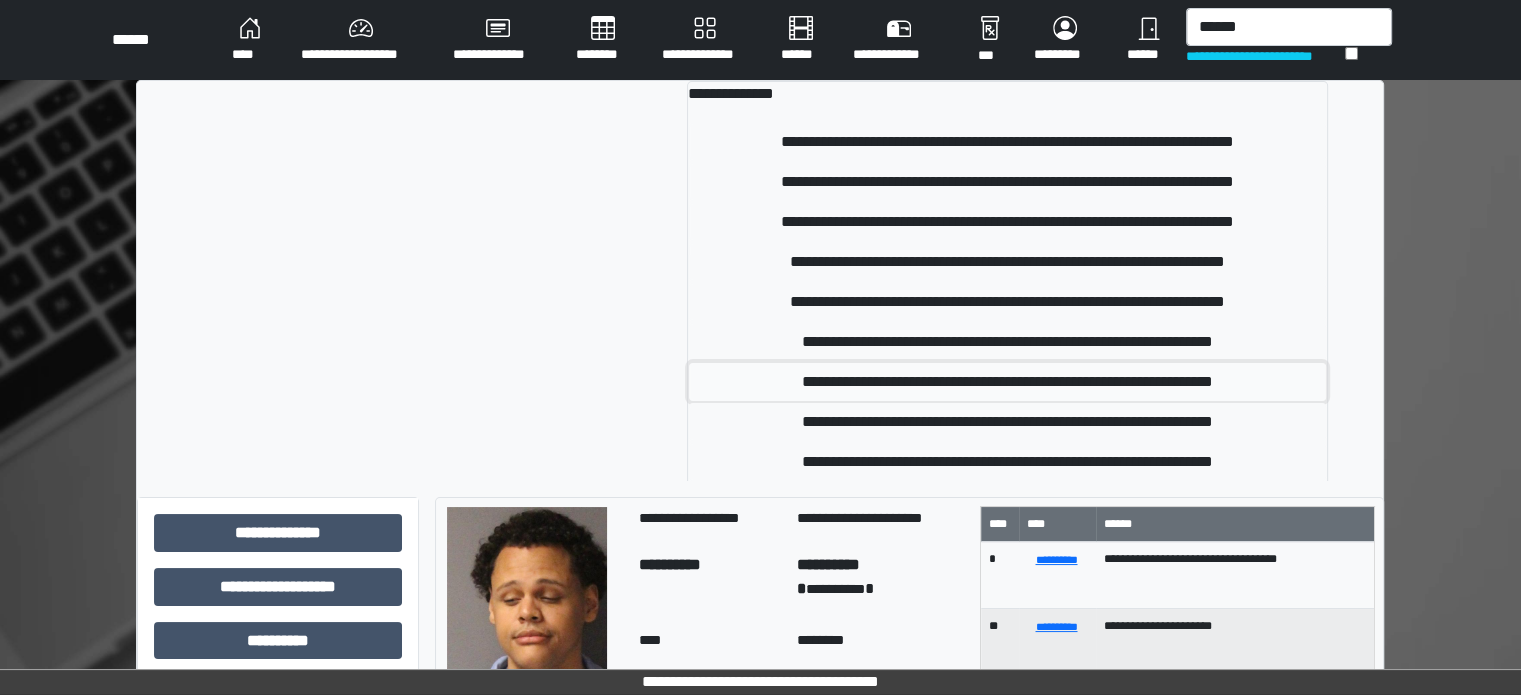 click on "**********" at bounding box center (1008, 382) 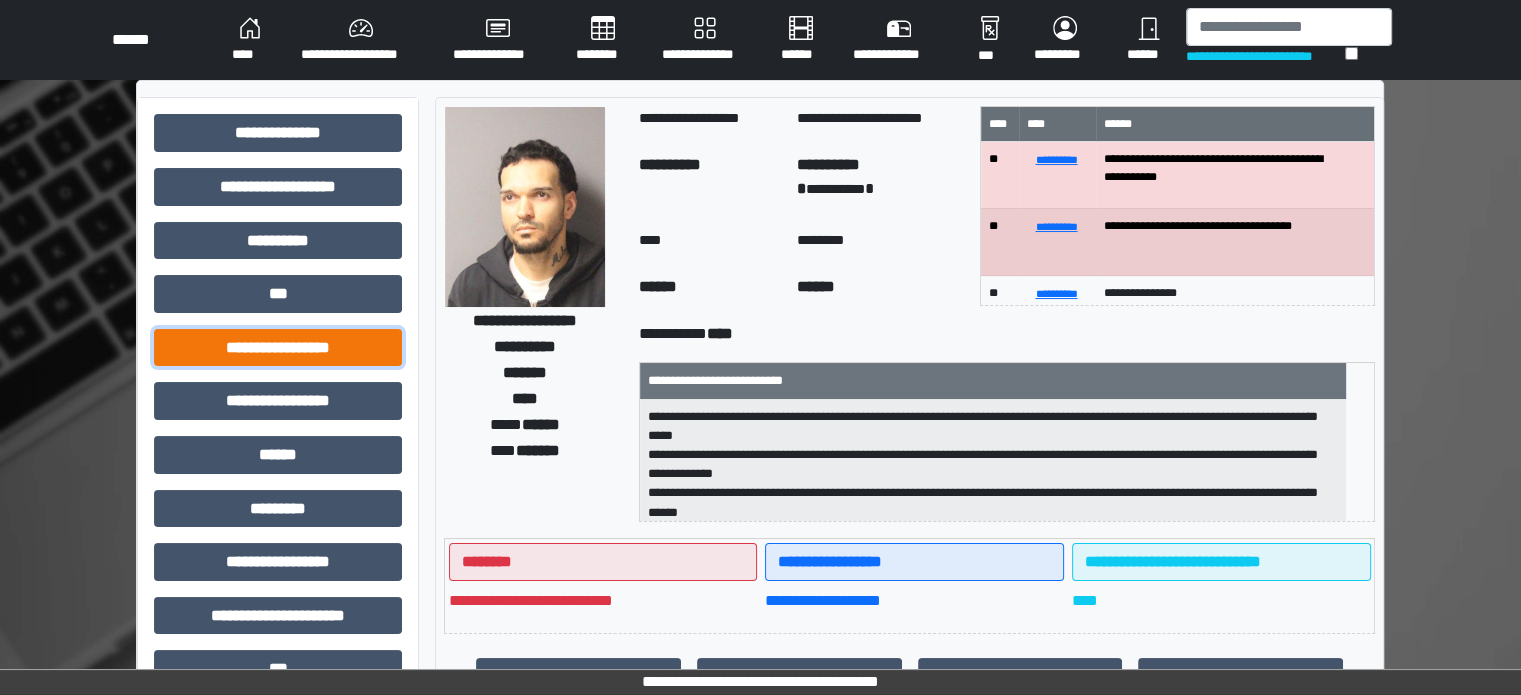 click on "**********" at bounding box center (278, 348) 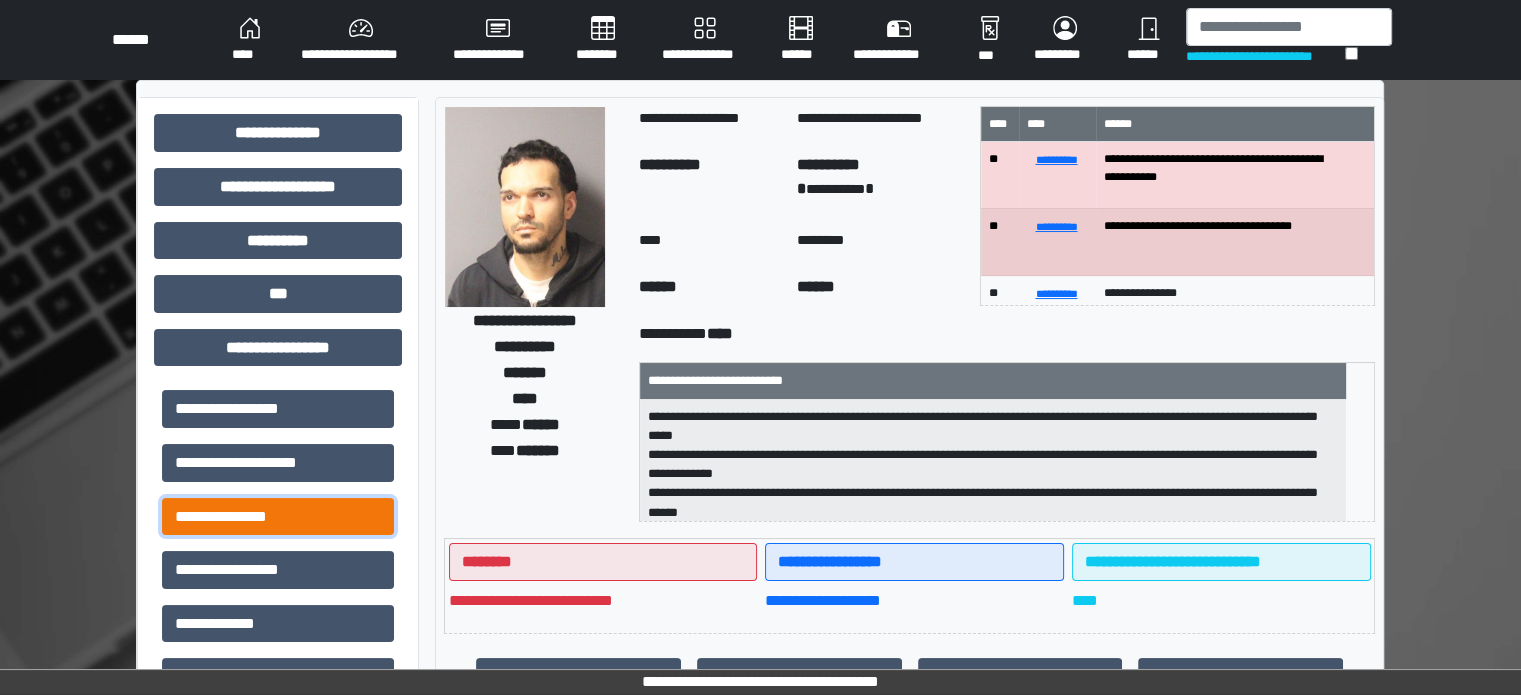 click on "**********" at bounding box center (278, 517) 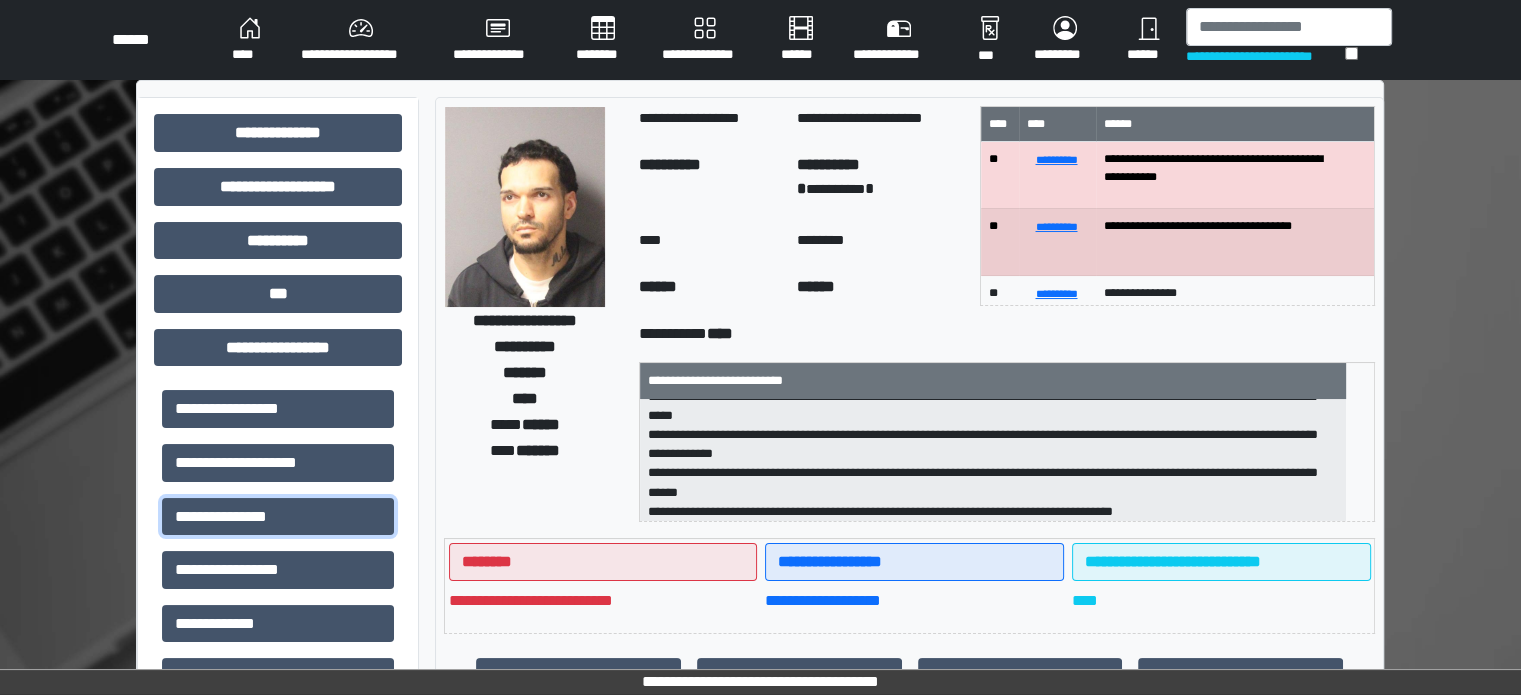 scroll, scrollTop: 25, scrollLeft: 0, axis: vertical 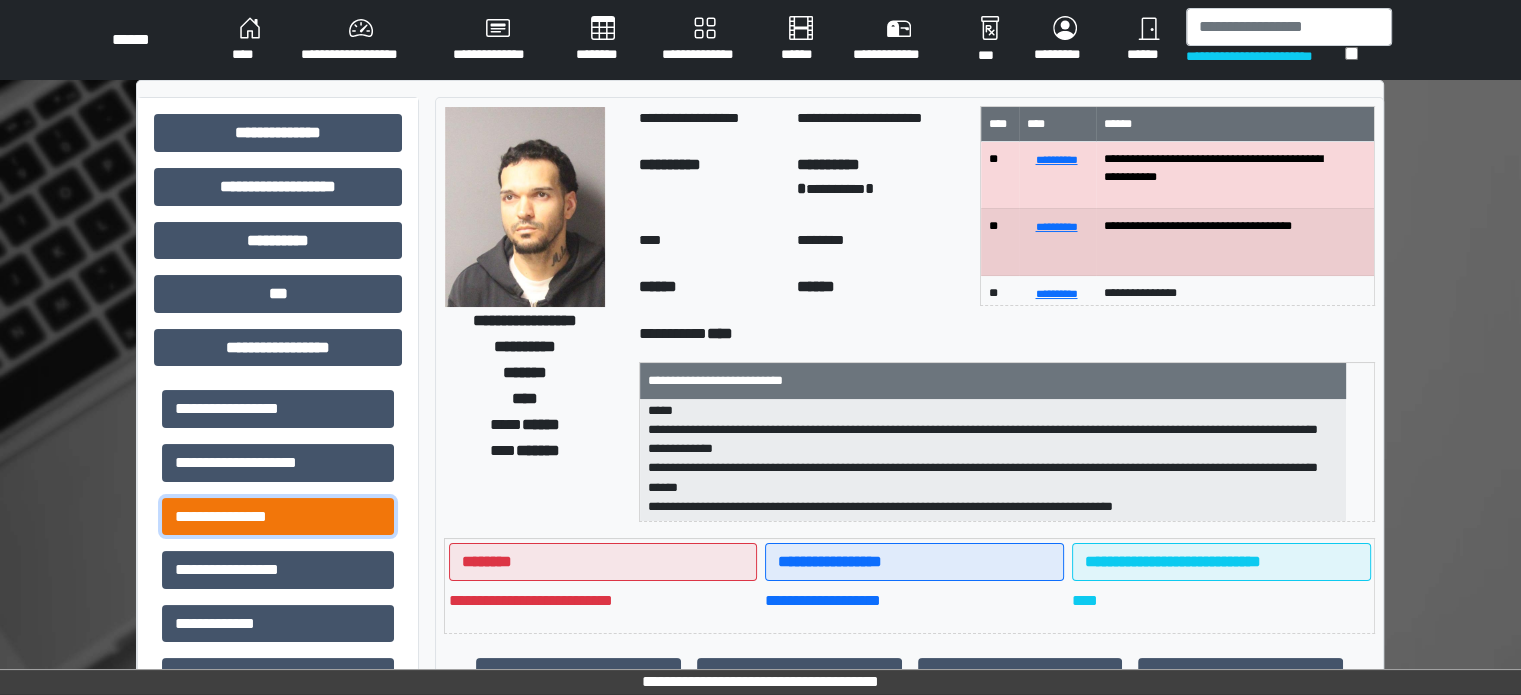 click on "**********" at bounding box center [278, 517] 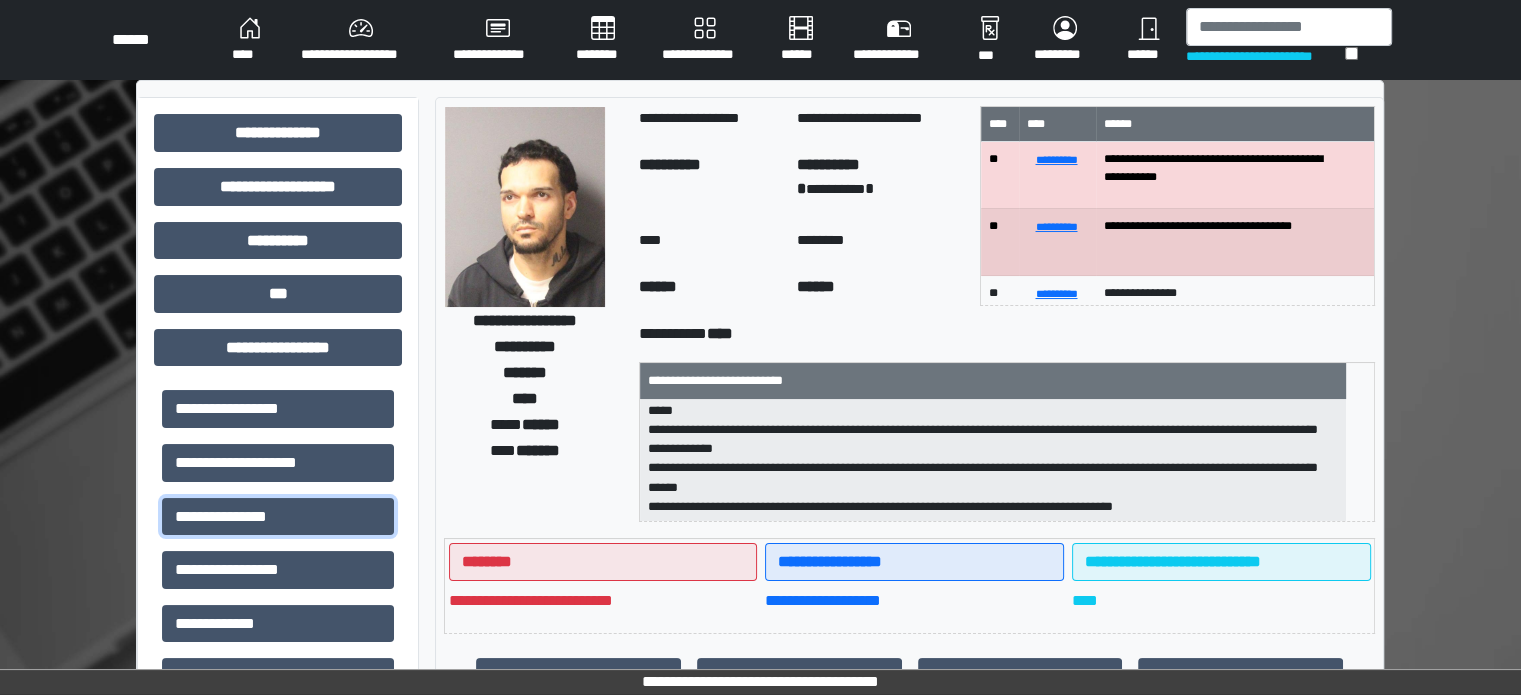 scroll, scrollTop: 1, scrollLeft: 0, axis: vertical 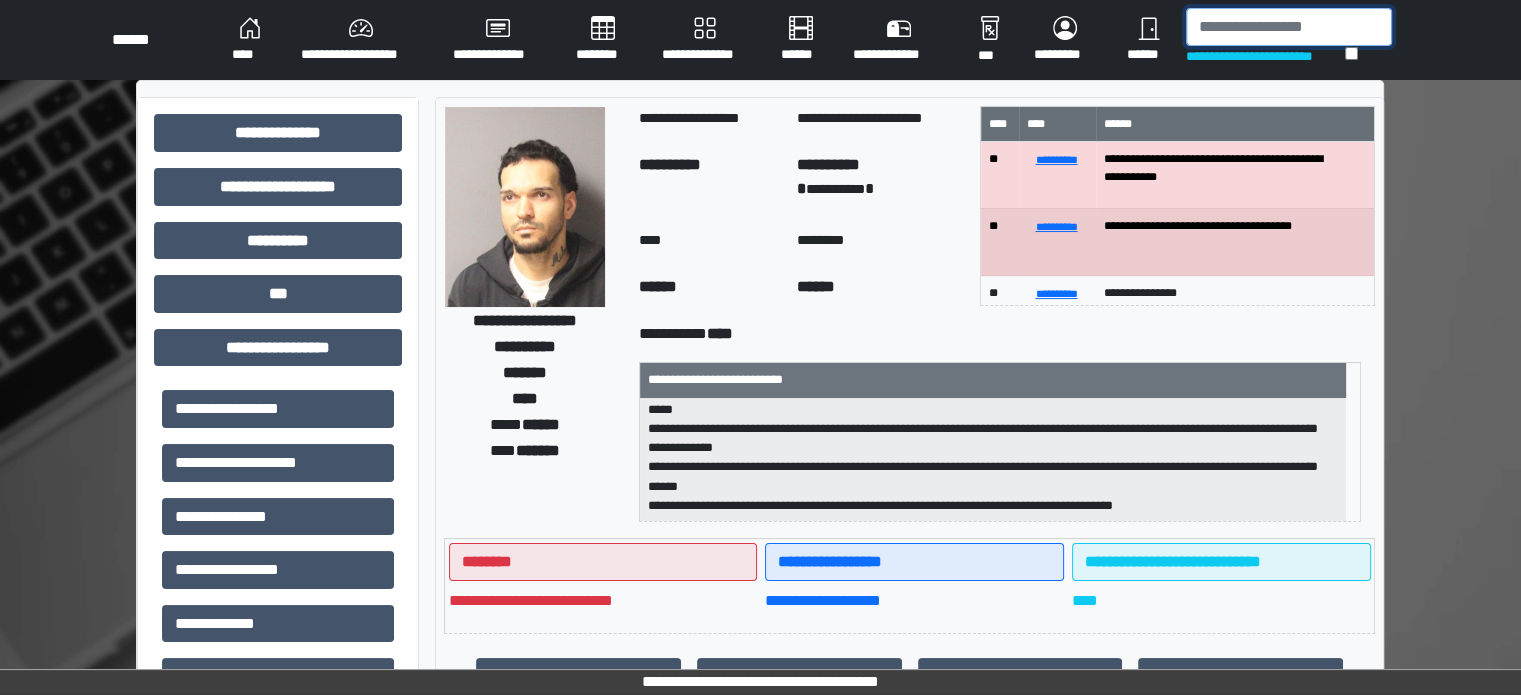 click at bounding box center [1289, 27] 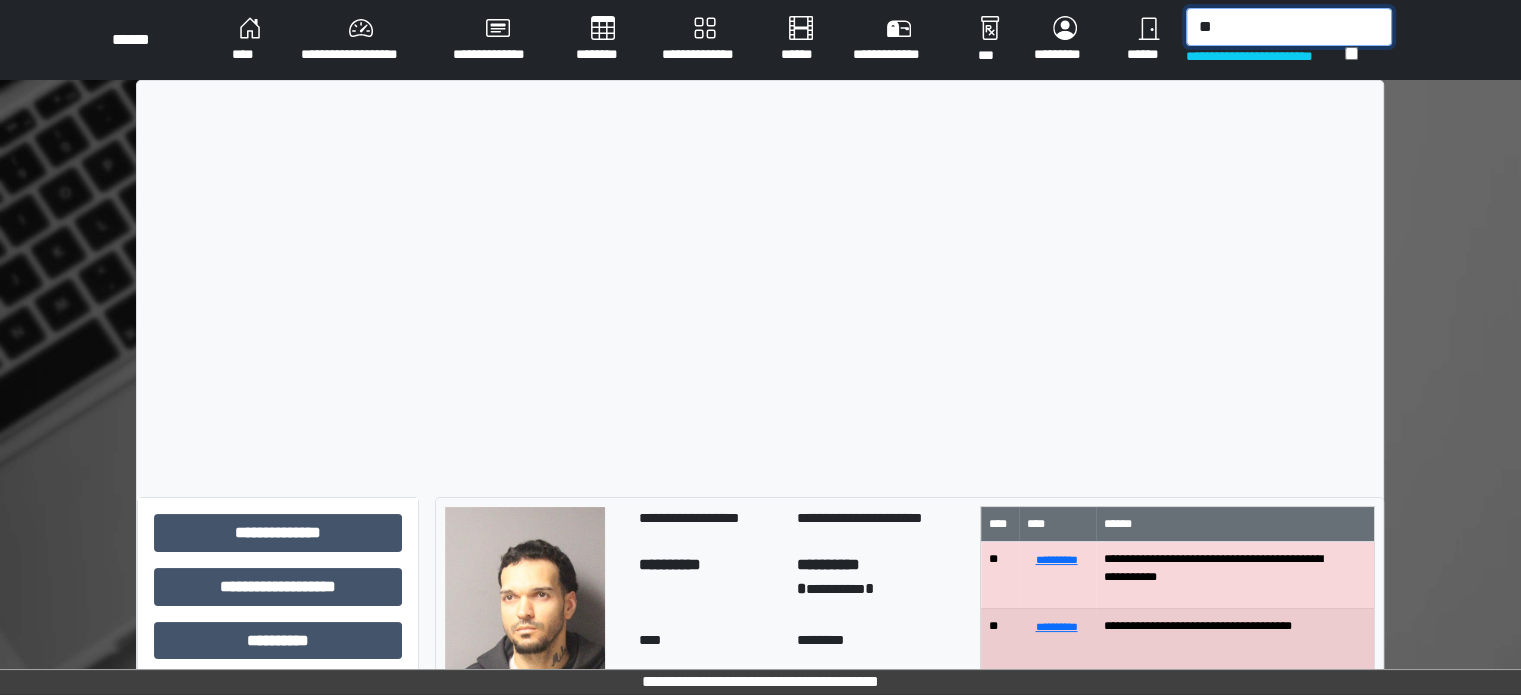 type on "*" 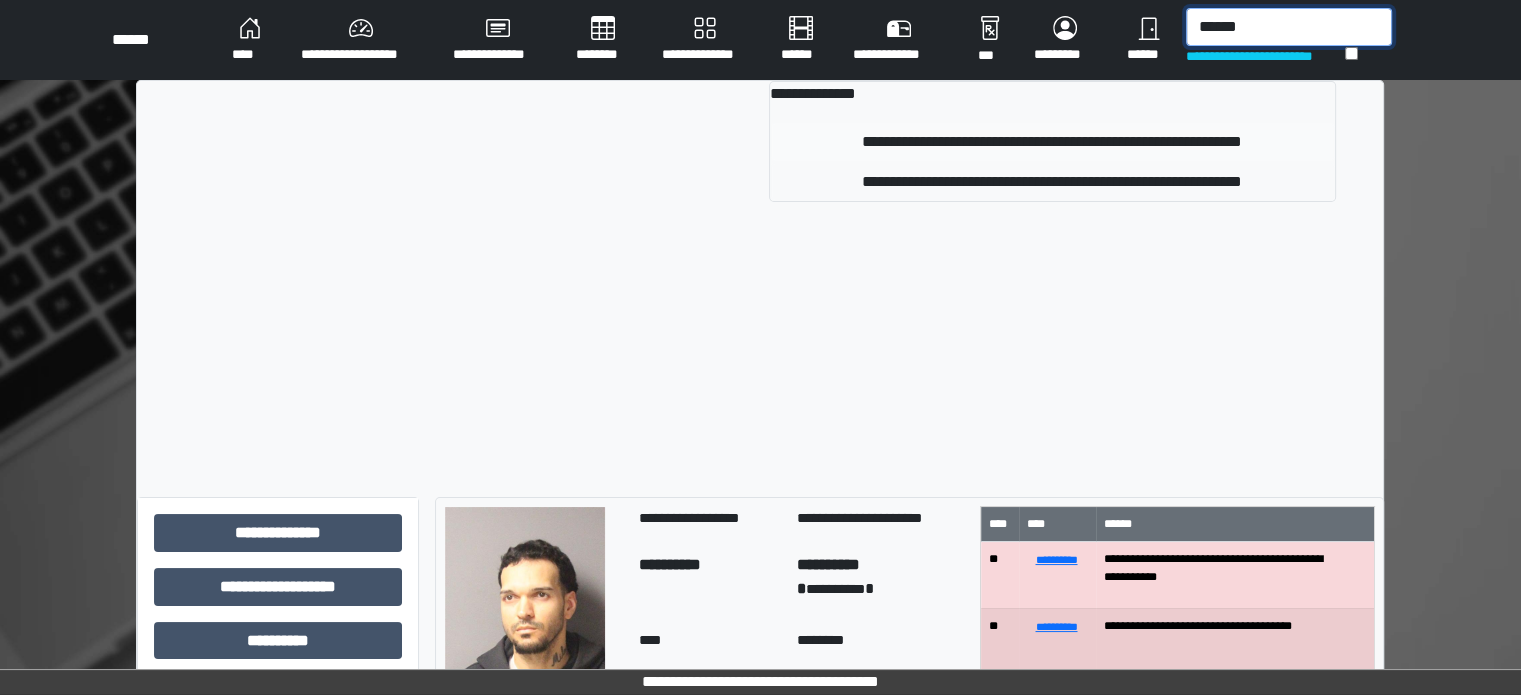 type on "******" 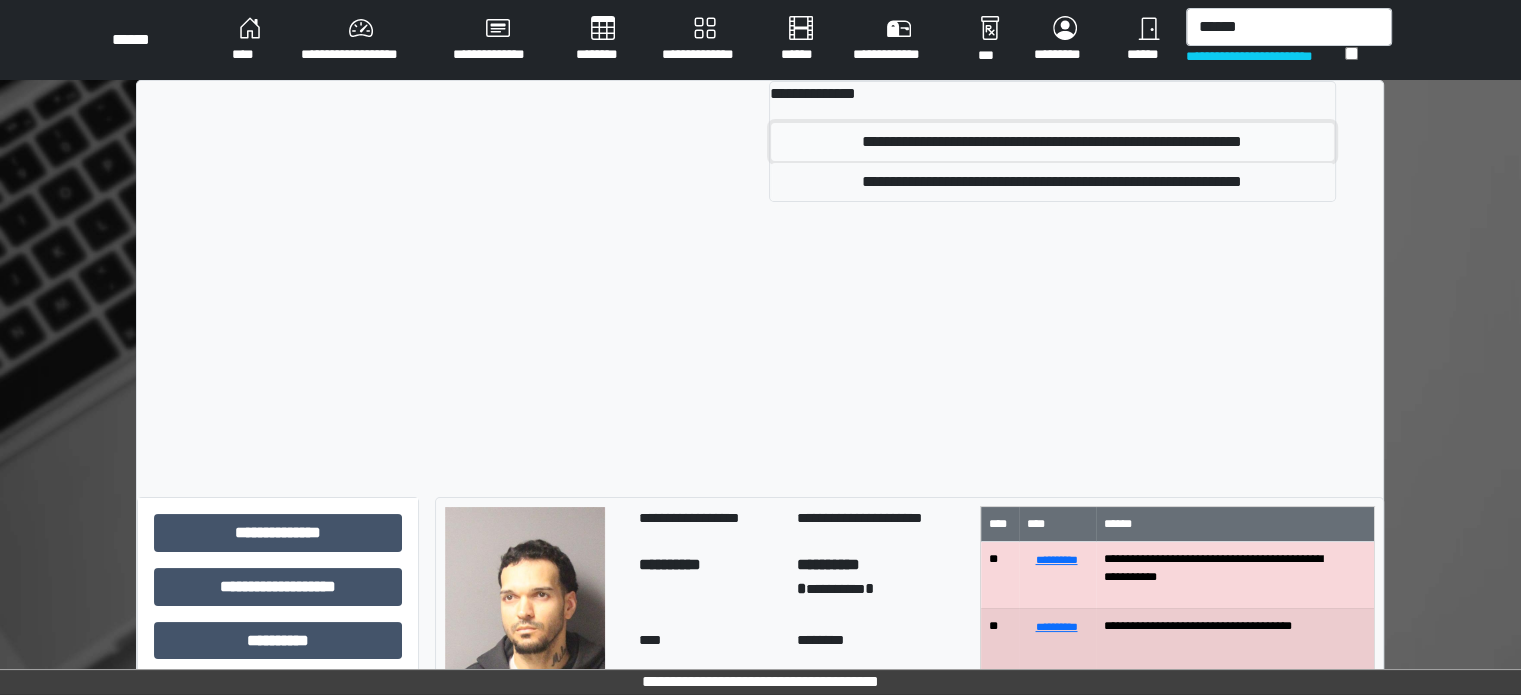 click on "**********" at bounding box center (1052, 142) 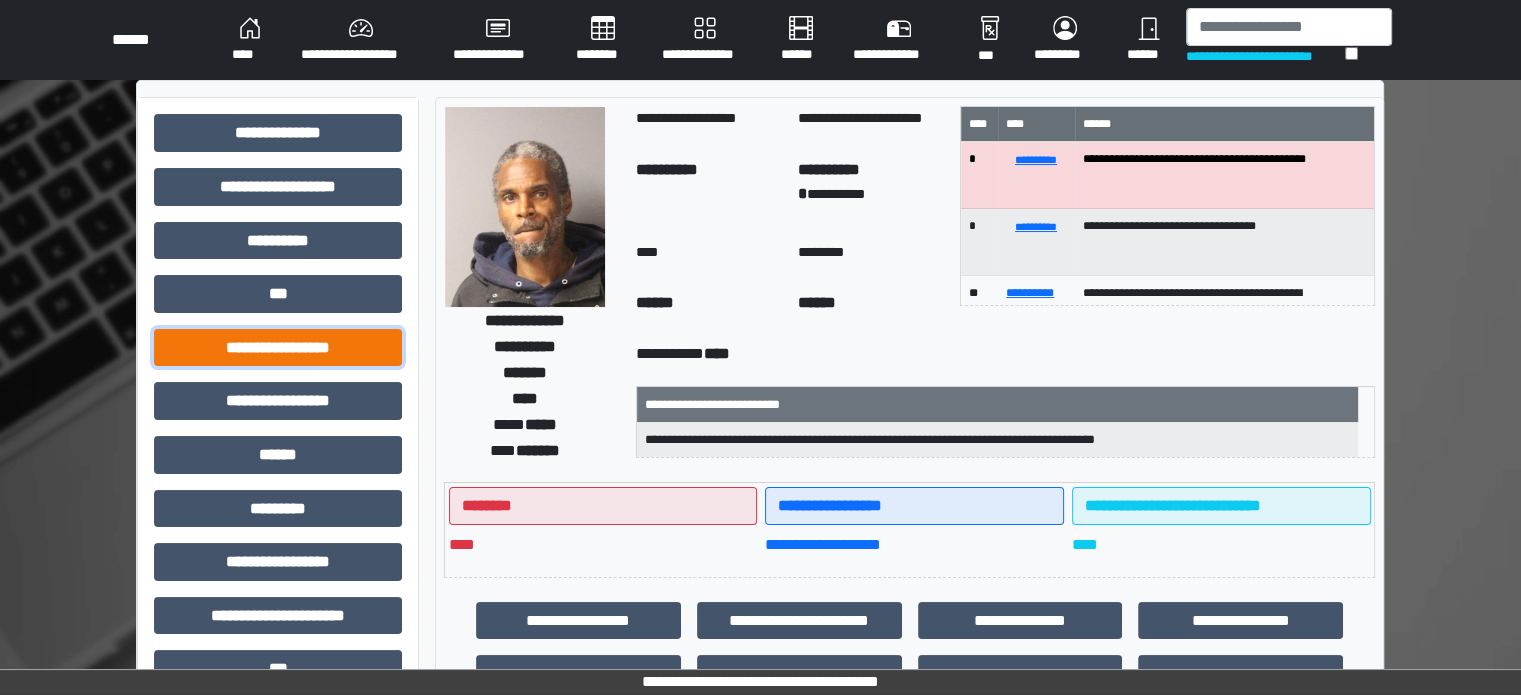 click on "**********" at bounding box center [278, 348] 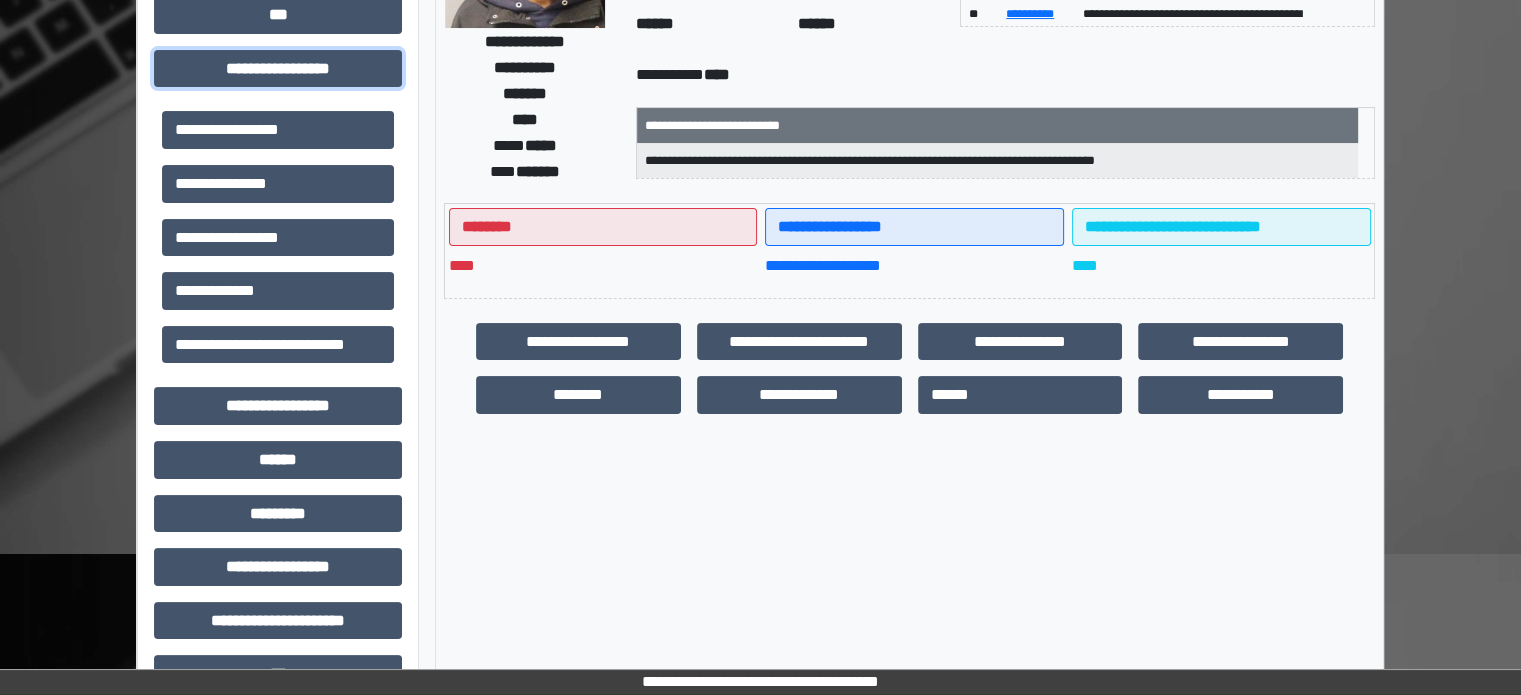 scroll, scrollTop: 300, scrollLeft: 0, axis: vertical 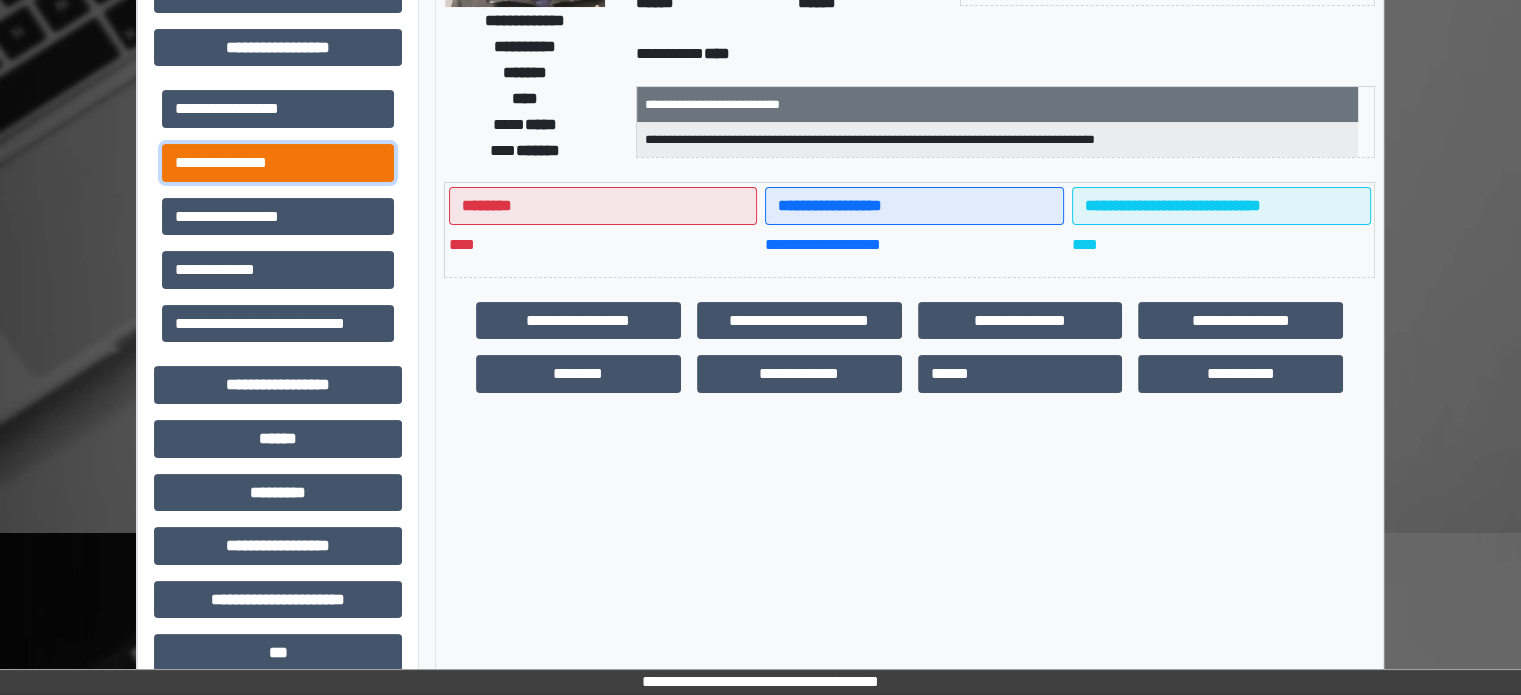 click on "**********" at bounding box center [278, 163] 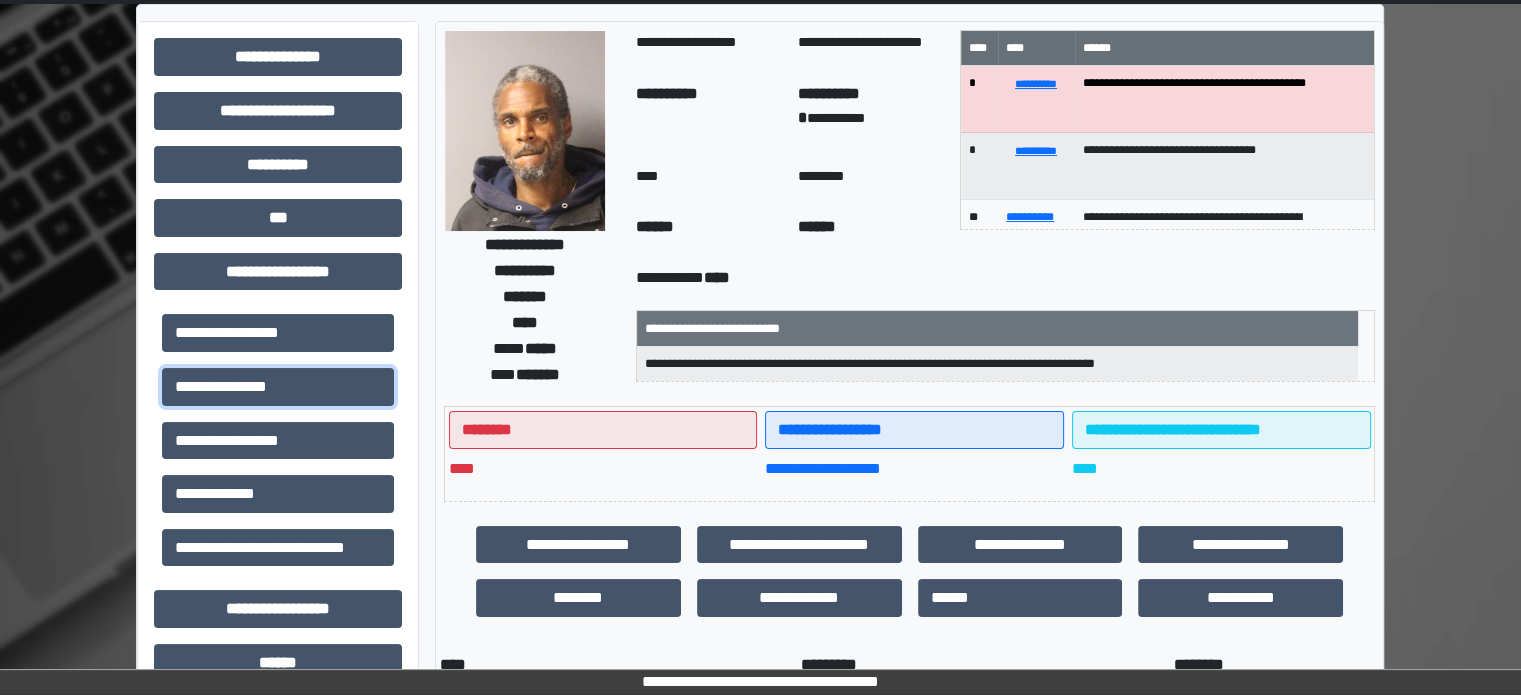 scroll, scrollTop: 0, scrollLeft: 0, axis: both 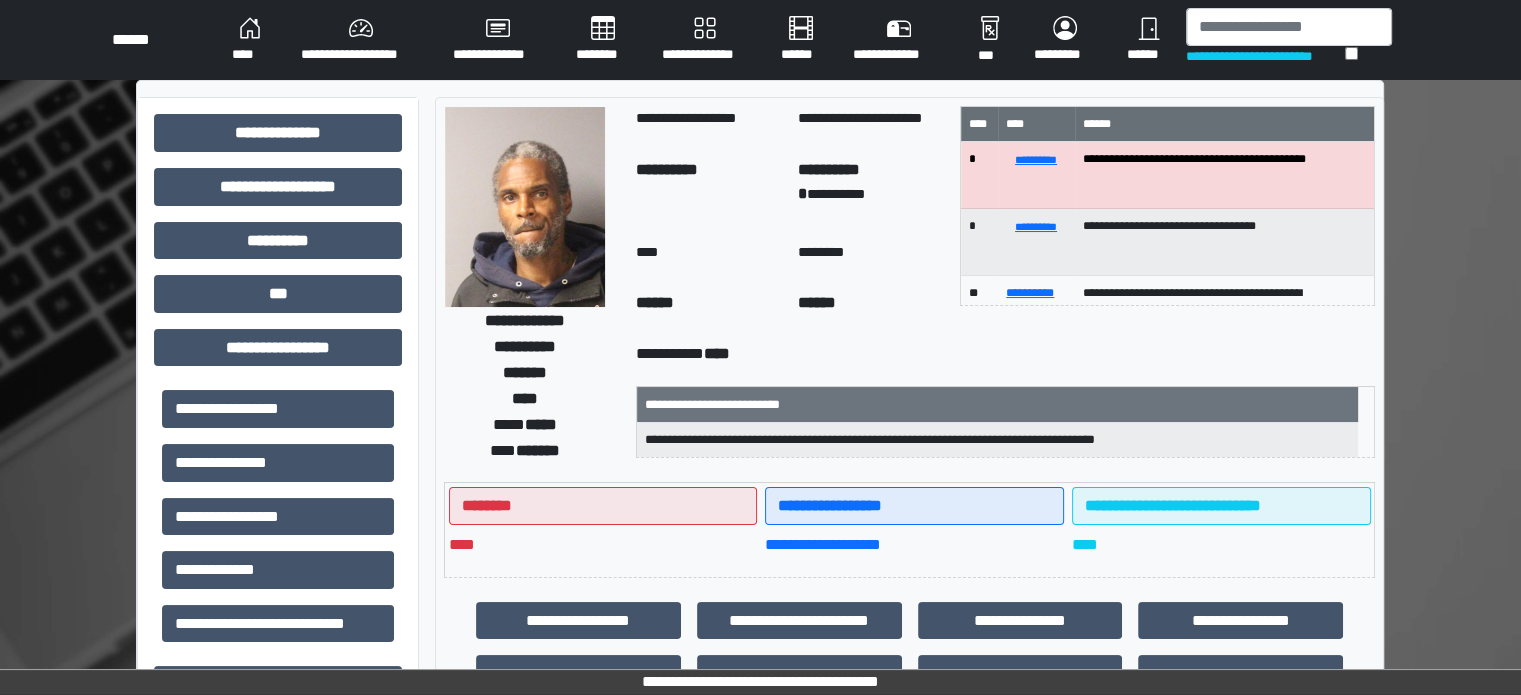 click on "****" at bounding box center [250, 40] 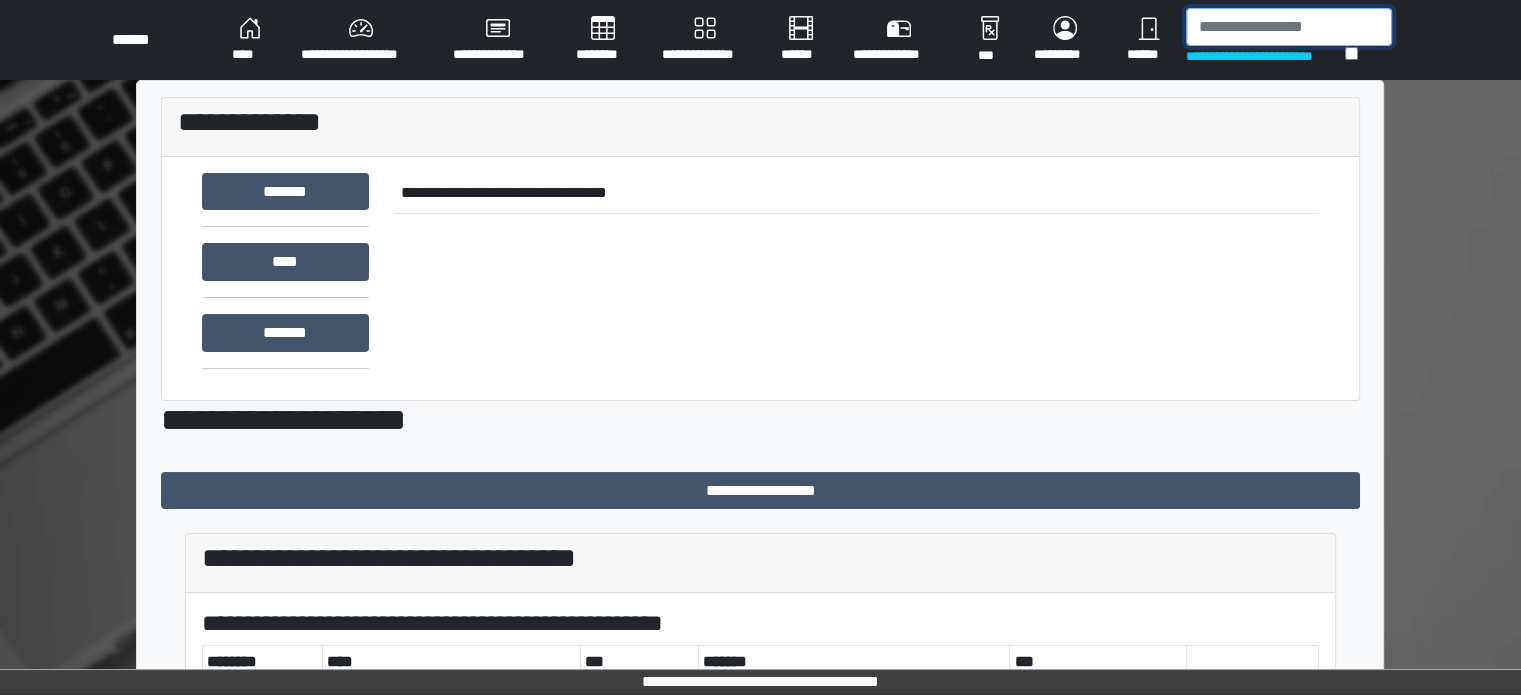 click at bounding box center [1289, 27] 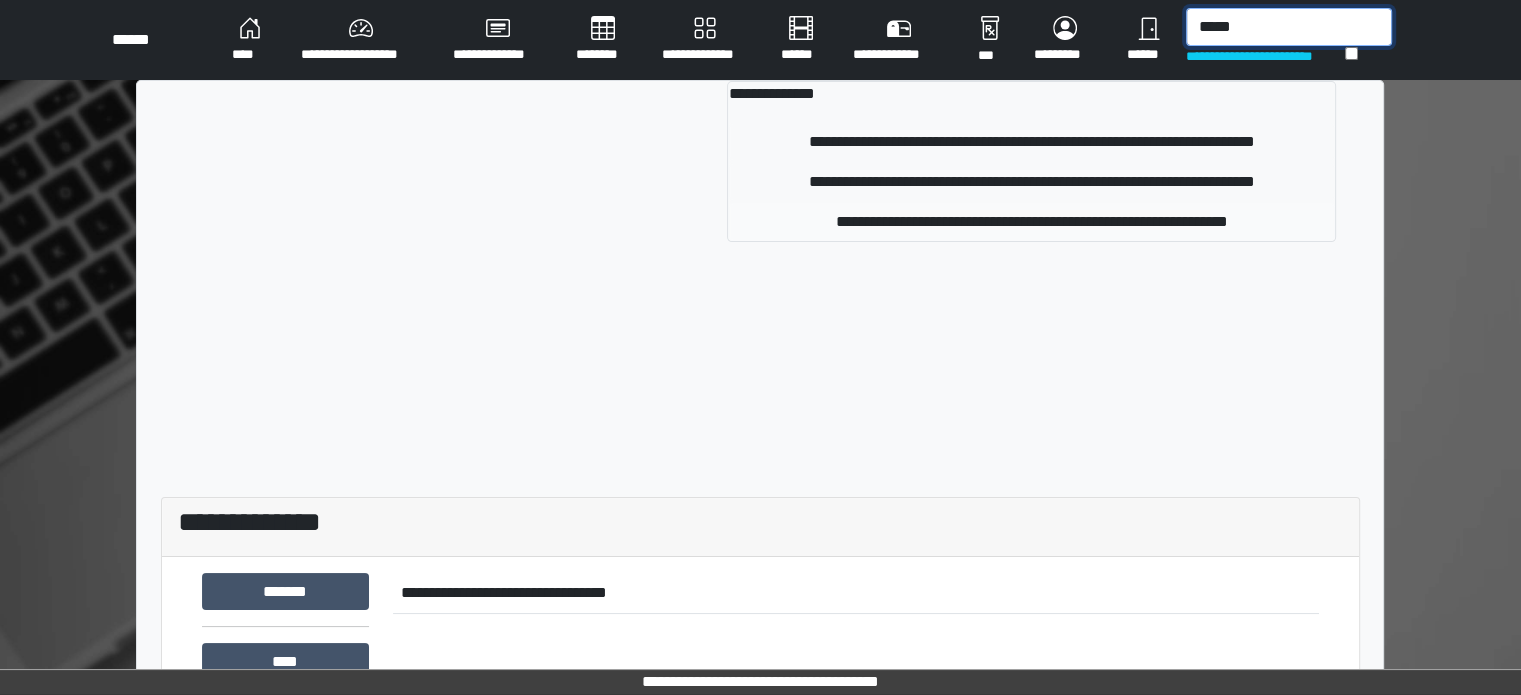 type on "*****" 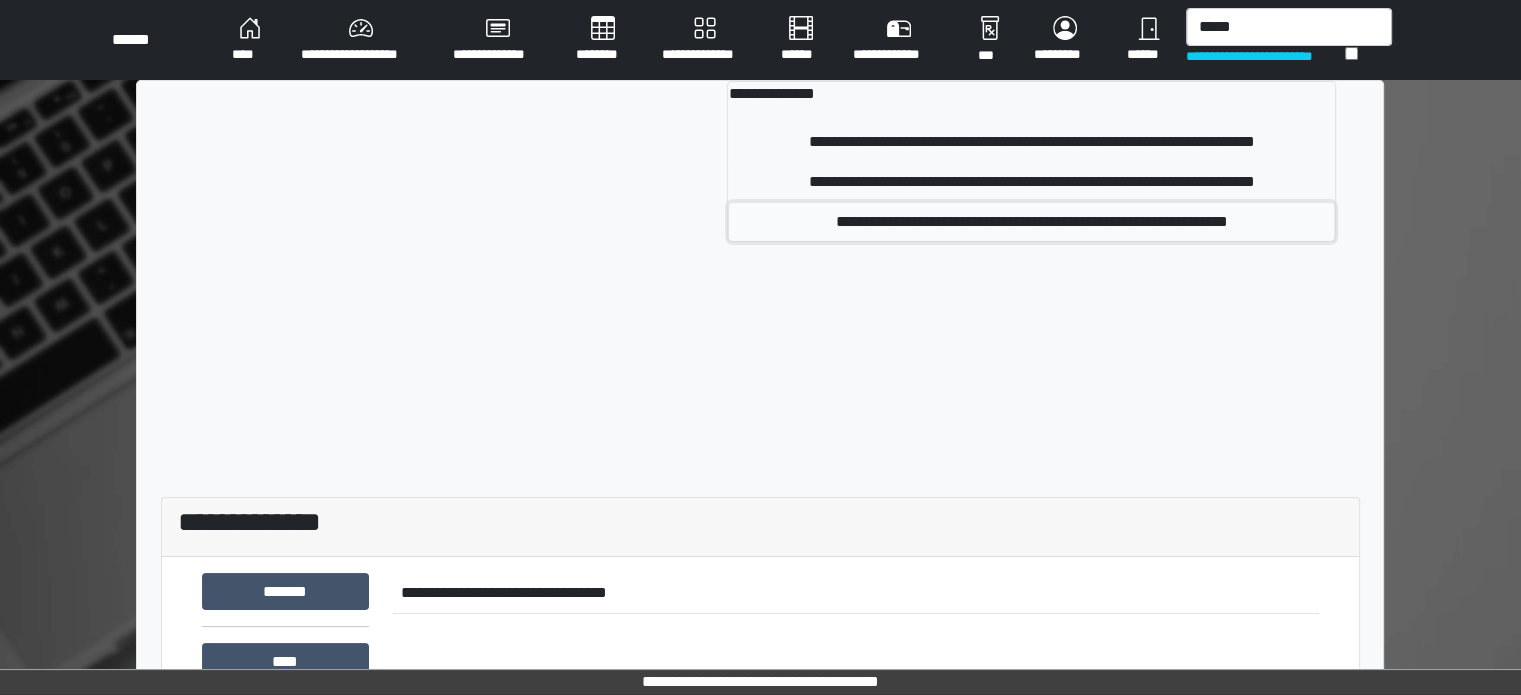 click on "**********" at bounding box center (1031, 222) 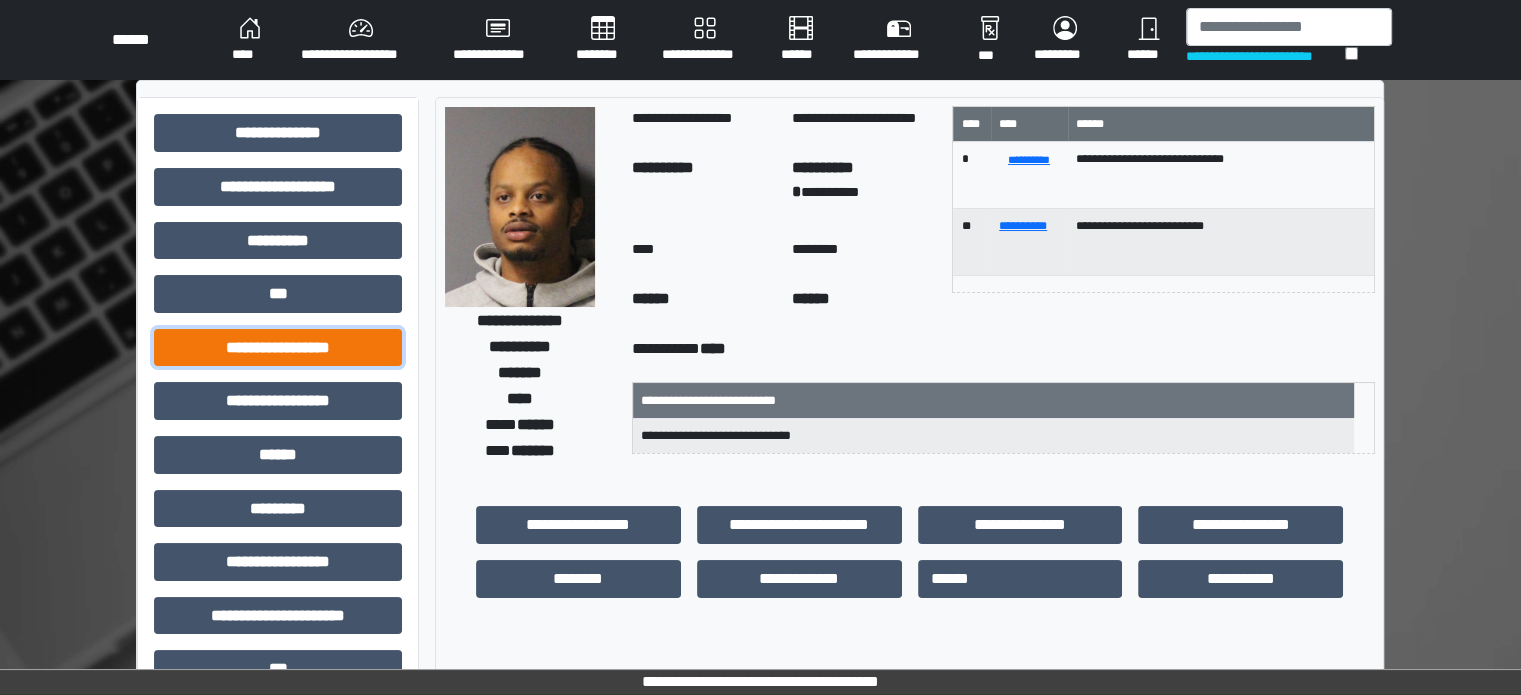 click on "**********" at bounding box center (278, 348) 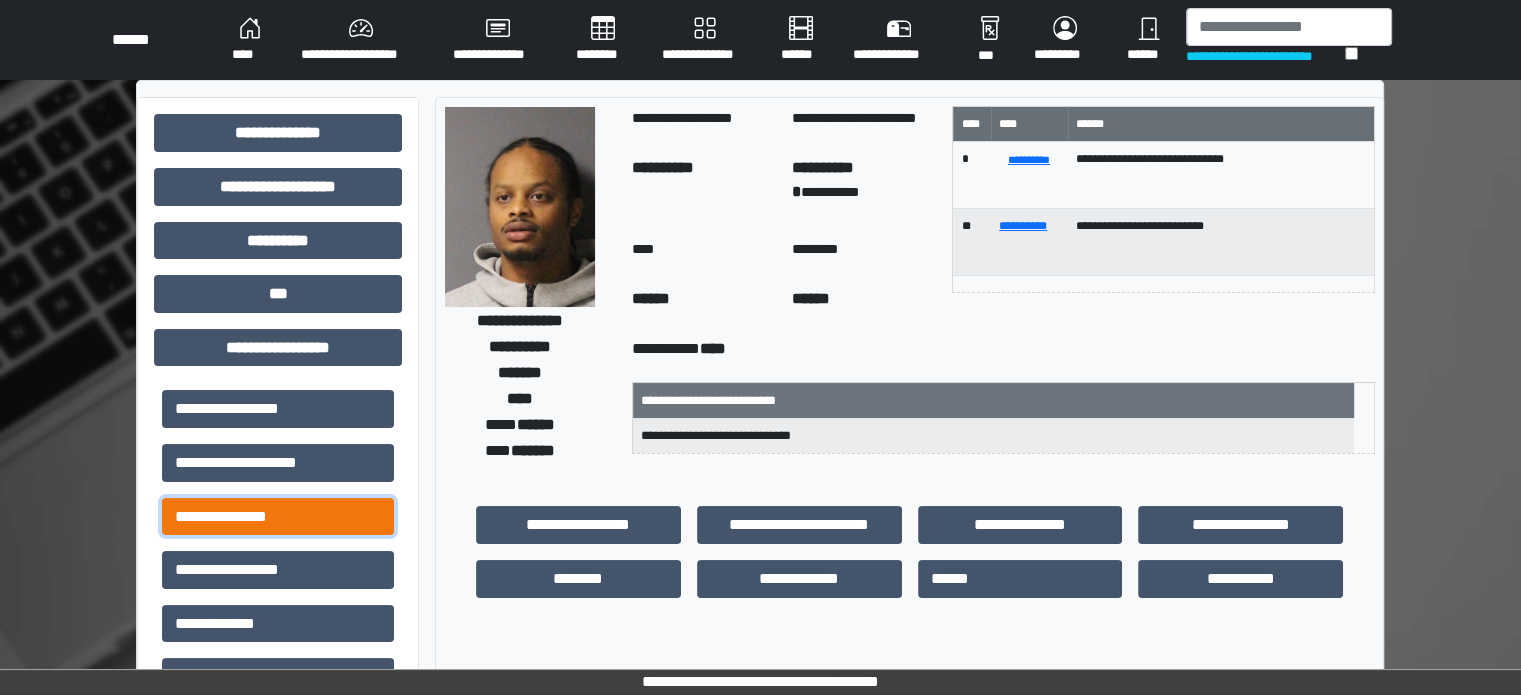 click on "**********" at bounding box center [278, 517] 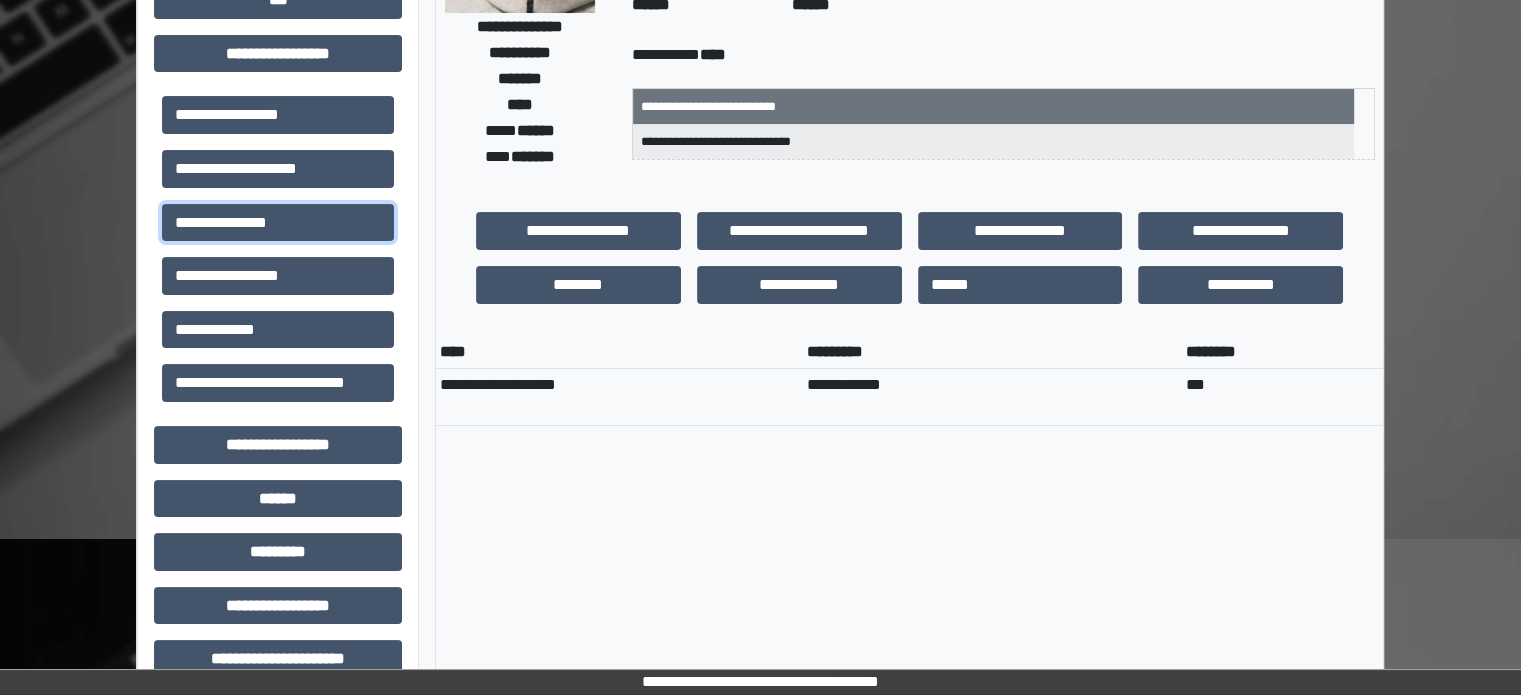 scroll, scrollTop: 0, scrollLeft: 0, axis: both 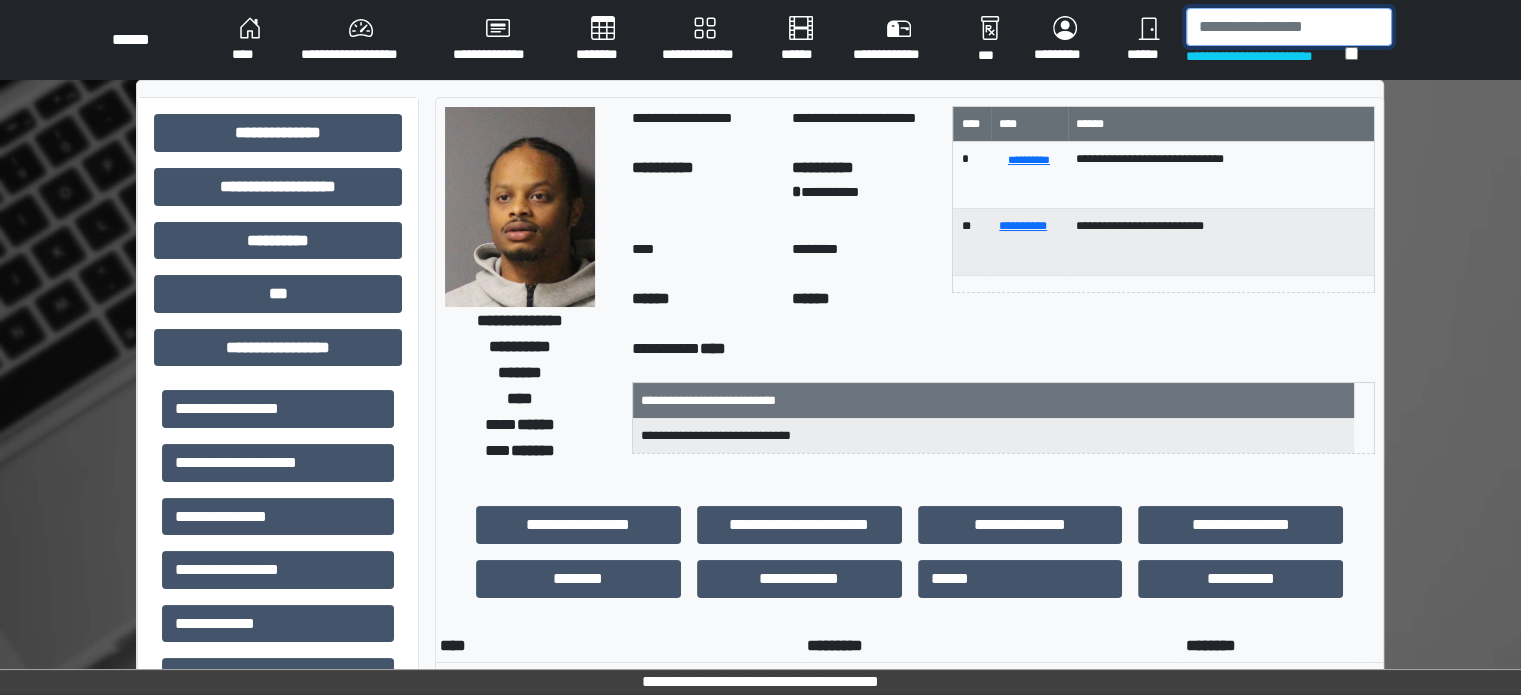 click at bounding box center [1289, 27] 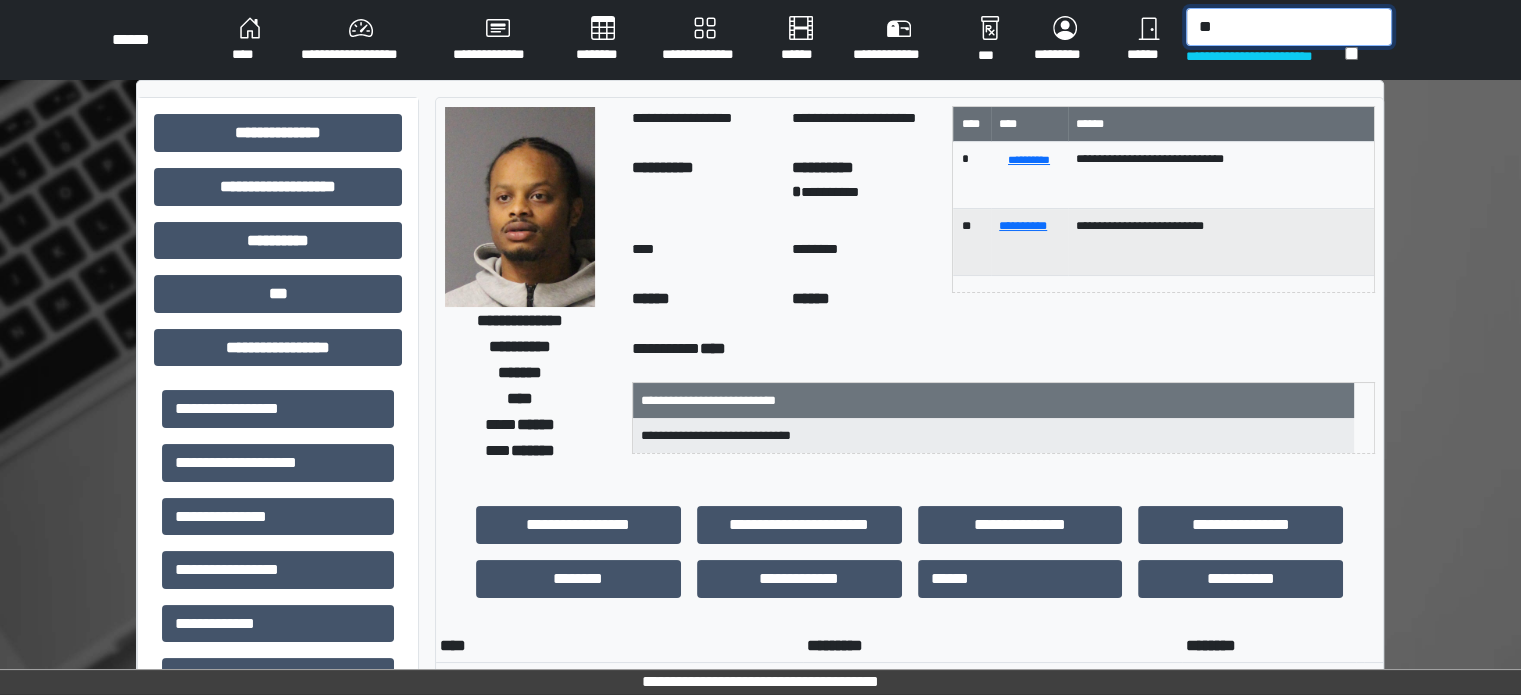 type on "*" 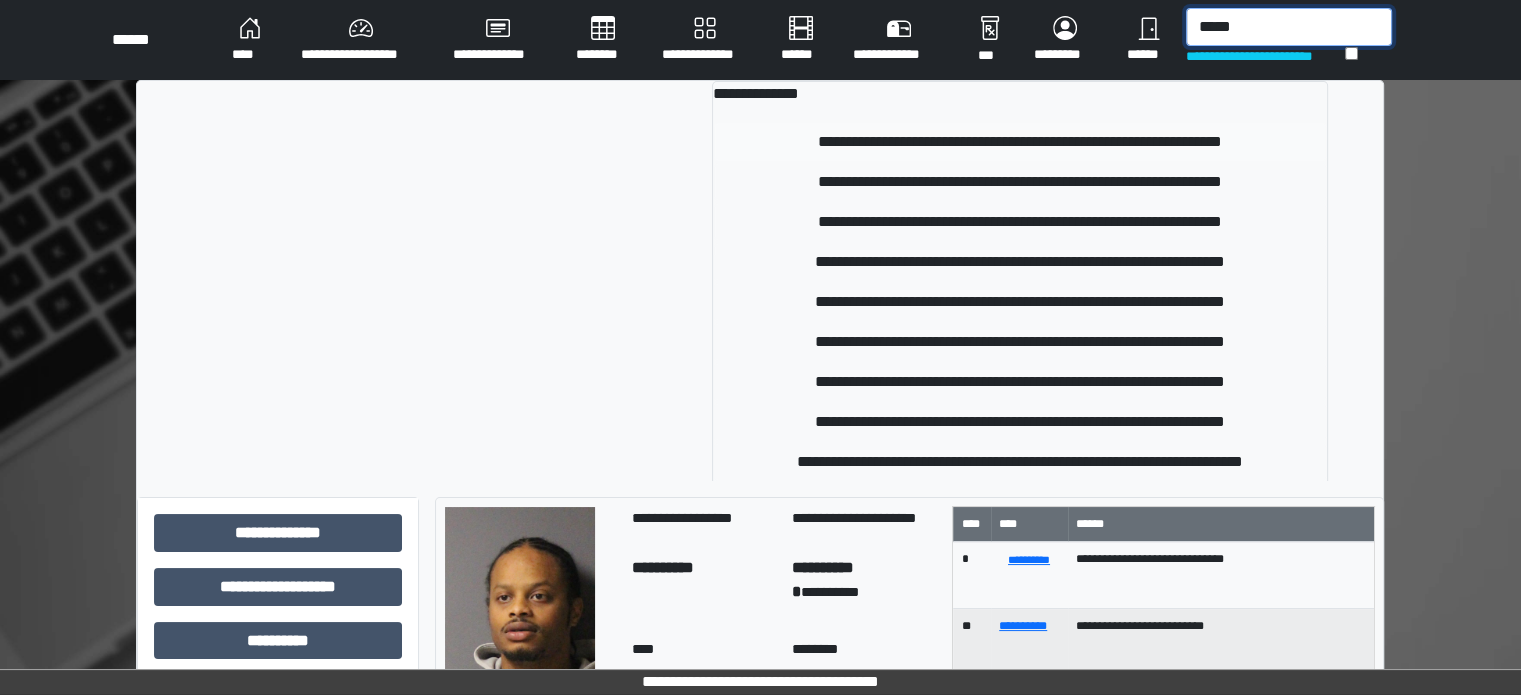 type on "*****" 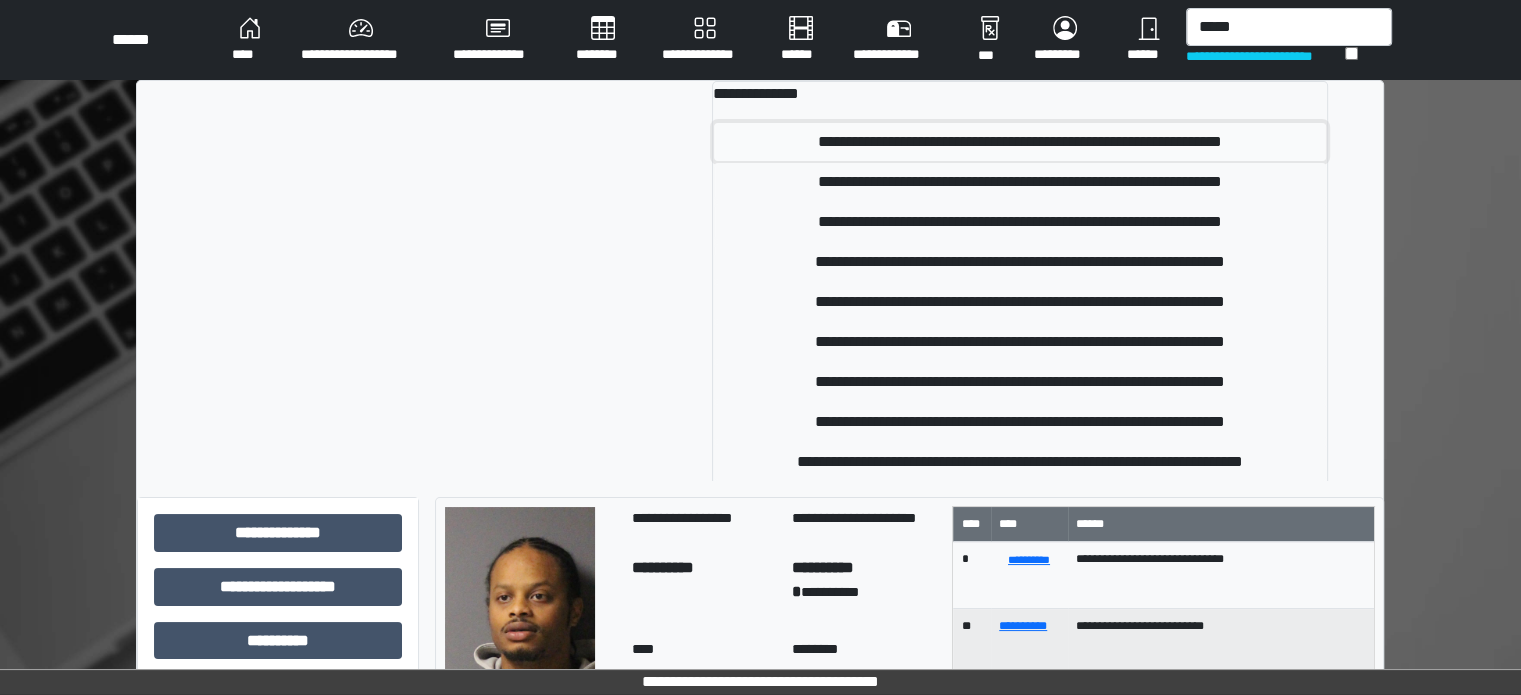 click on "**********" at bounding box center (1020, 142) 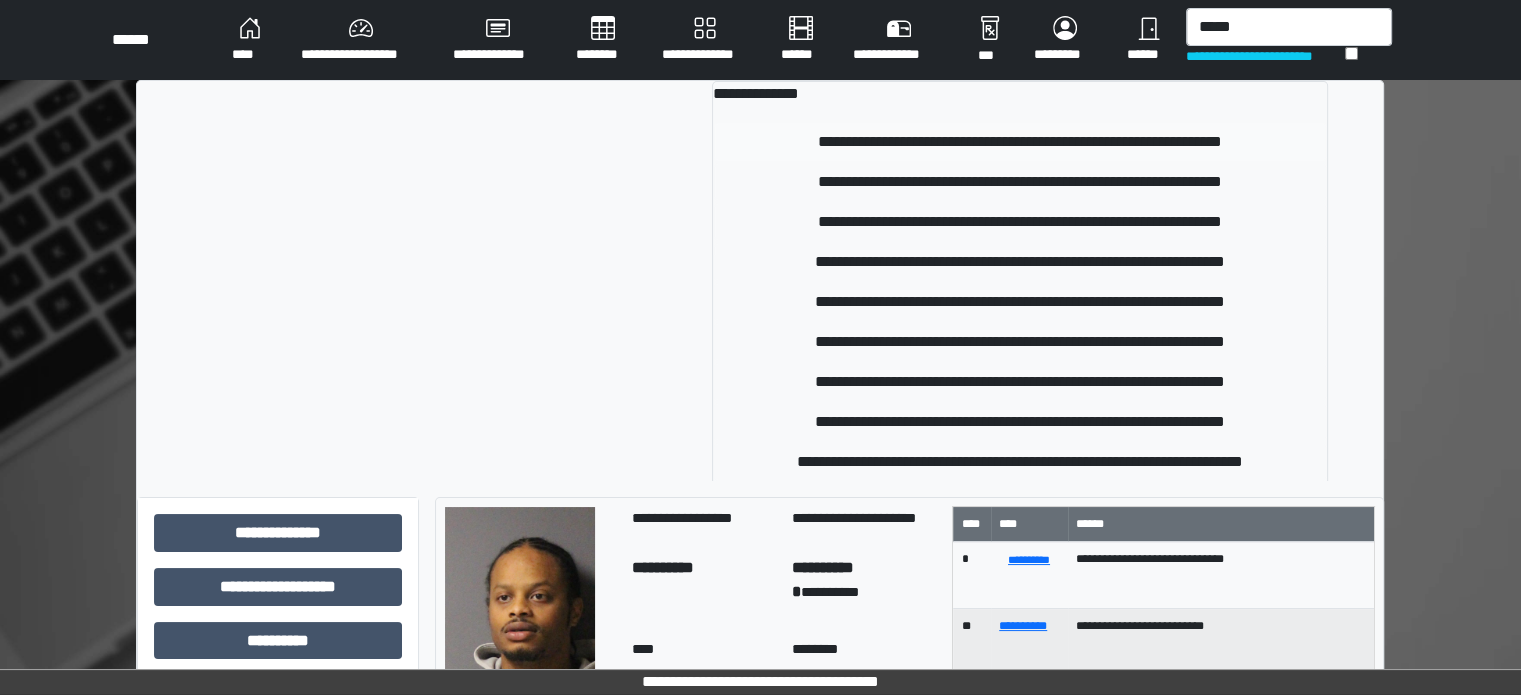 type 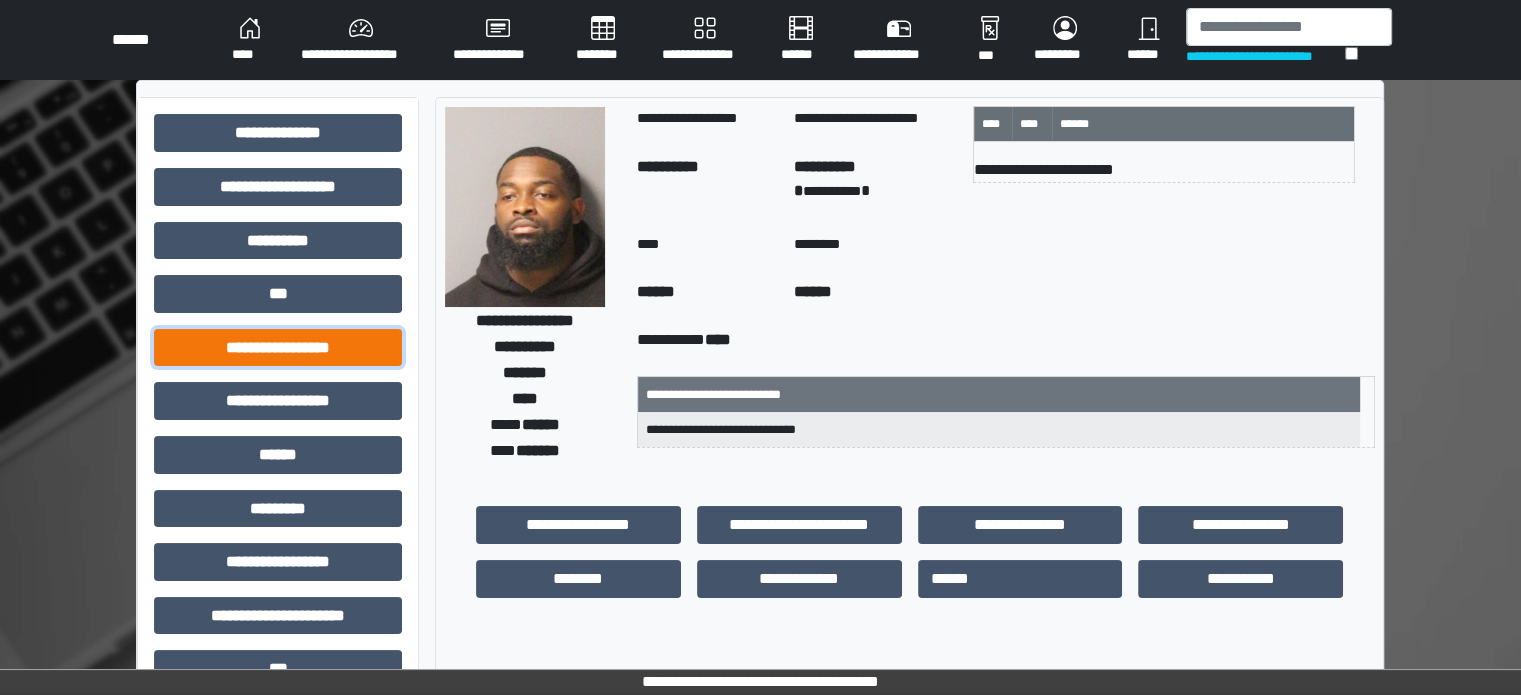 click on "**********" at bounding box center (278, 348) 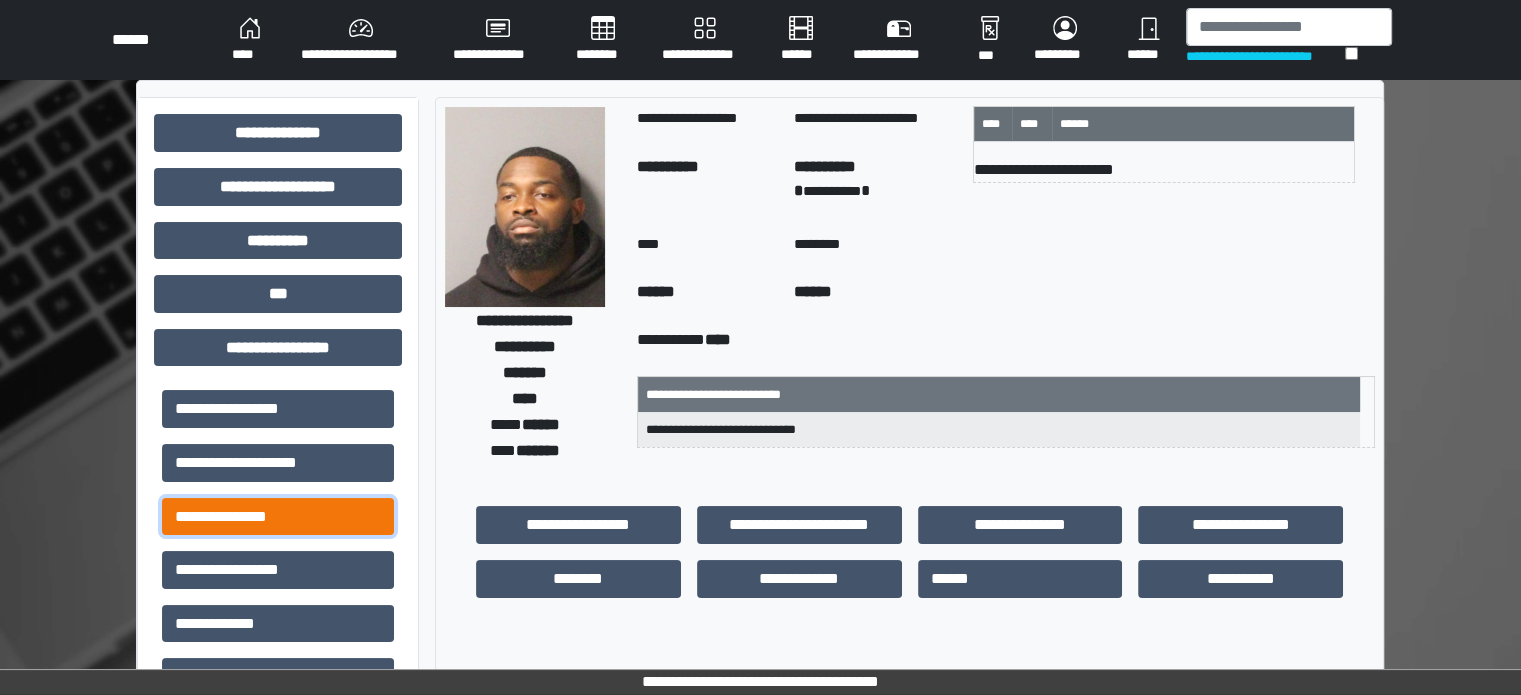 click on "**********" at bounding box center [278, 517] 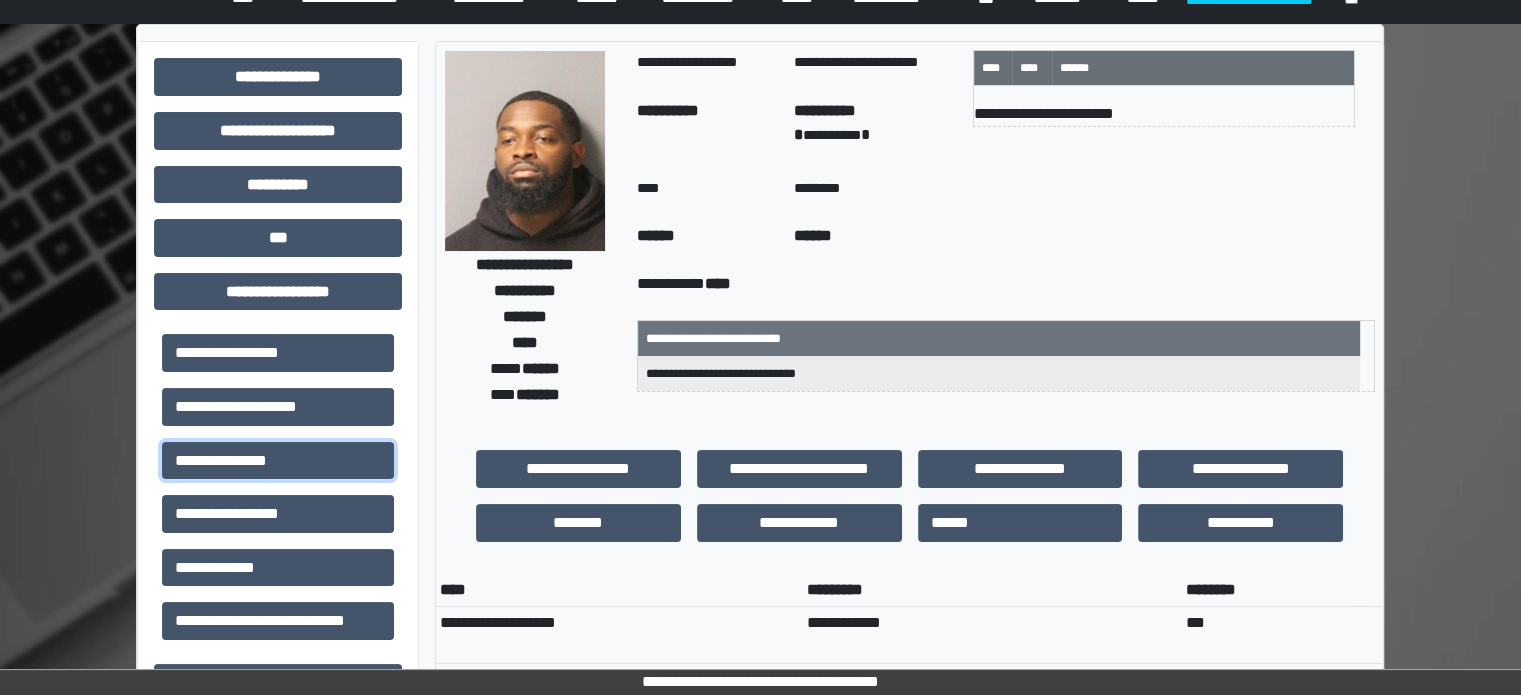 scroll, scrollTop: 0, scrollLeft: 0, axis: both 